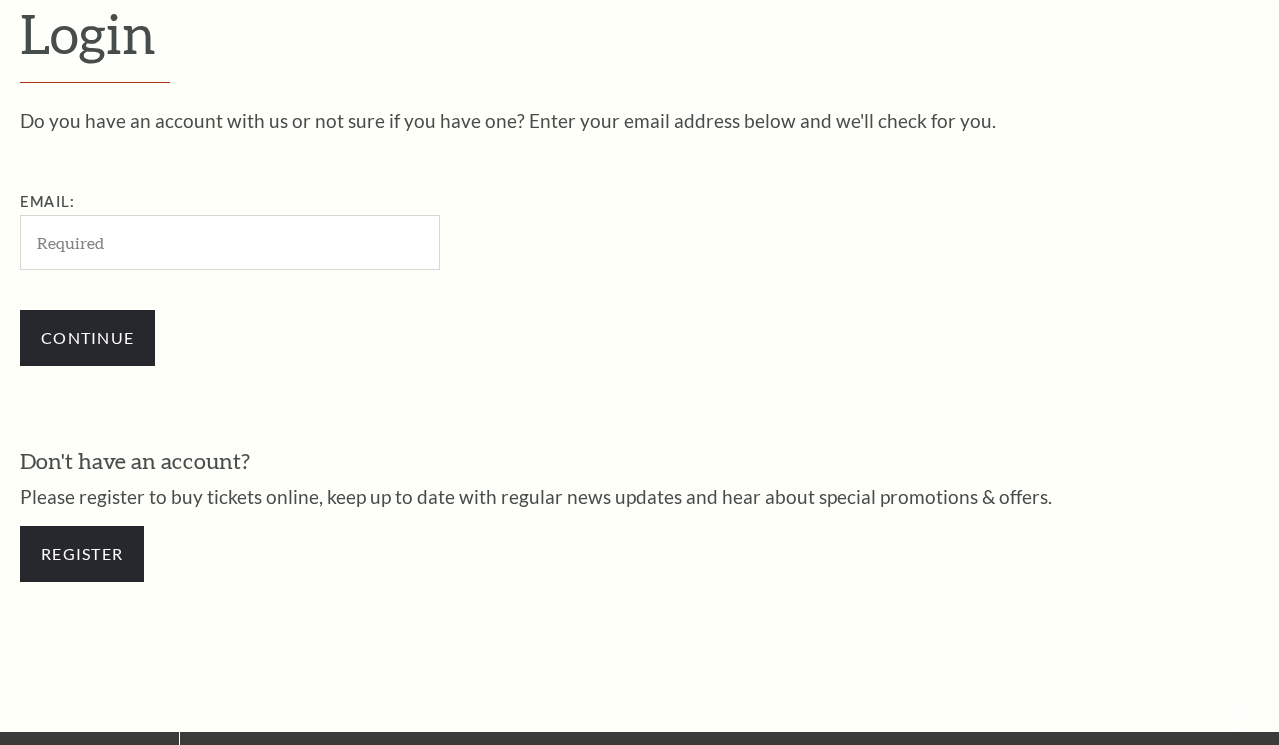 scroll, scrollTop: 534, scrollLeft: 0, axis: vertical 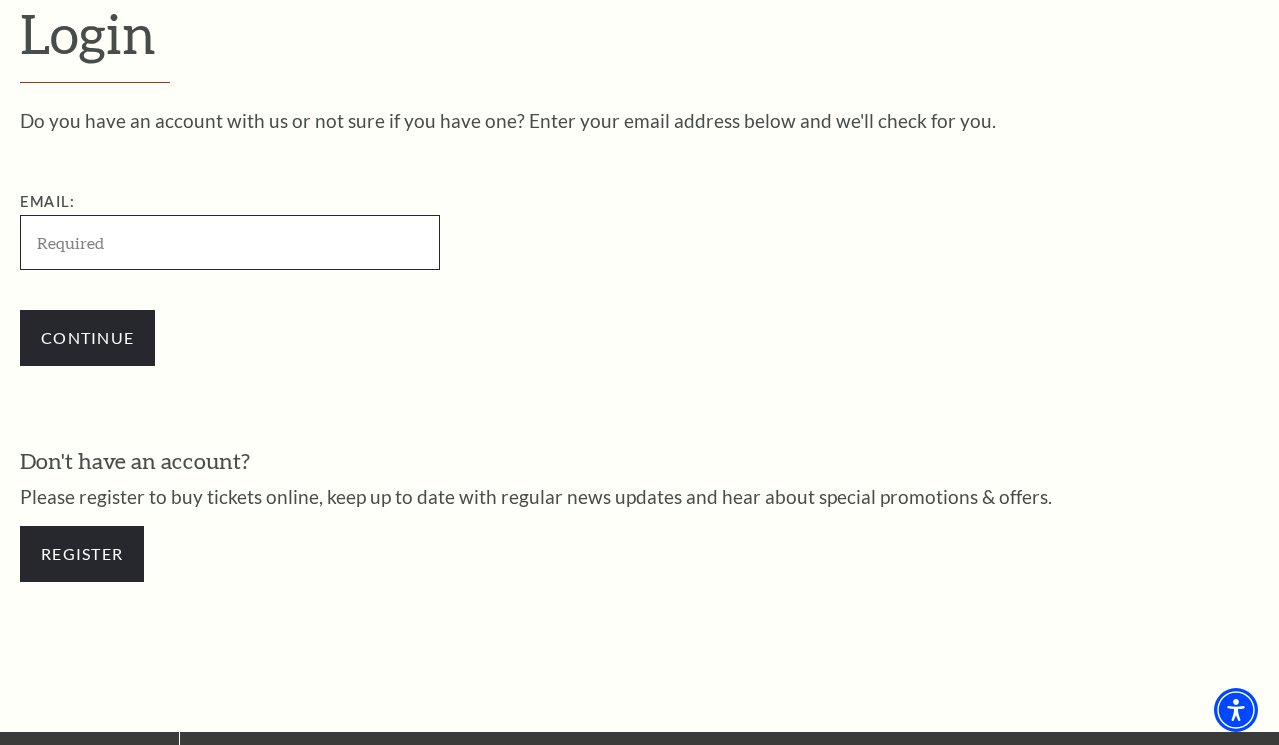 type on "[EMAIL]" 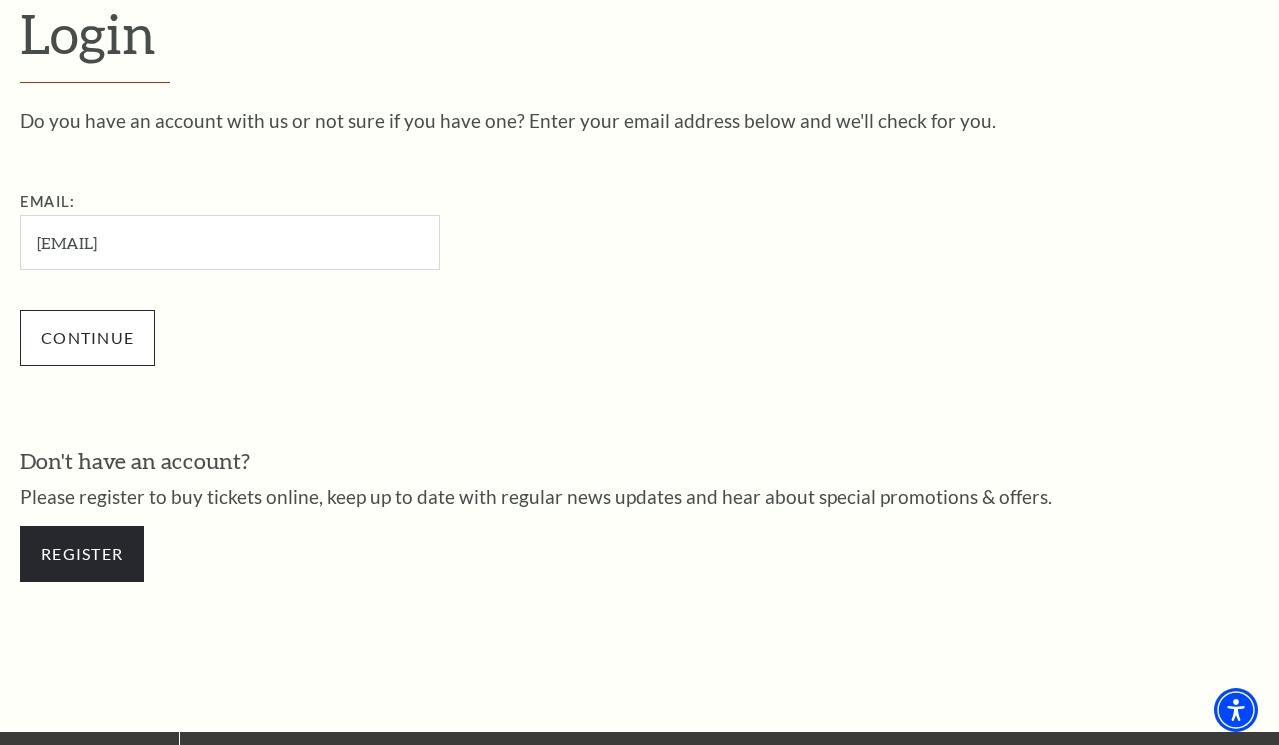 click on "Continue" at bounding box center (87, 338) 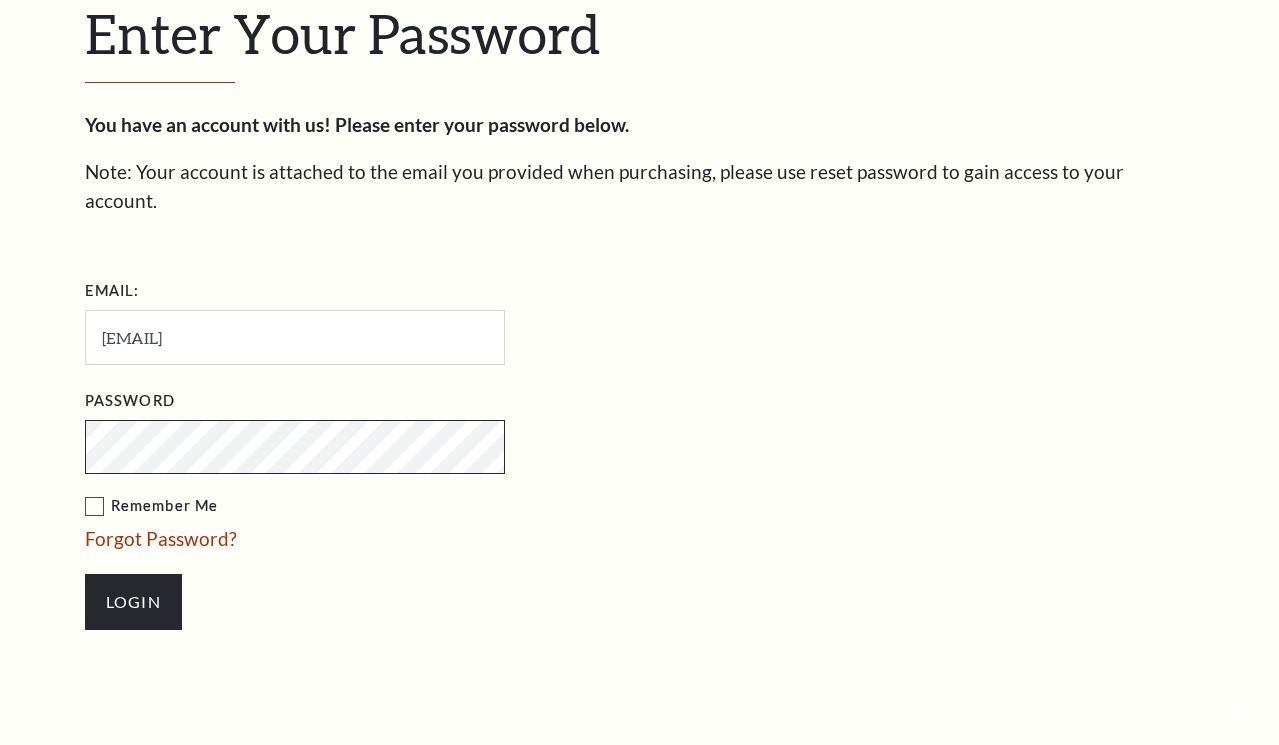 scroll, scrollTop: 553, scrollLeft: 0, axis: vertical 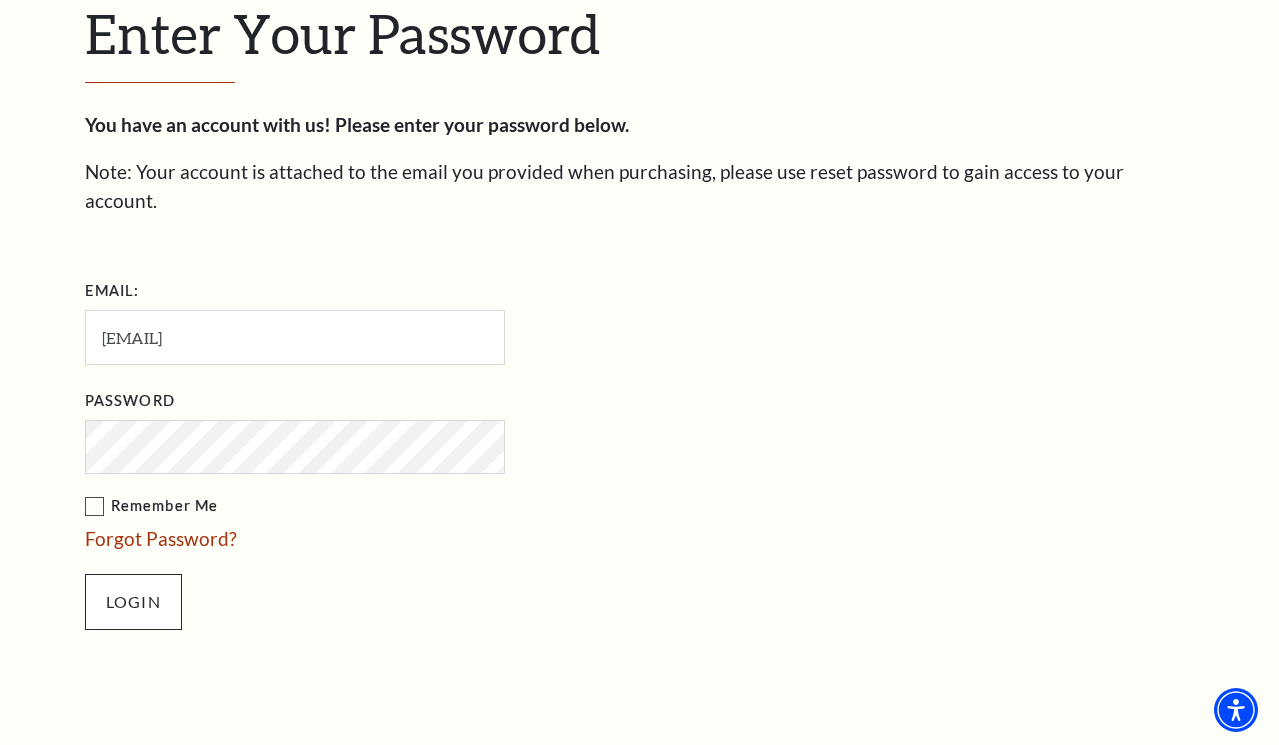 click on "Login" at bounding box center [133, 602] 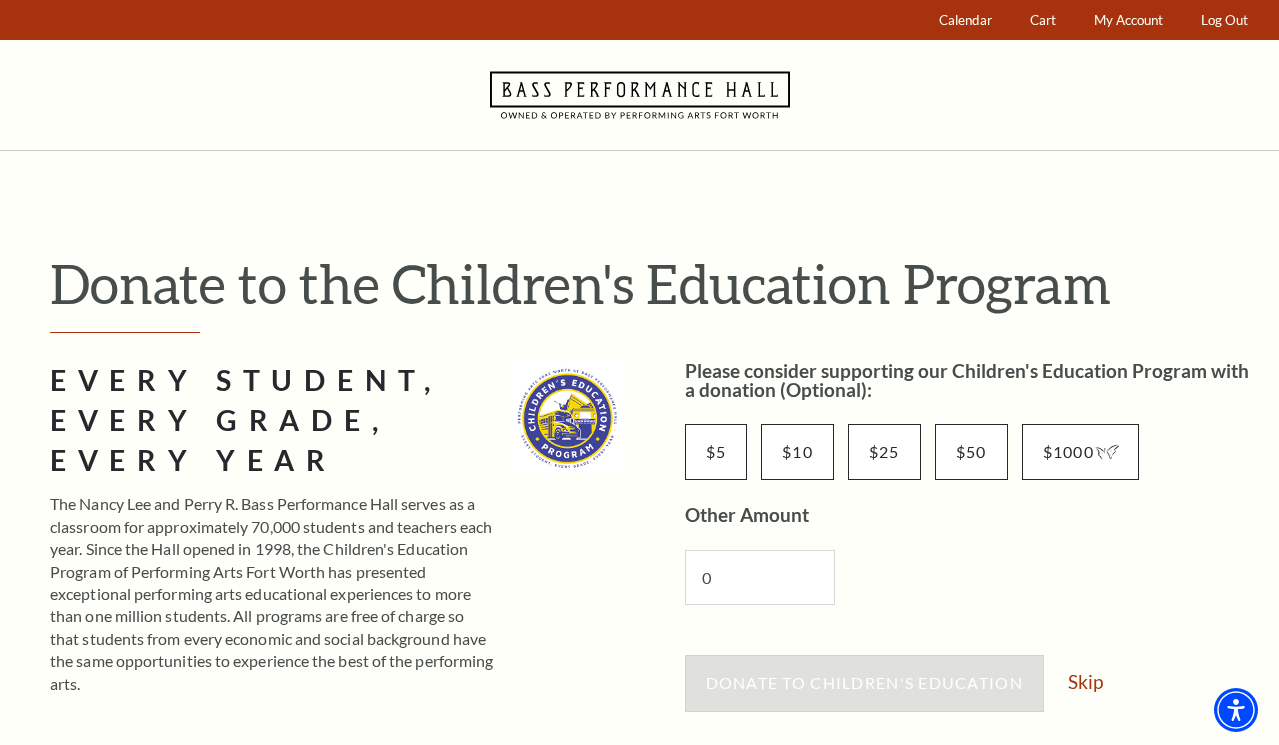 scroll, scrollTop: 0, scrollLeft: 0, axis: both 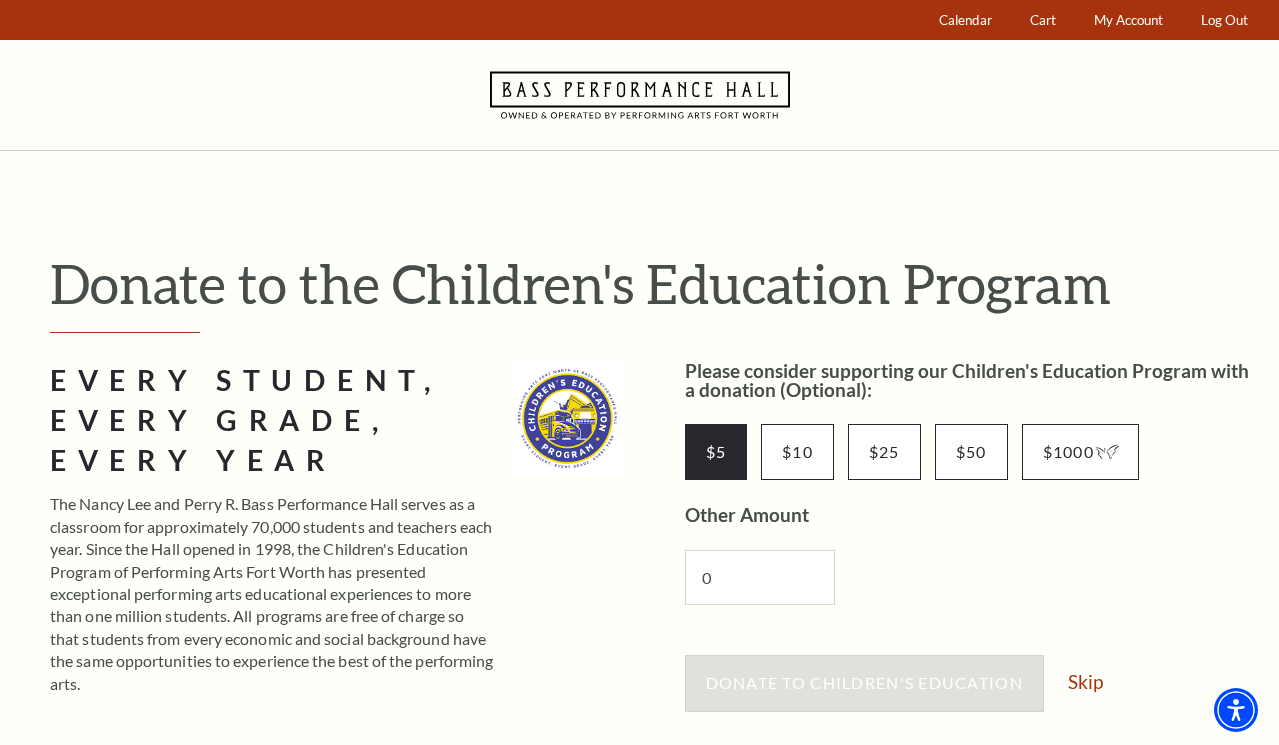 click on "$5" at bounding box center [716, 452] 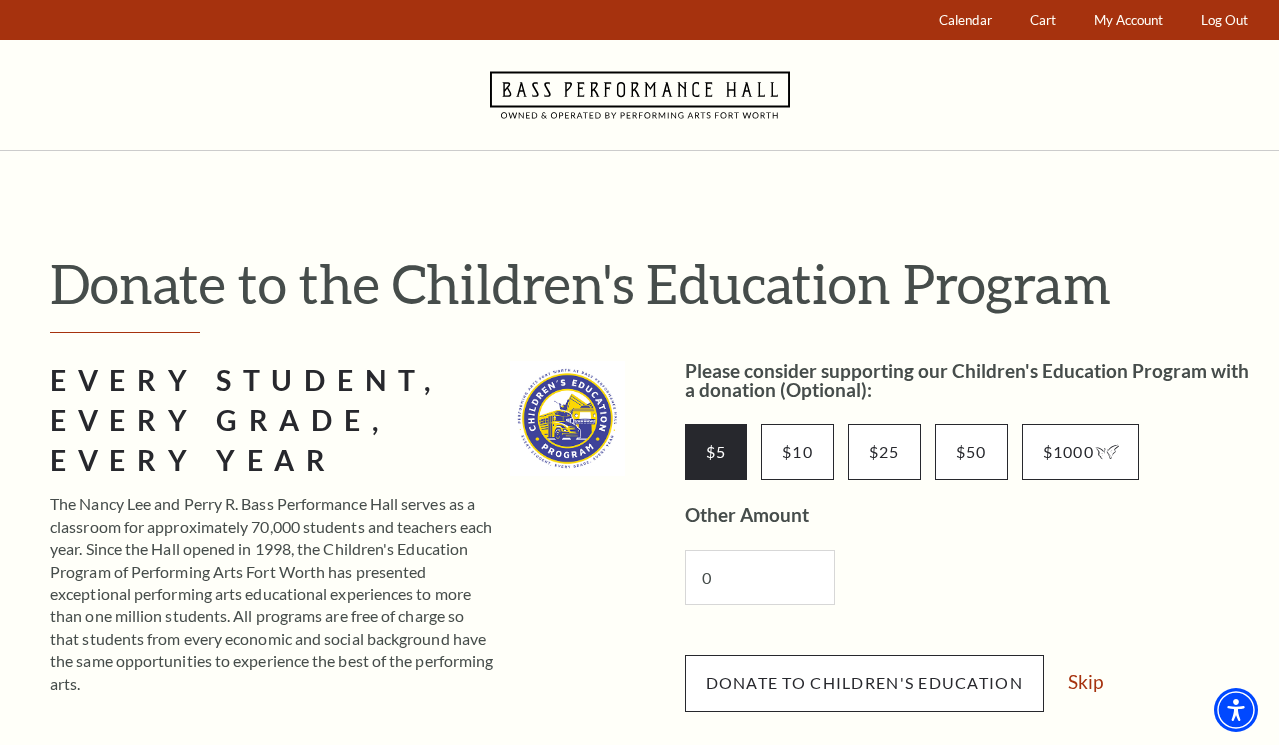 click on "Donate to Children's Education" at bounding box center (864, 682) 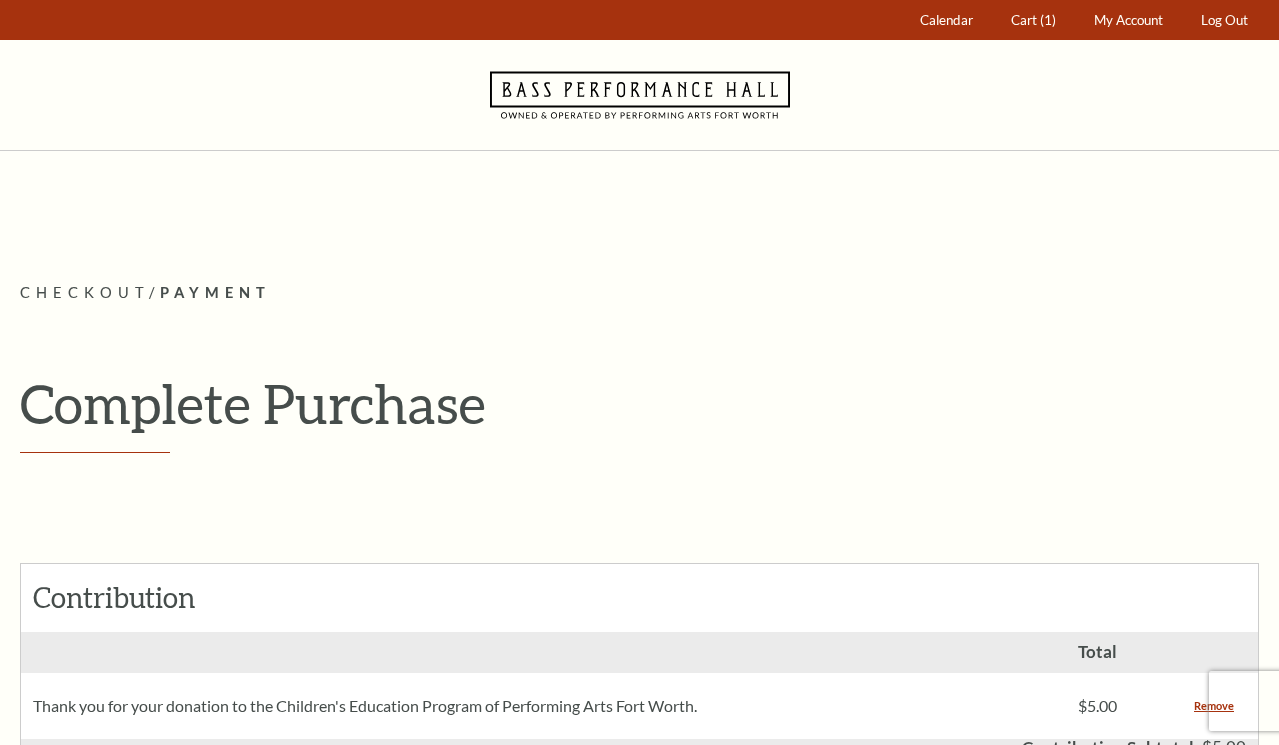 scroll, scrollTop: 0, scrollLeft: 0, axis: both 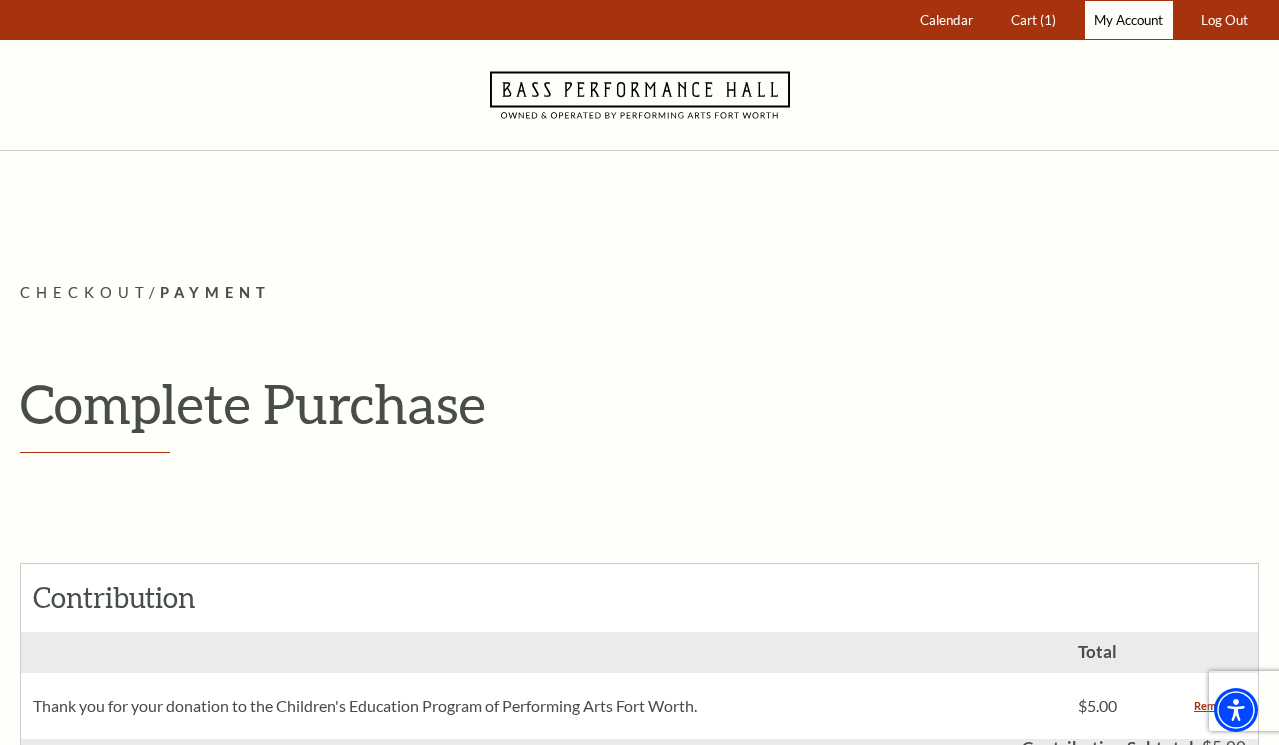 click on "My Account" at bounding box center [1128, 20] 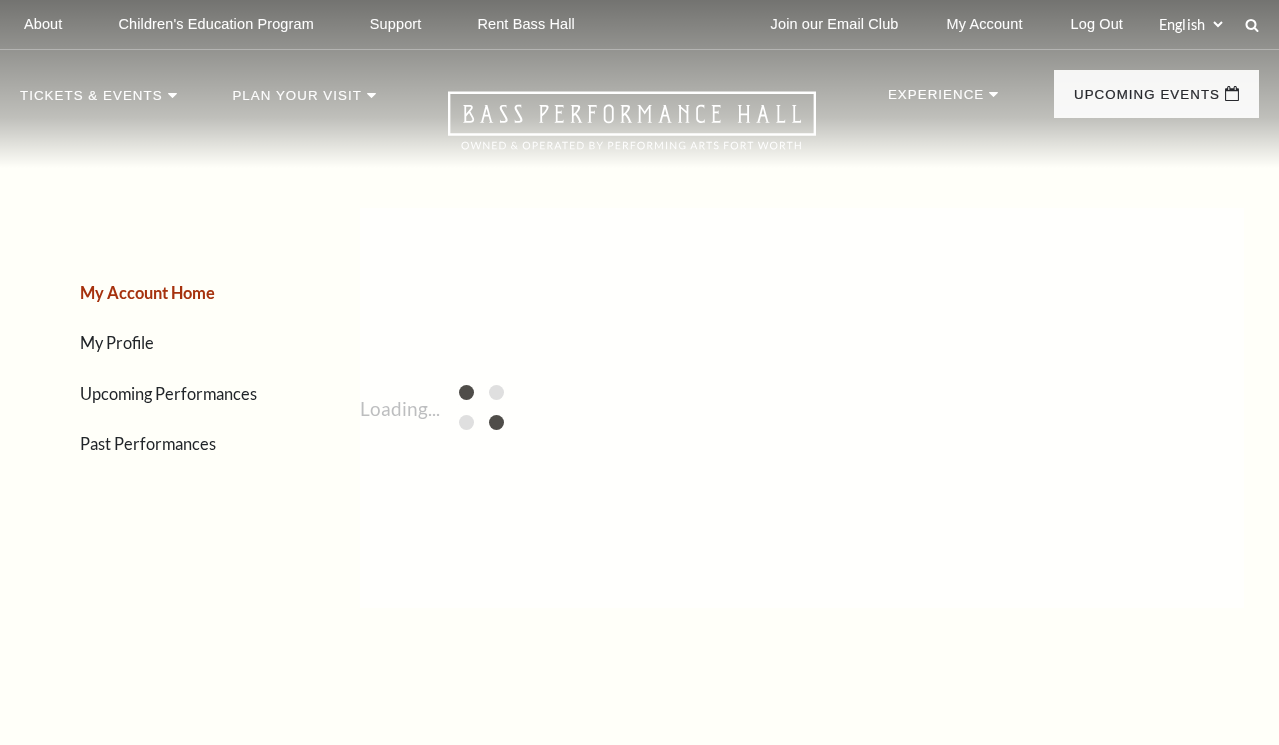 scroll, scrollTop: 0, scrollLeft: 0, axis: both 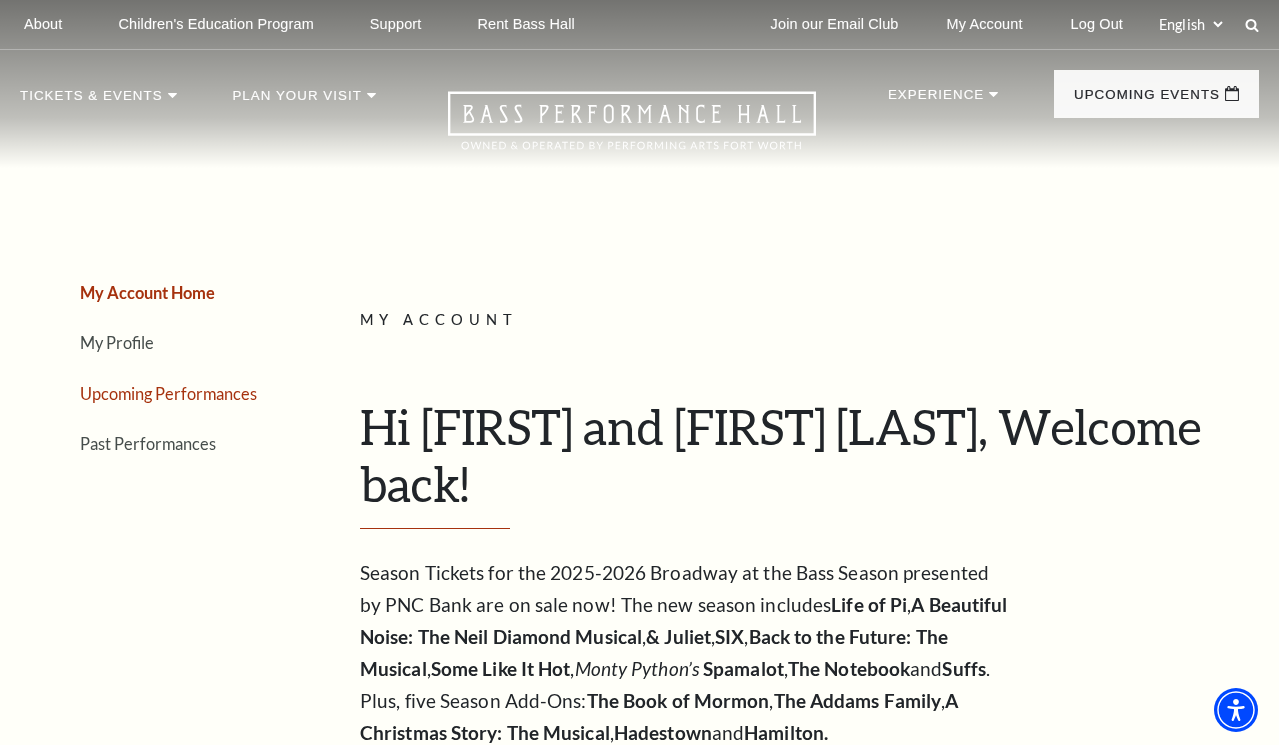 click on "Upcoming Performances" at bounding box center [168, 393] 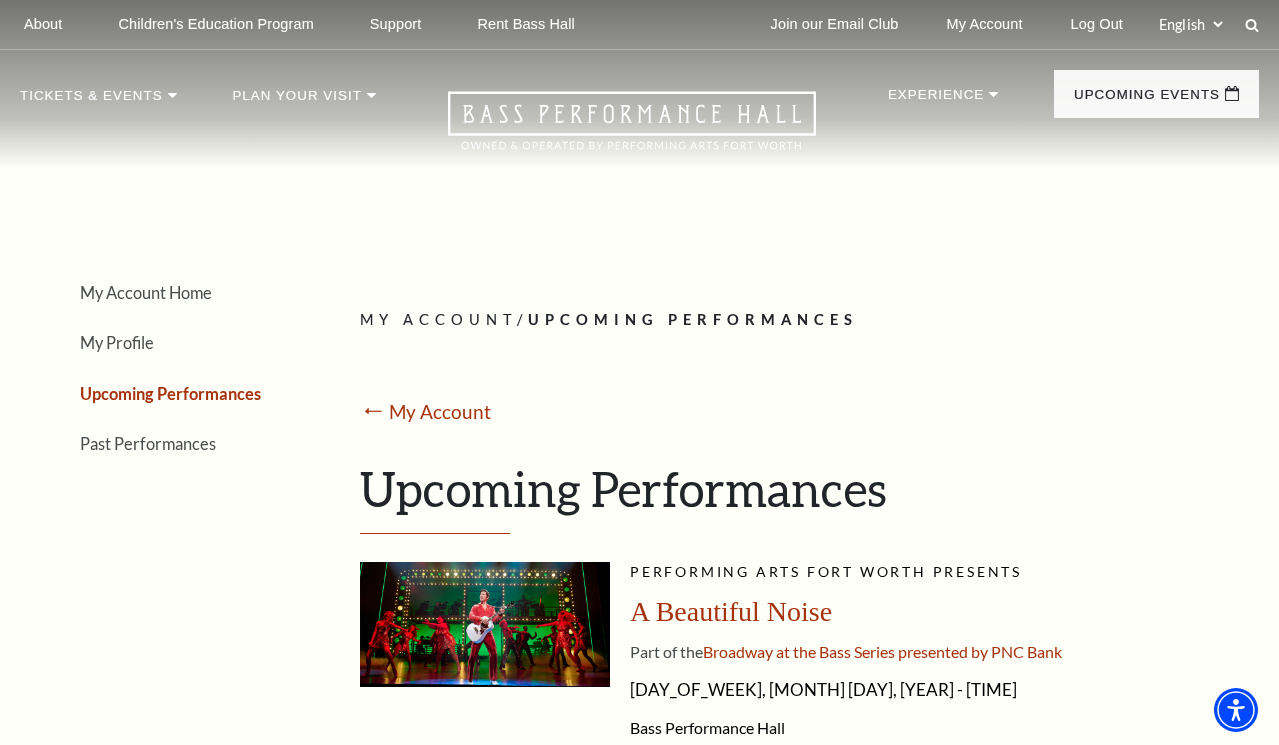 scroll, scrollTop: 0, scrollLeft: 0, axis: both 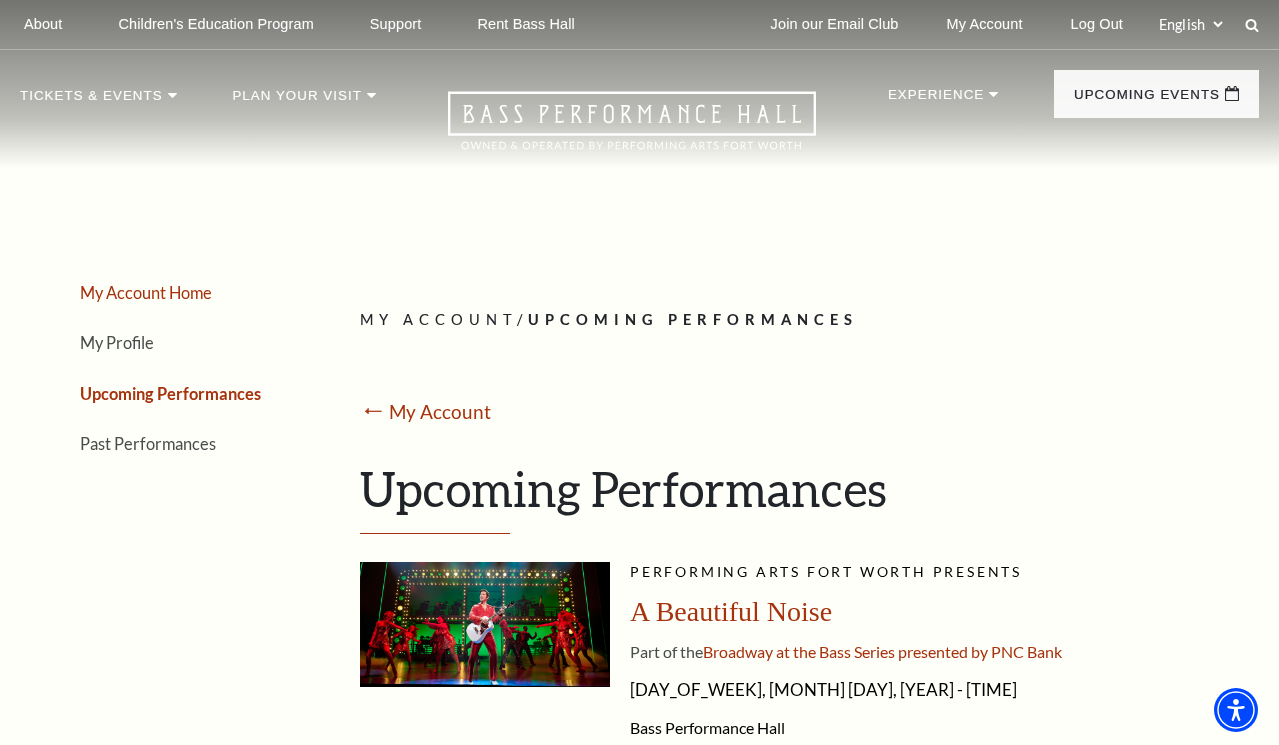 click on "My Account Home" at bounding box center (146, 292) 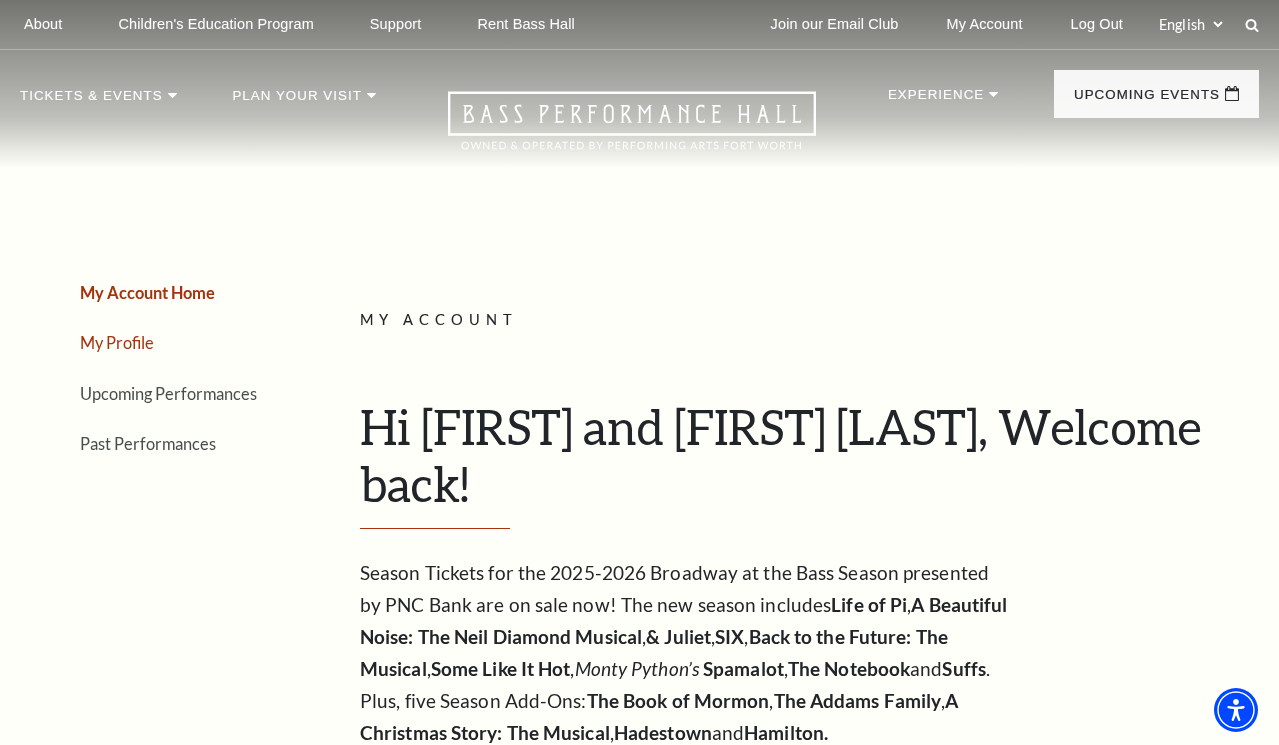 click on "My Profile" at bounding box center [117, 342] 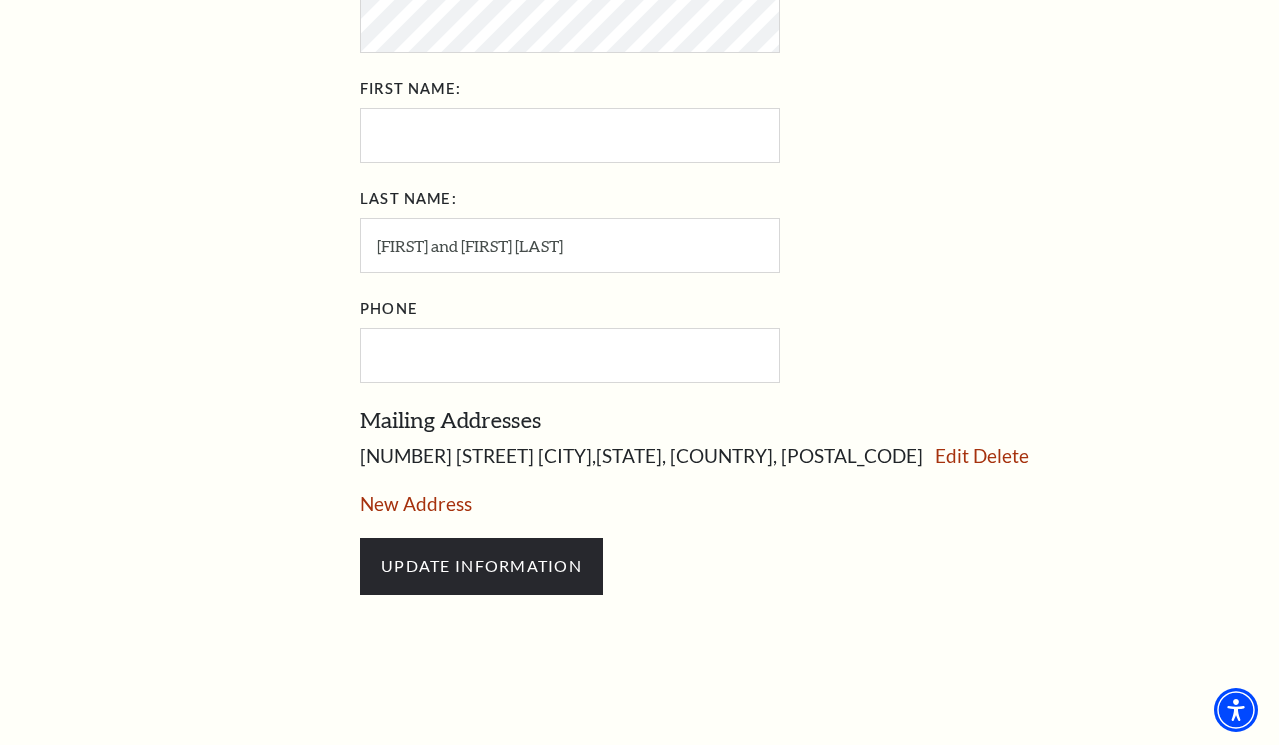 scroll, scrollTop: 957, scrollLeft: 0, axis: vertical 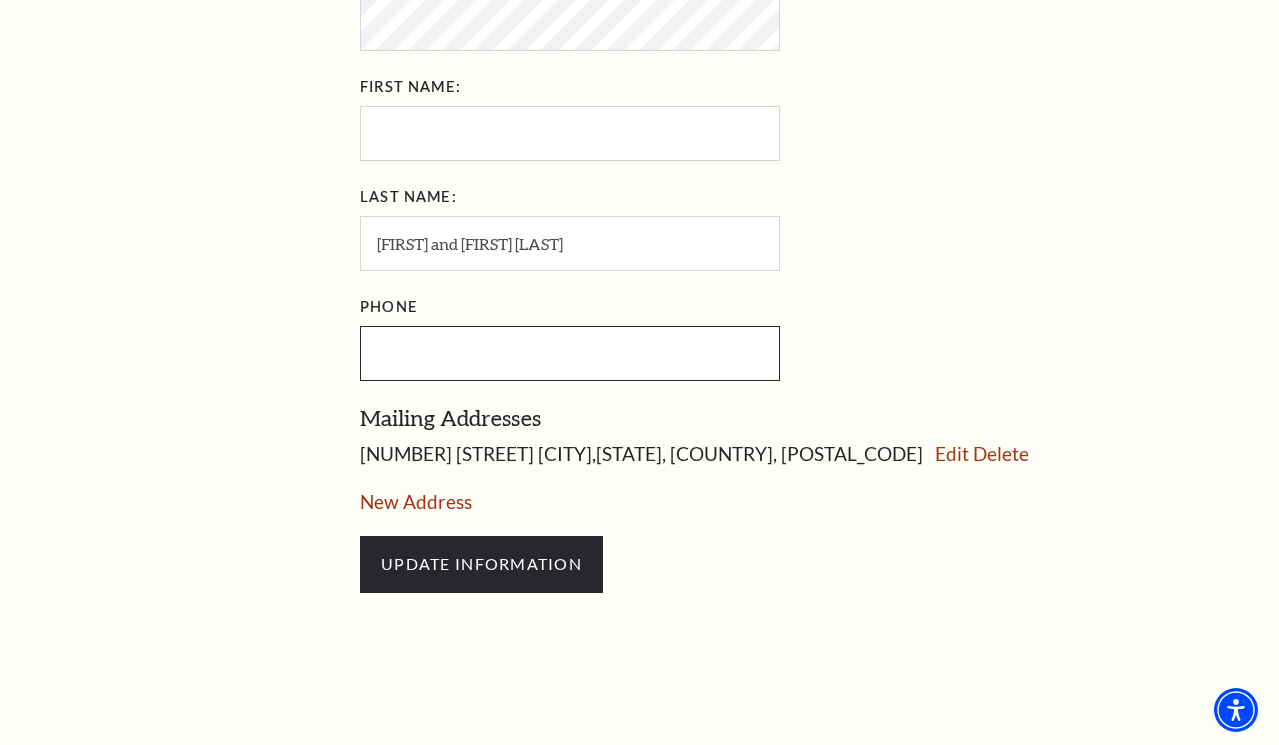 click at bounding box center [570, 353] 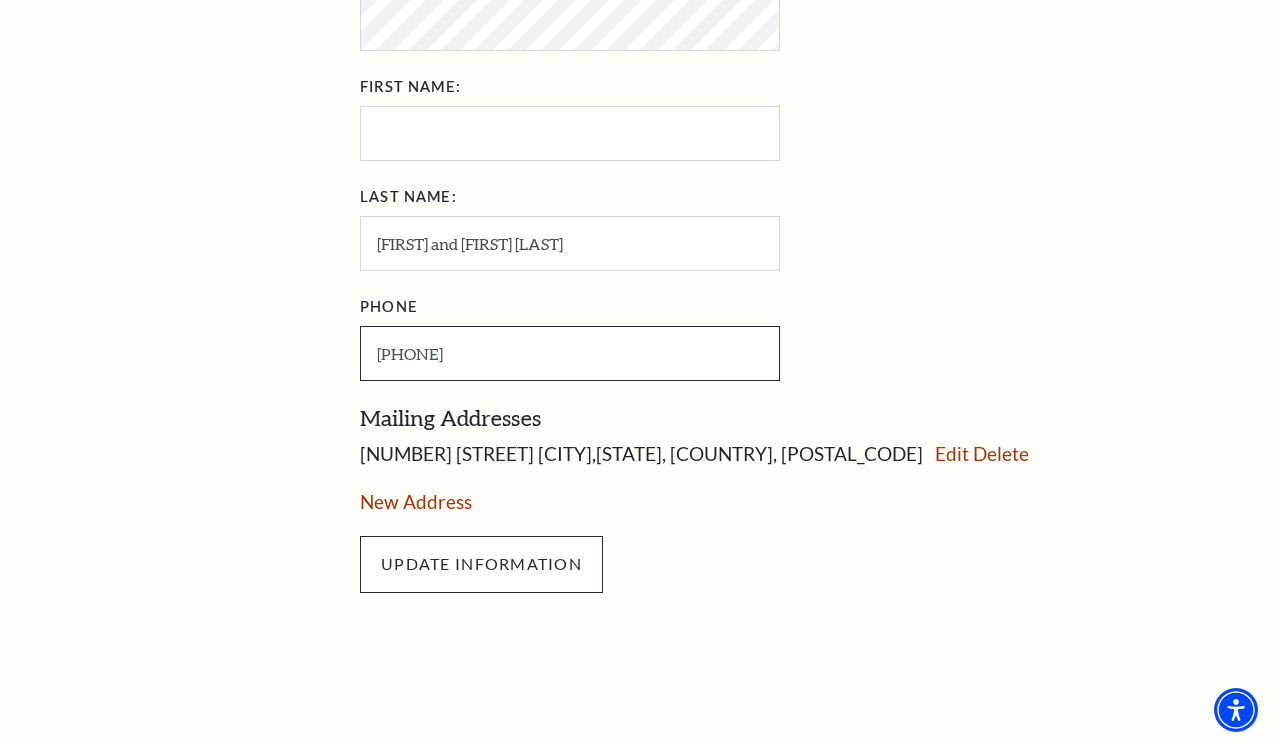 type on "410-382-7450" 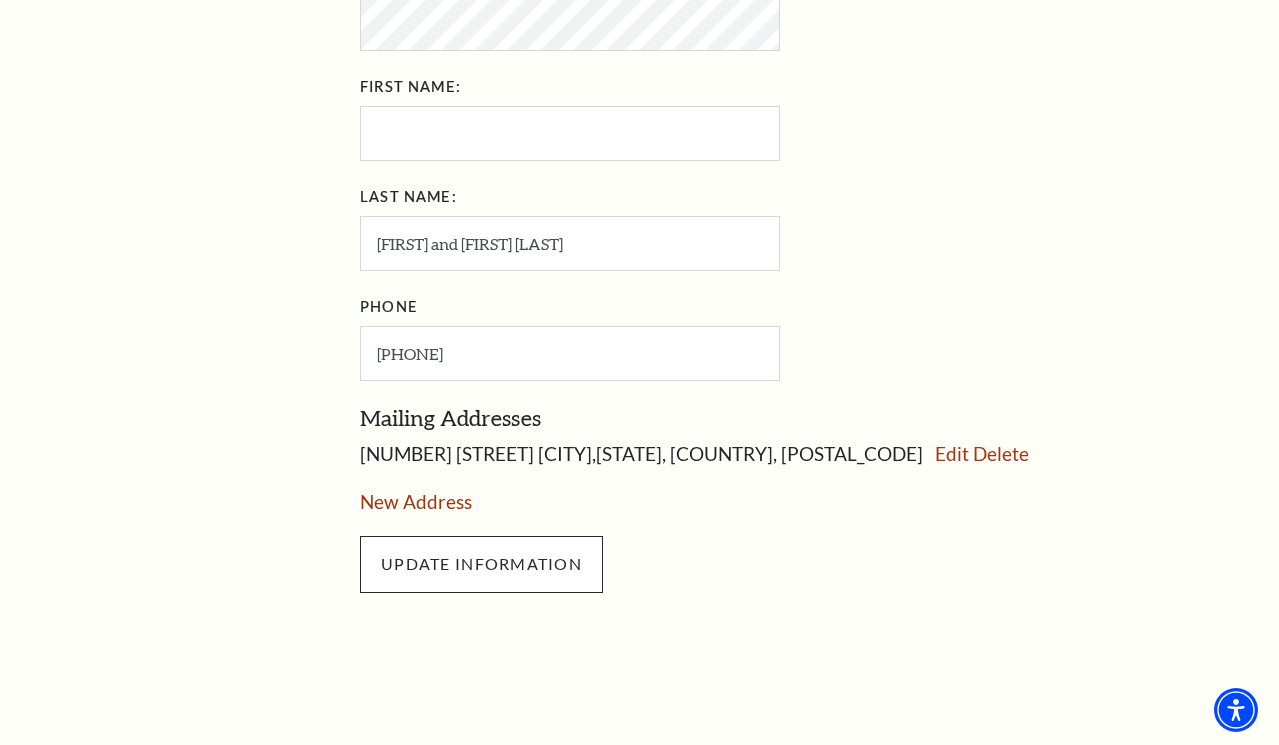 click on "UPDATE INFORMATION" at bounding box center (481, 564) 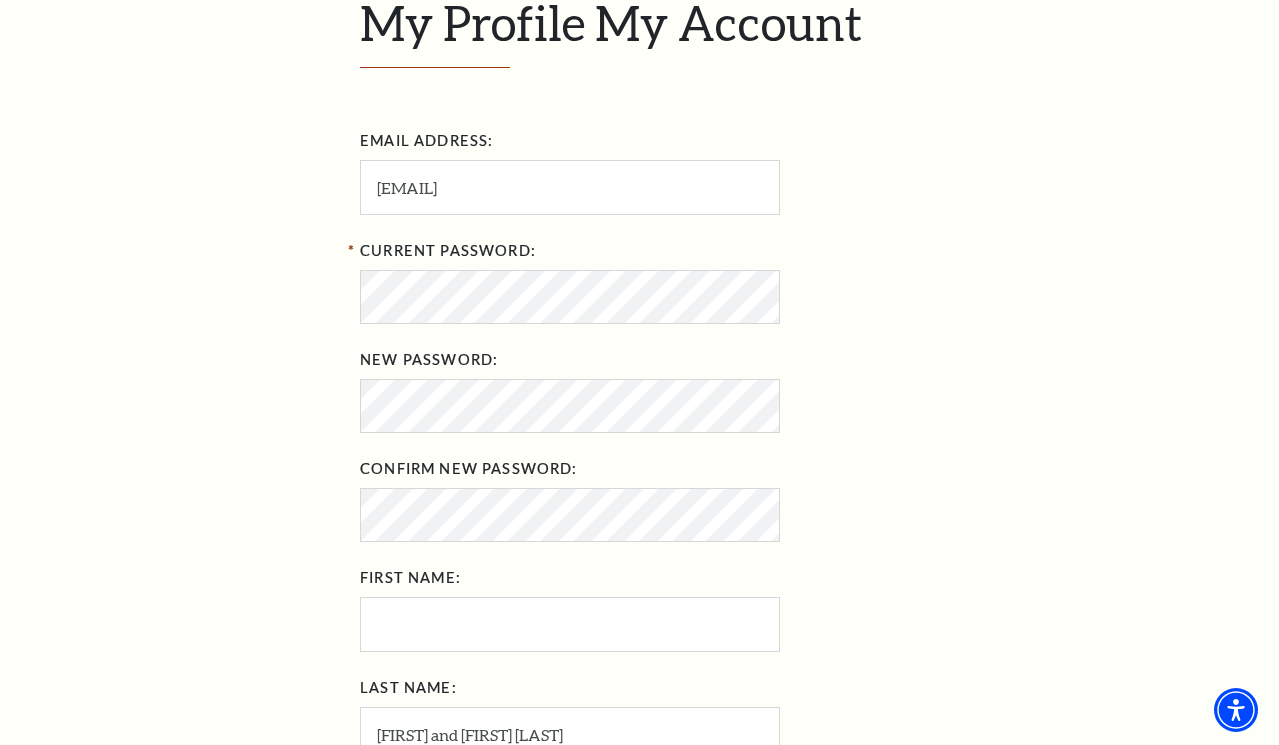 scroll, scrollTop: 464, scrollLeft: 0, axis: vertical 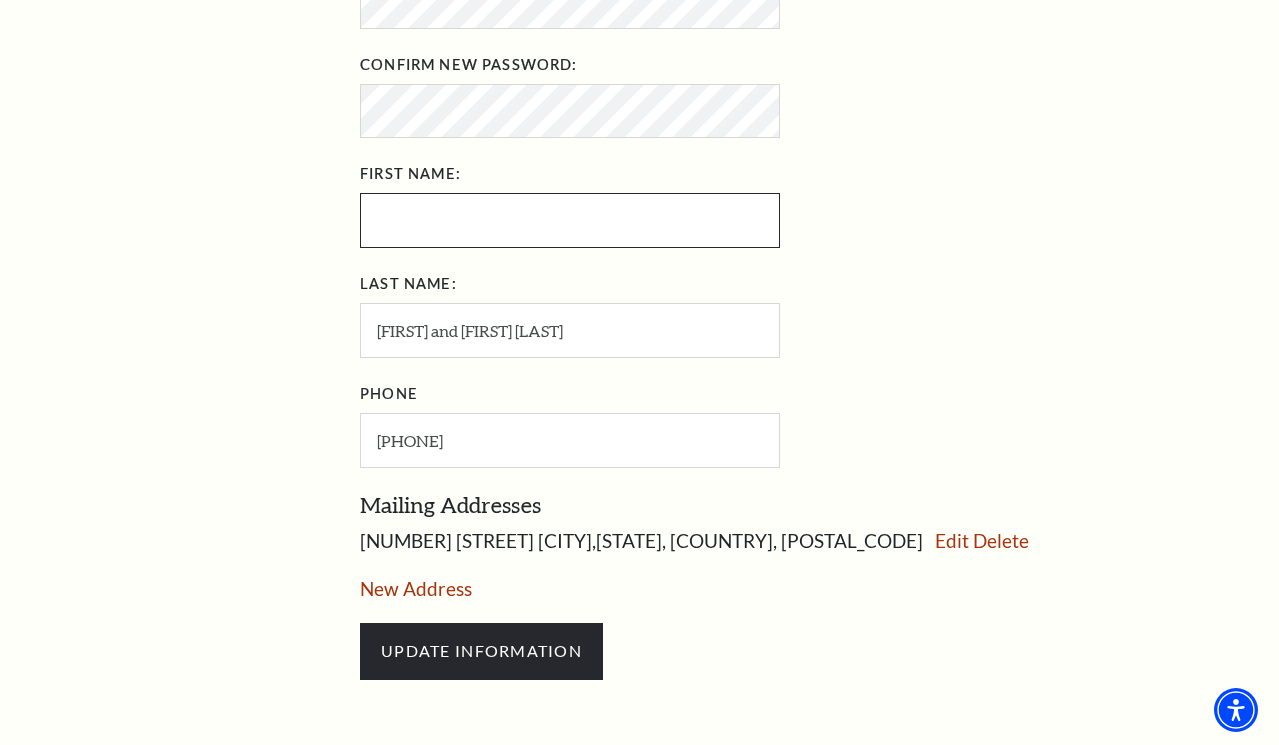 click at bounding box center (570, 220) 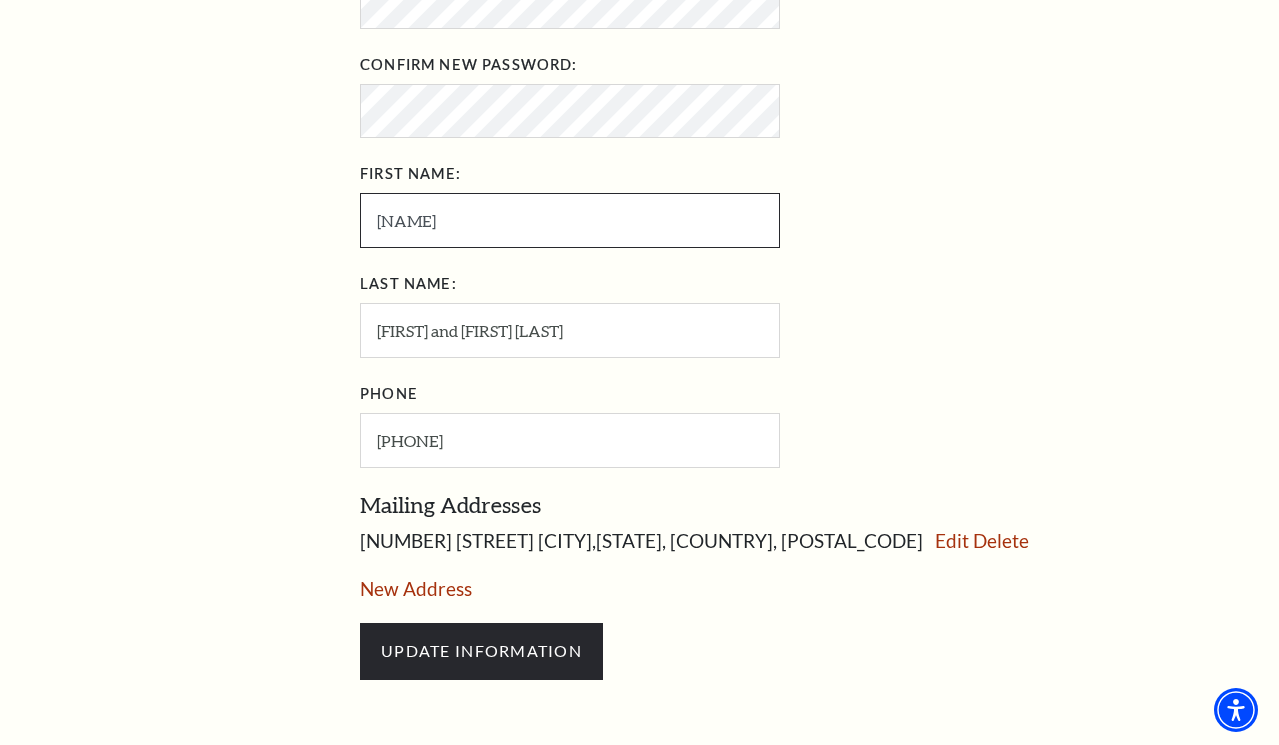 type on "Anne" 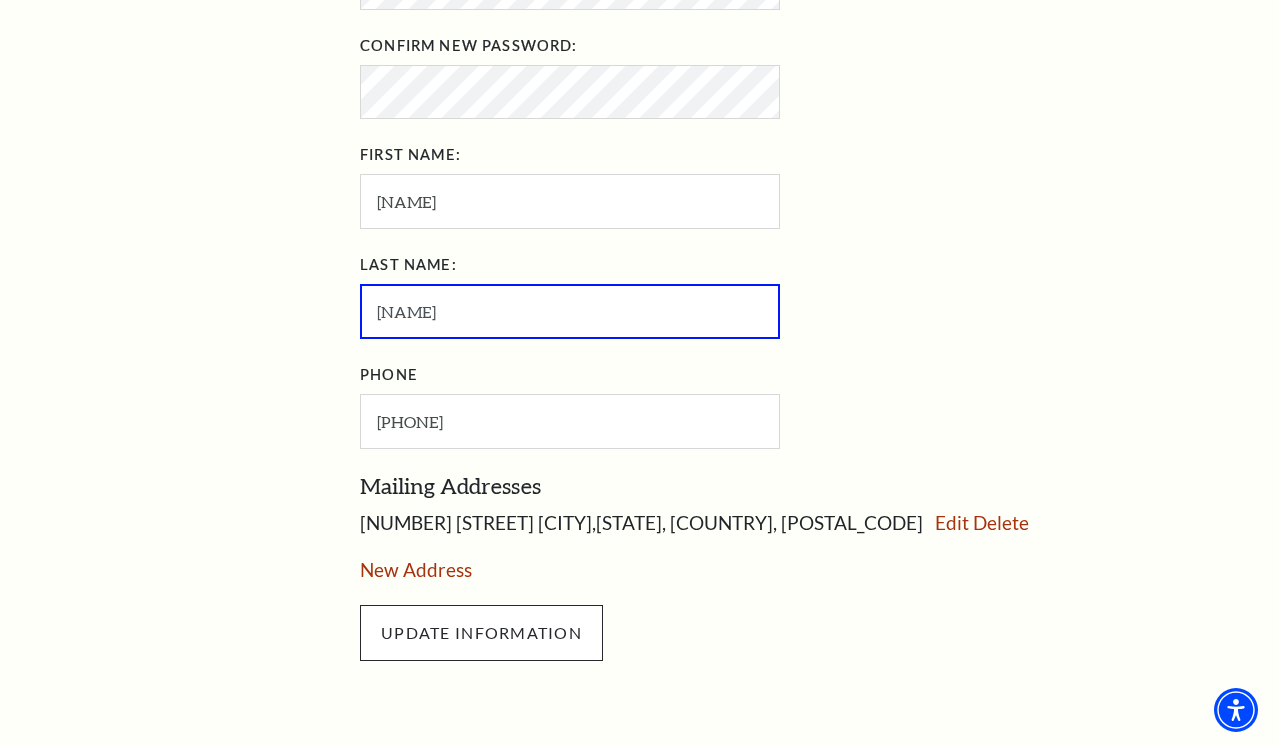 type on "Mehall" 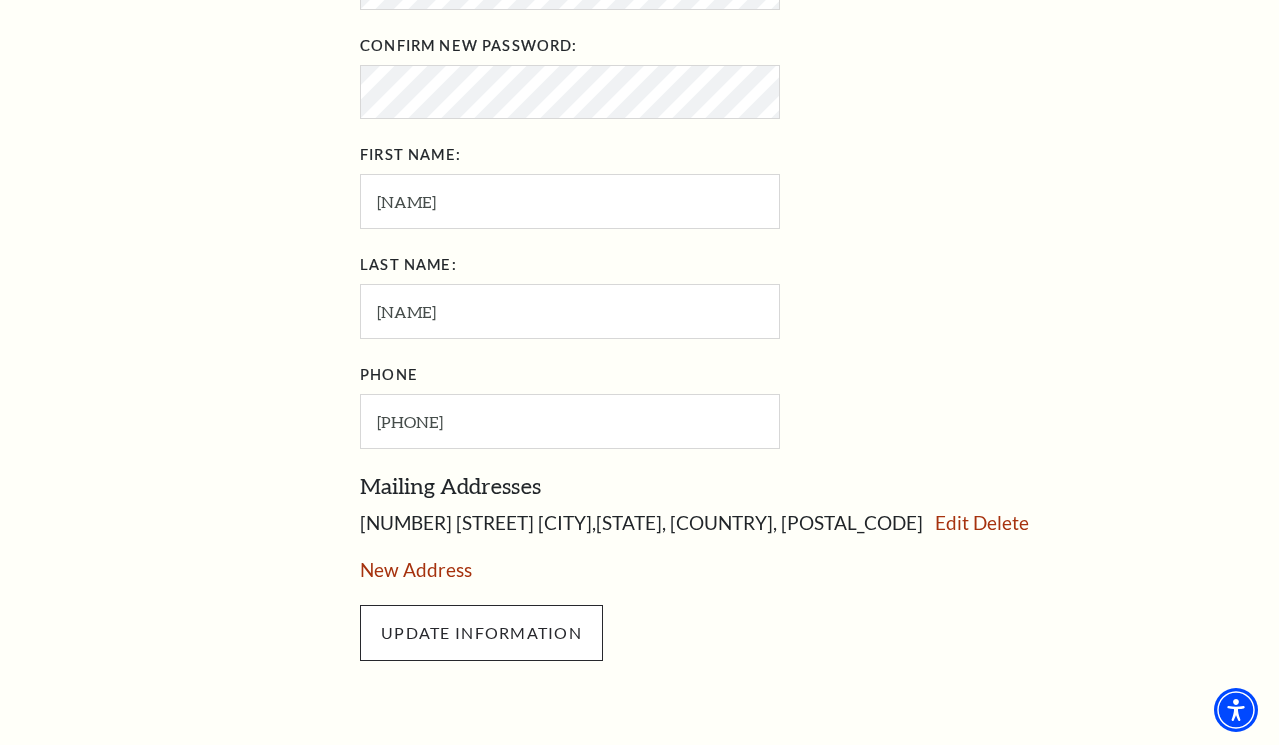click on "UPDATE INFORMATION" at bounding box center (481, 633) 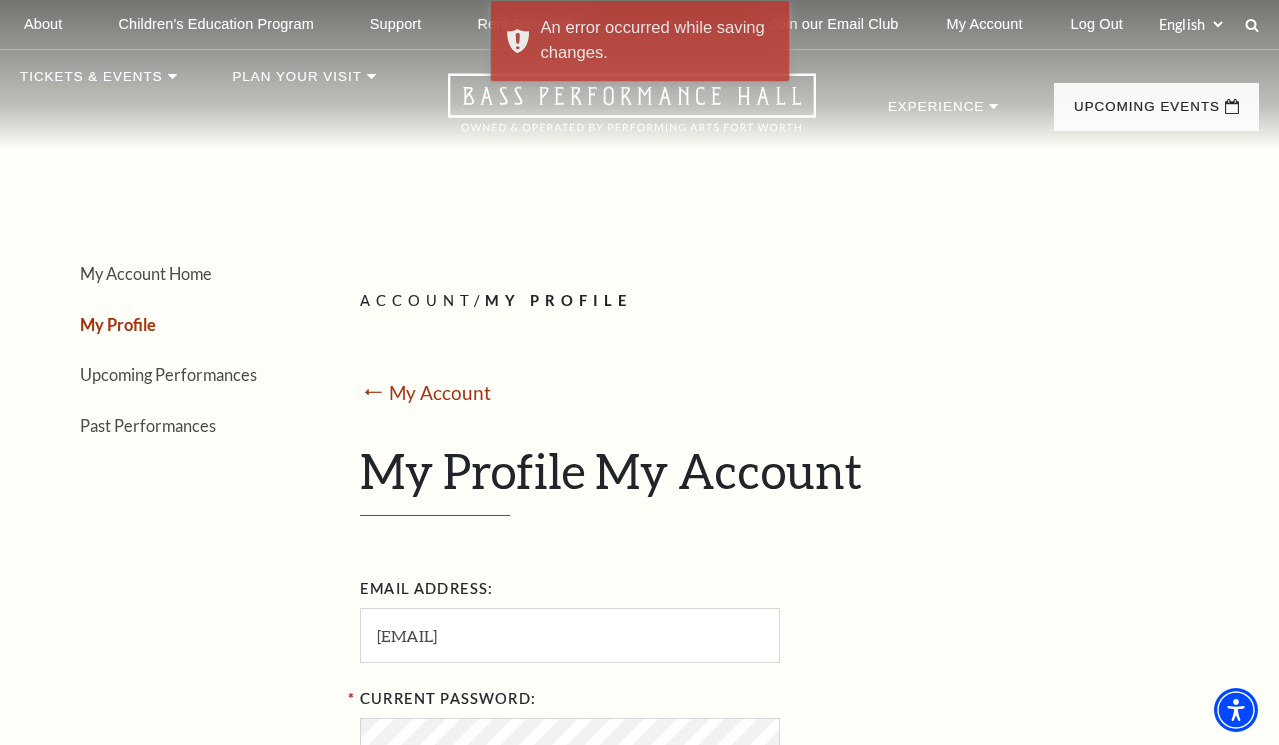 scroll, scrollTop: 0, scrollLeft: 0, axis: both 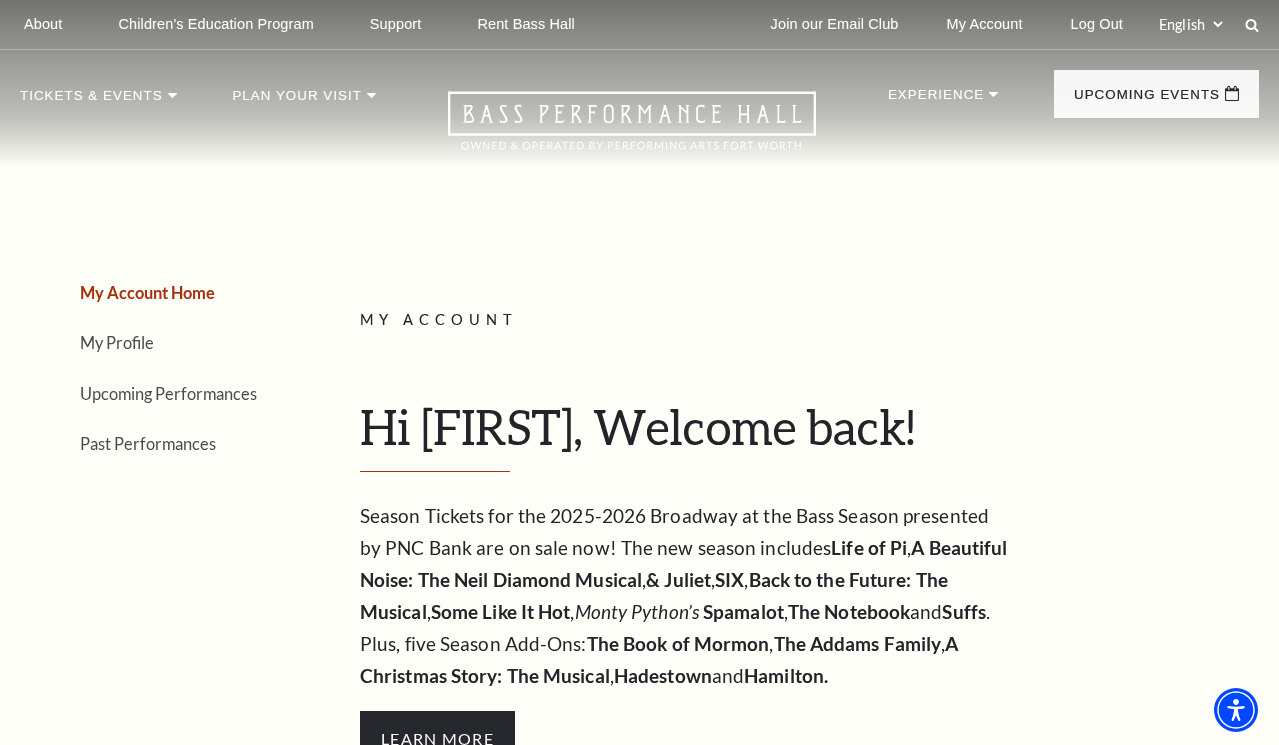click on "My Account Home" at bounding box center (147, 292) 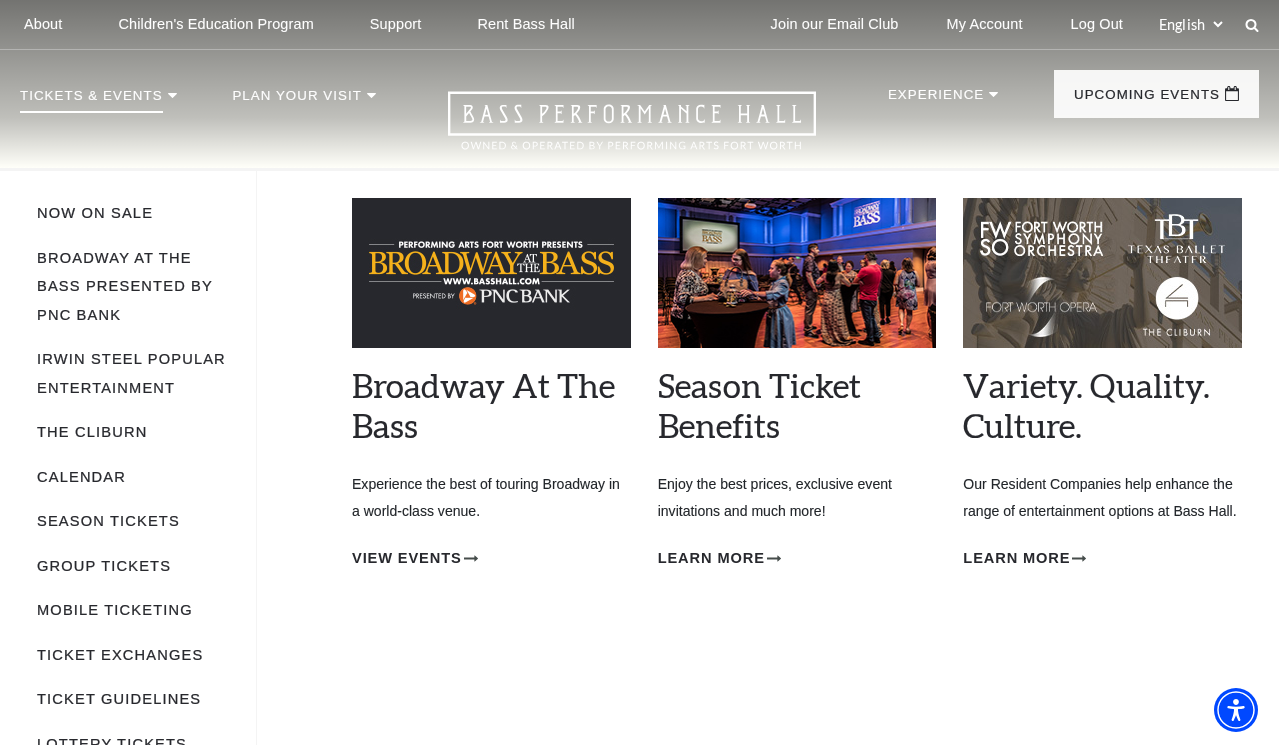 click on "Tickets & Events" at bounding box center (91, 101) 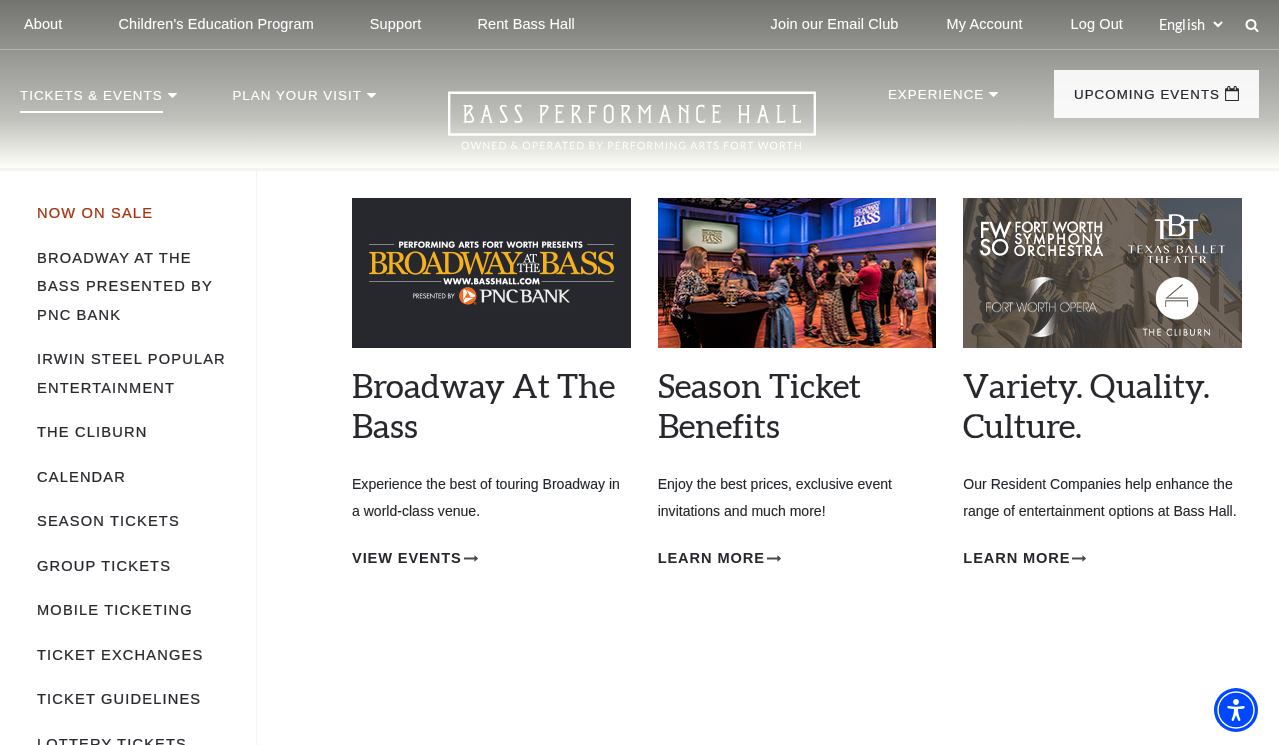 click on "Now On Sale" at bounding box center (95, 213) 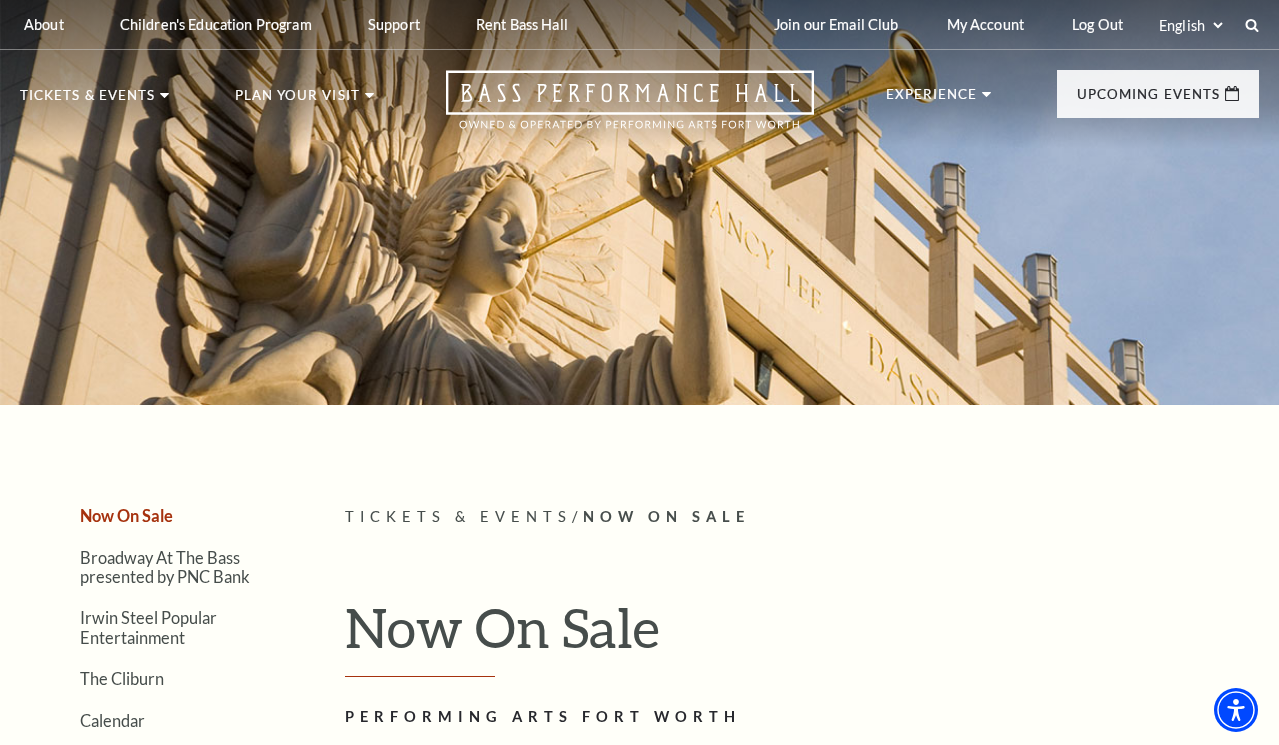 scroll, scrollTop: 0, scrollLeft: 0, axis: both 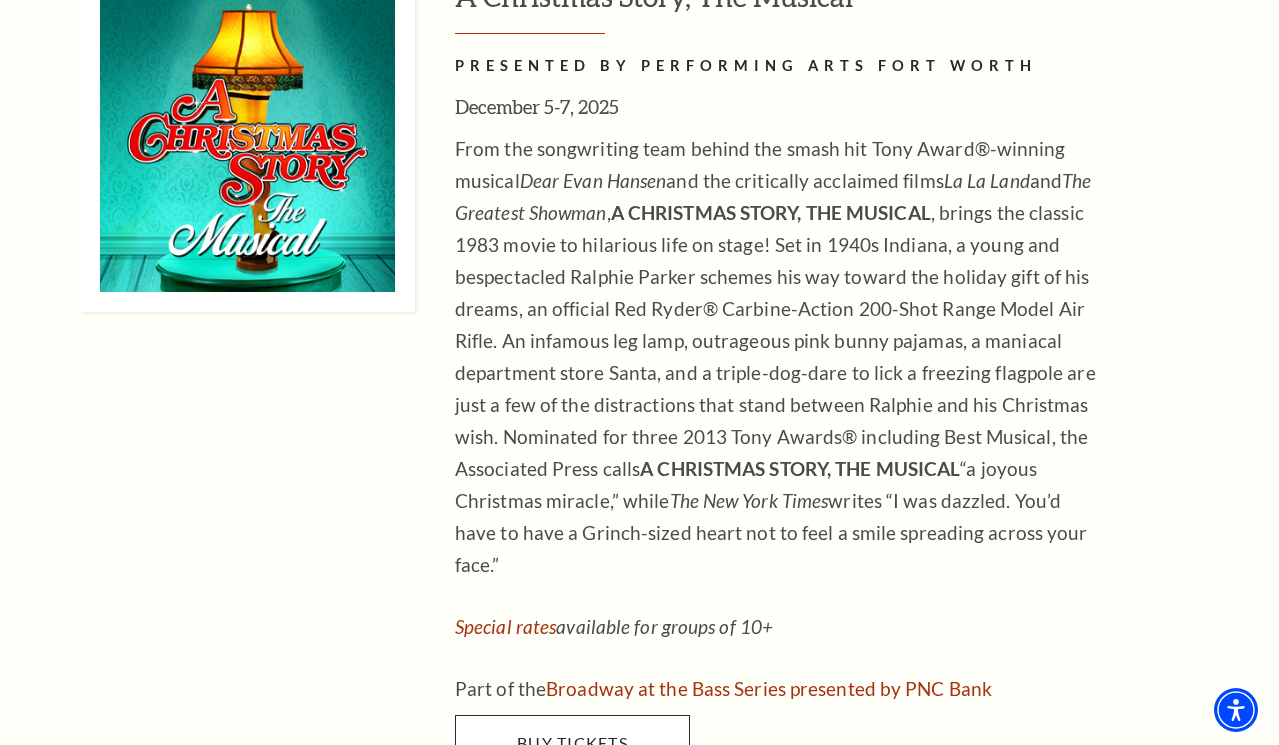 click on "Buy Tickets" at bounding box center [572, 742] 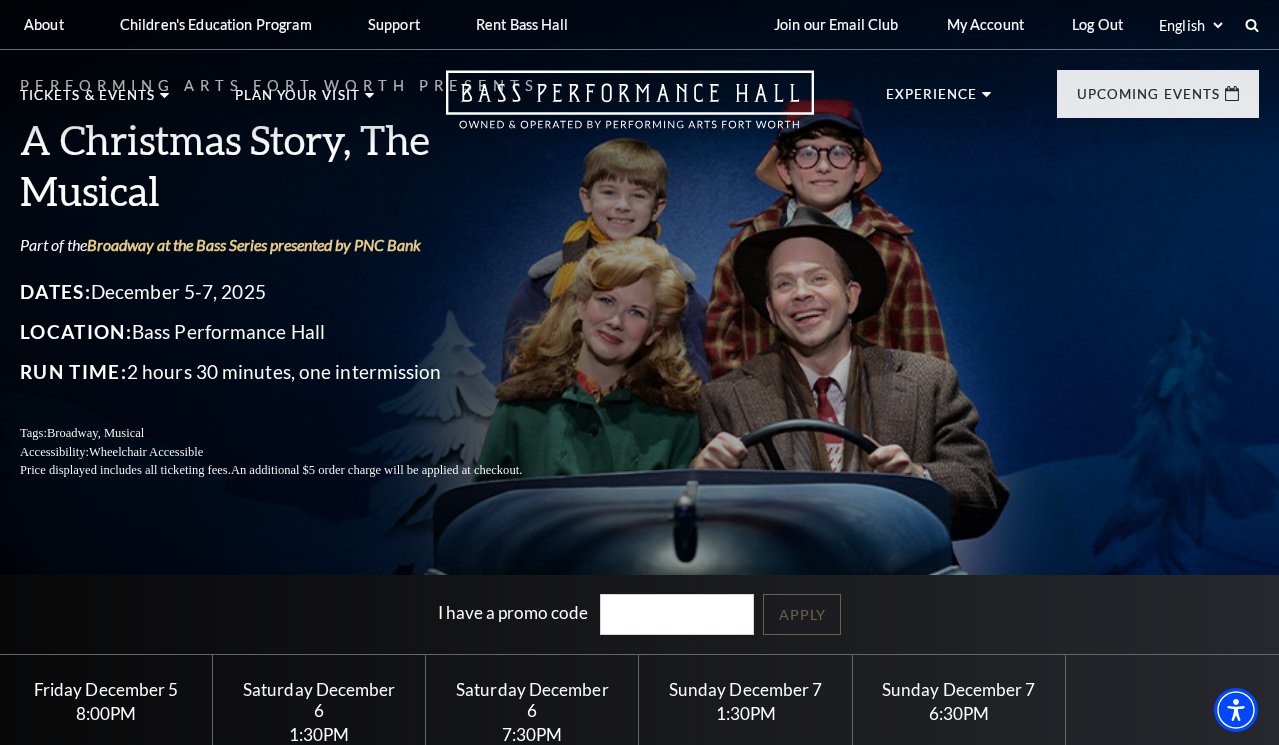 scroll, scrollTop: 0, scrollLeft: 0, axis: both 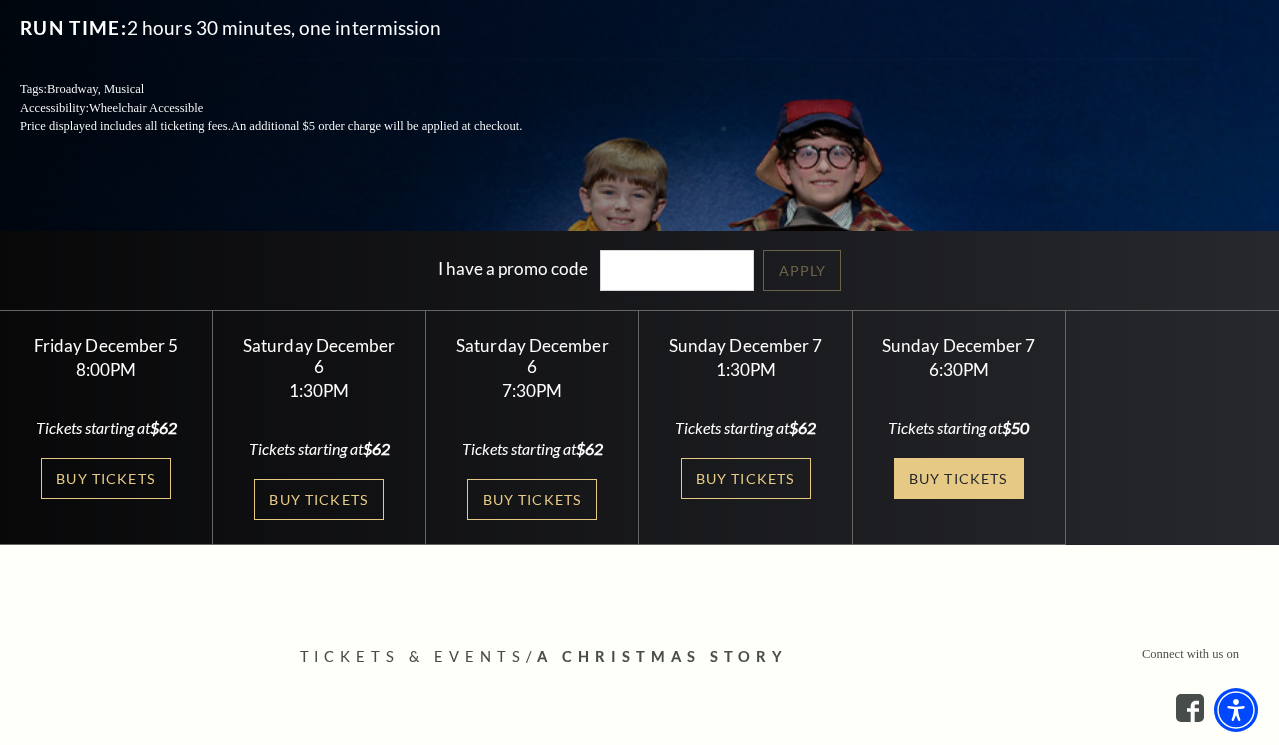click on "Buy Tickets" at bounding box center [959, 478] 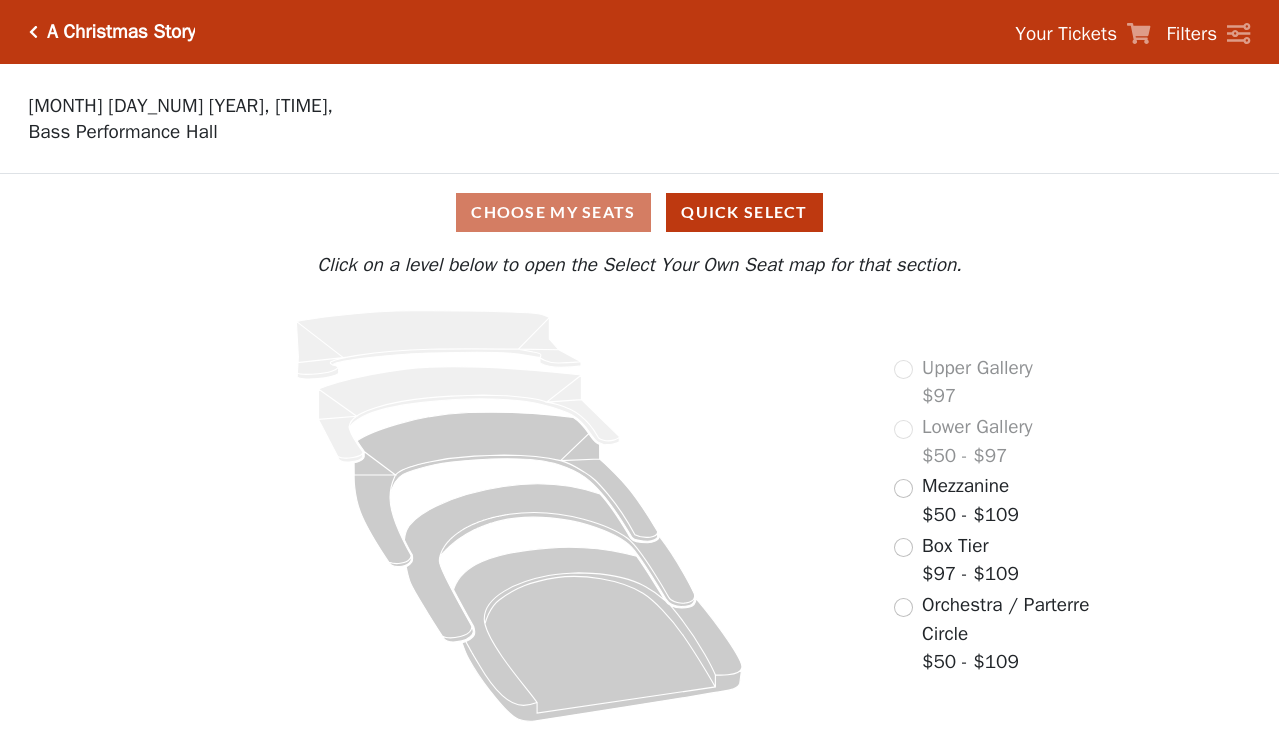 scroll, scrollTop: 0, scrollLeft: 0, axis: both 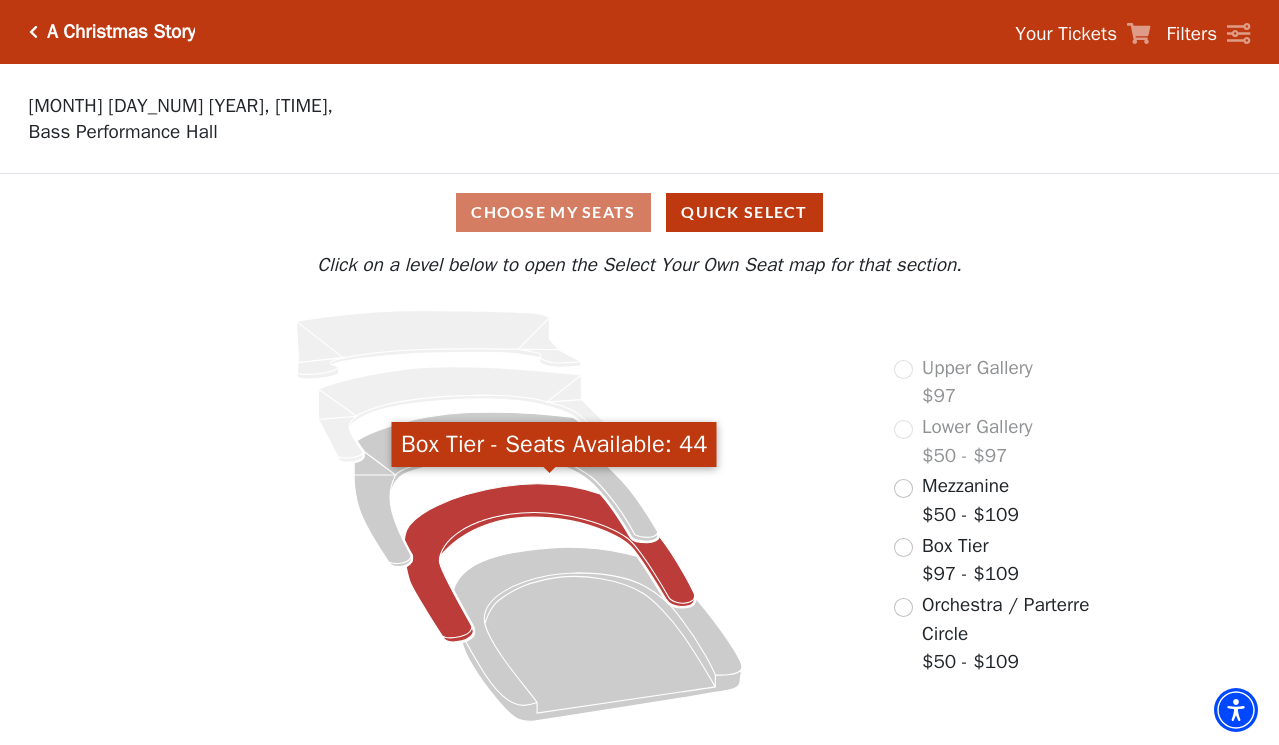 click 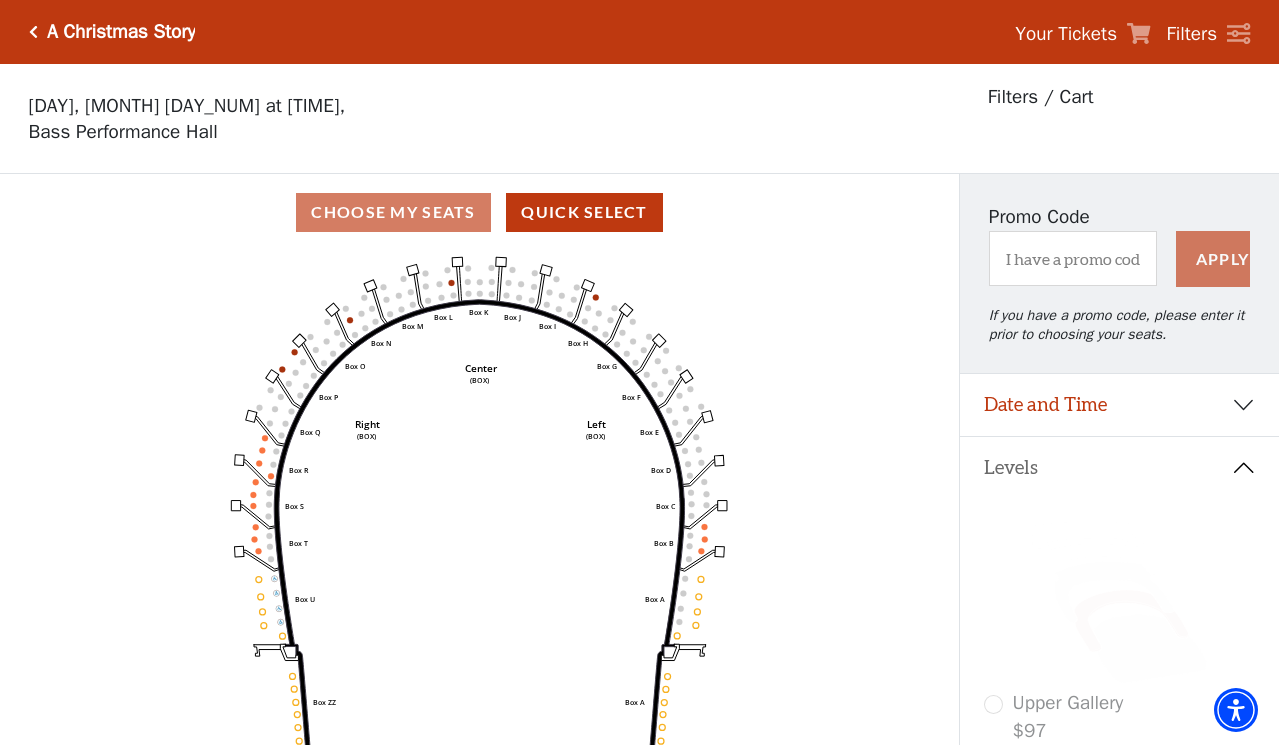 scroll, scrollTop: 93, scrollLeft: 0, axis: vertical 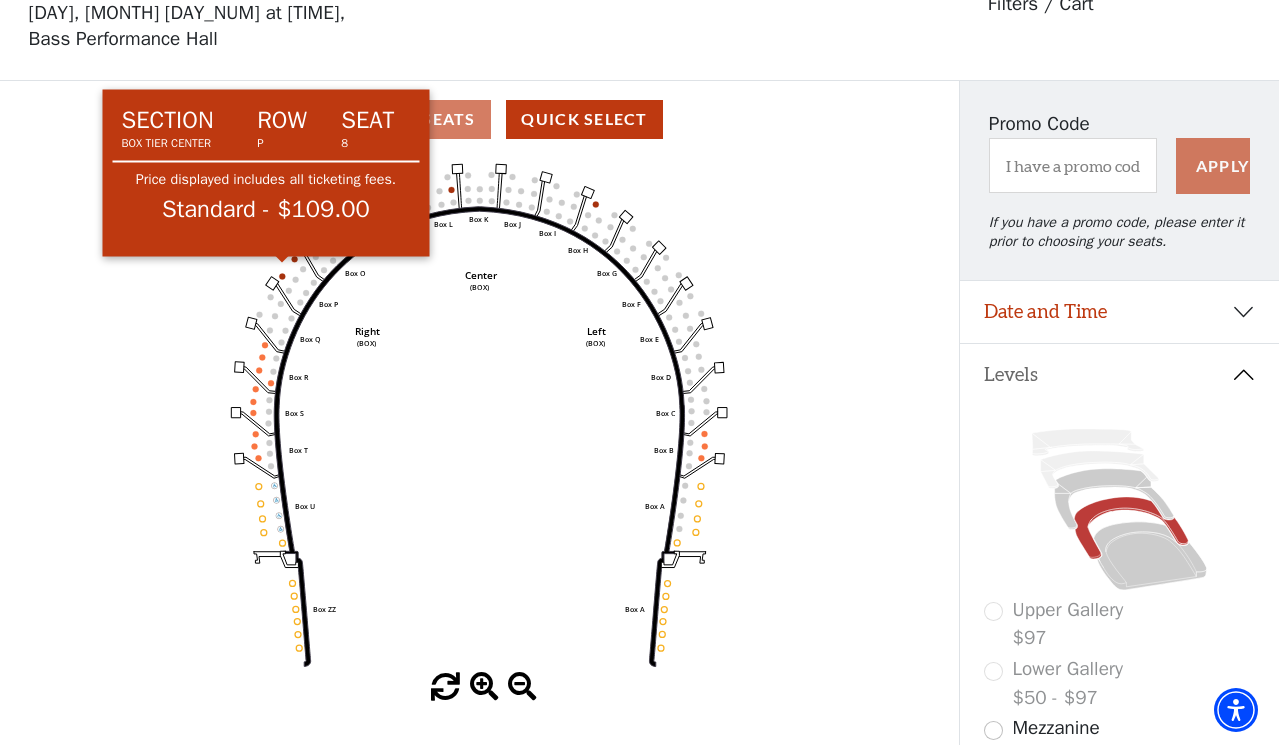 click 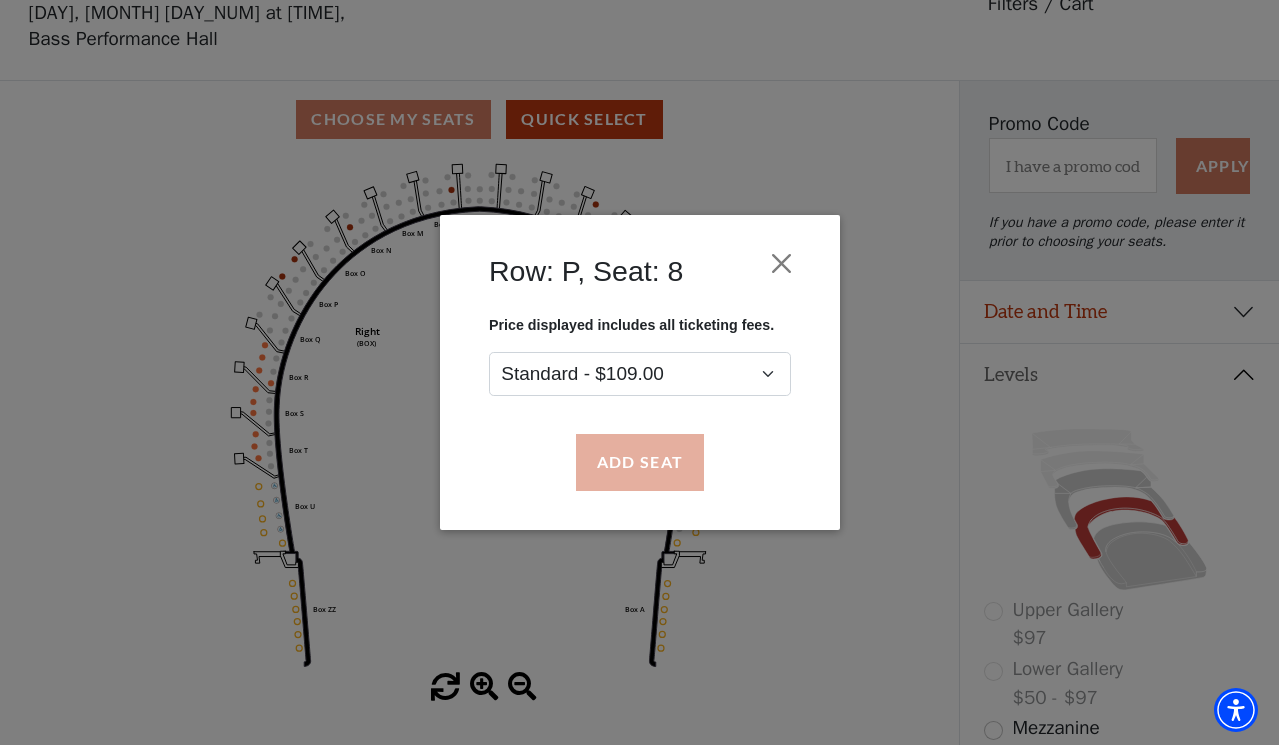click on "Add Seat" at bounding box center (639, 463) 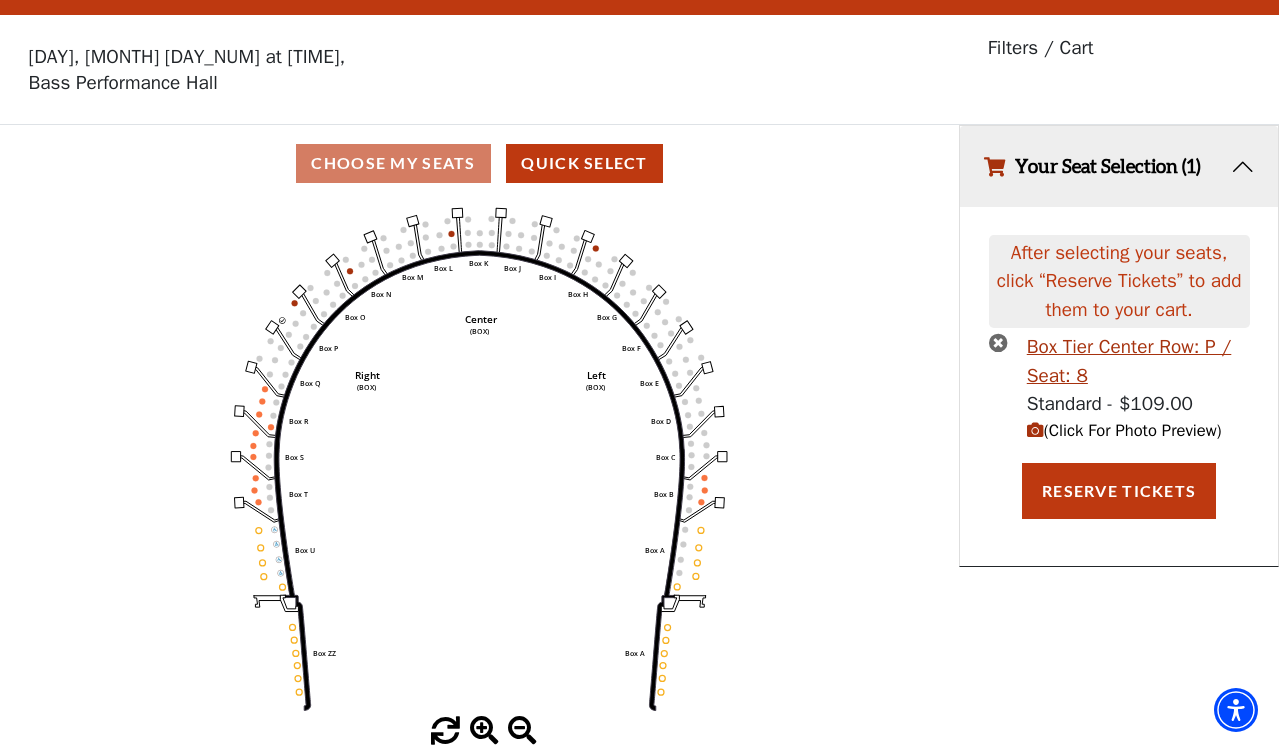scroll, scrollTop: 0, scrollLeft: 0, axis: both 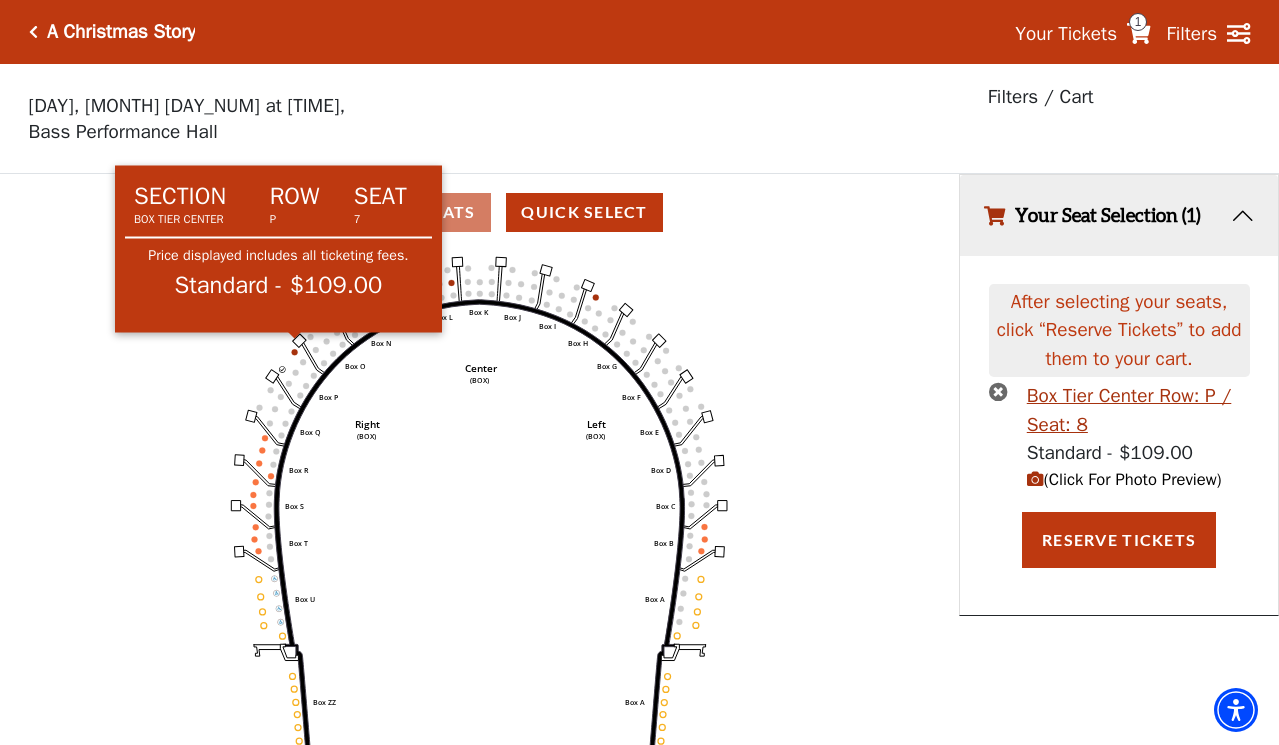 click 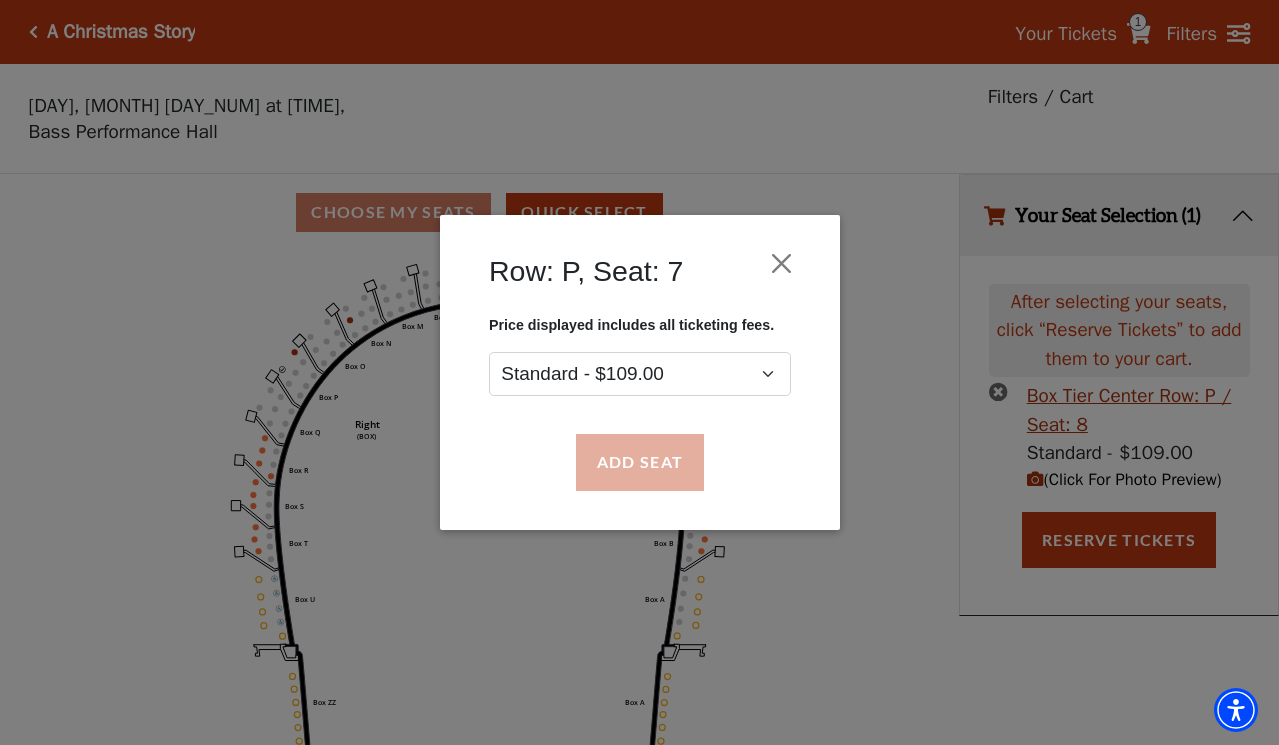 click on "Add Seat" at bounding box center (639, 463) 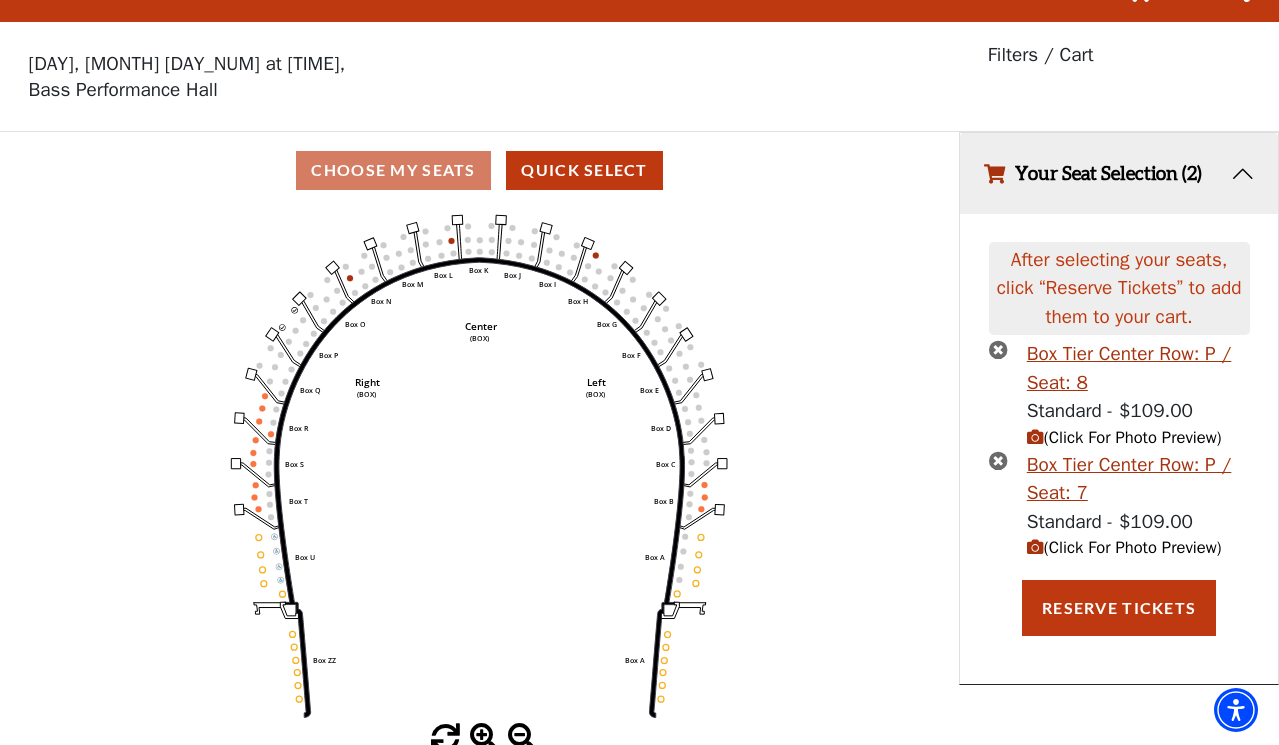 scroll, scrollTop: 41, scrollLeft: 0, axis: vertical 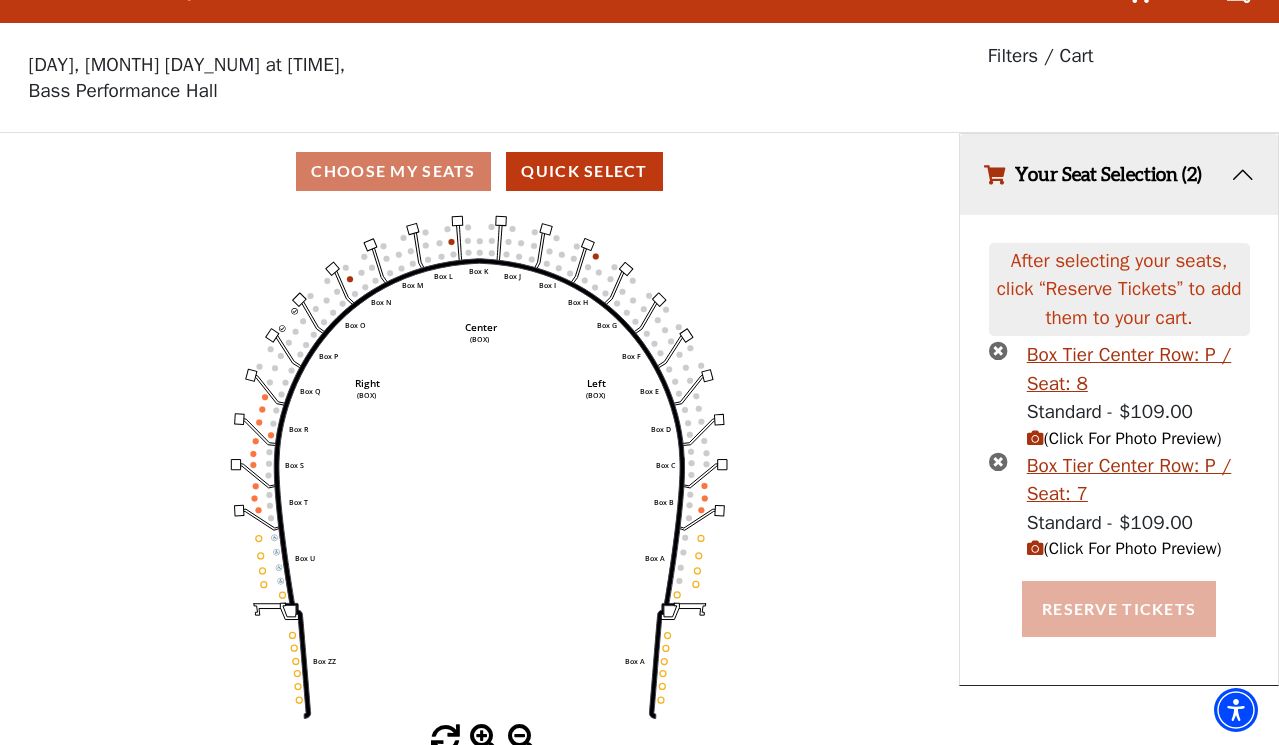 click on "Reserve Tickets" at bounding box center (1119, 609) 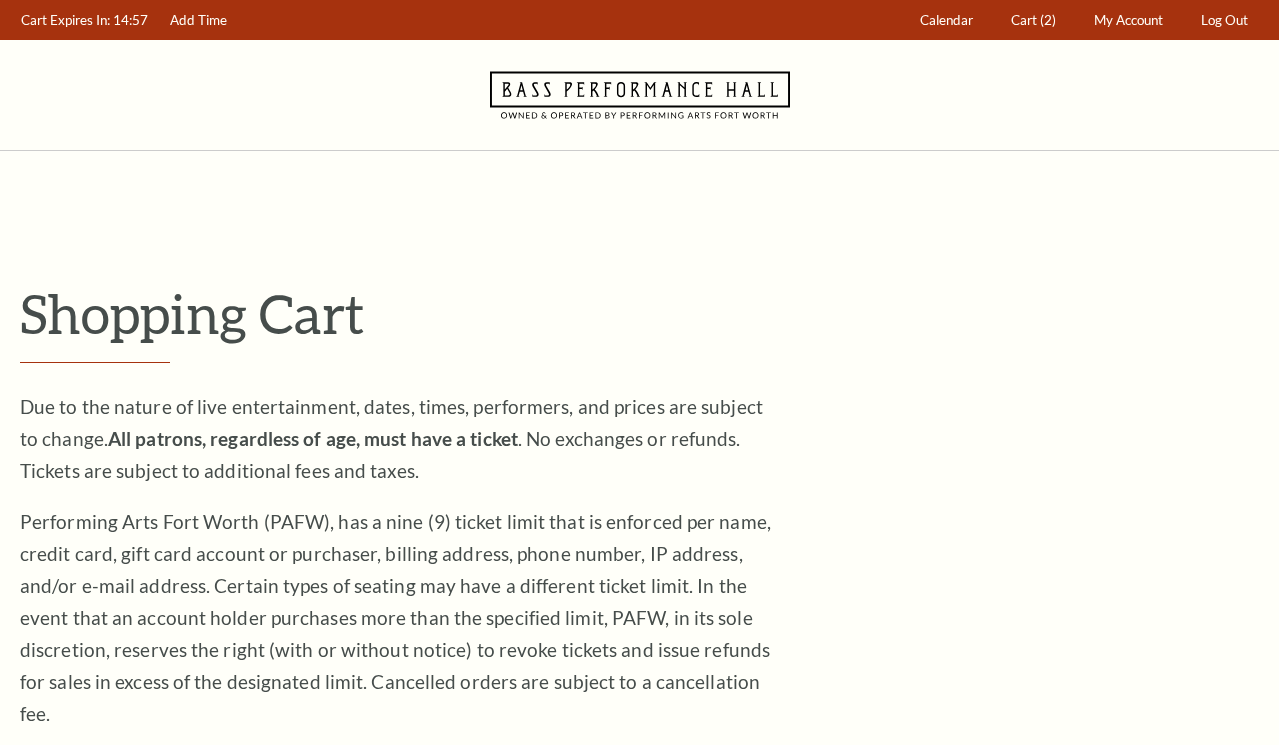 scroll, scrollTop: 0, scrollLeft: 0, axis: both 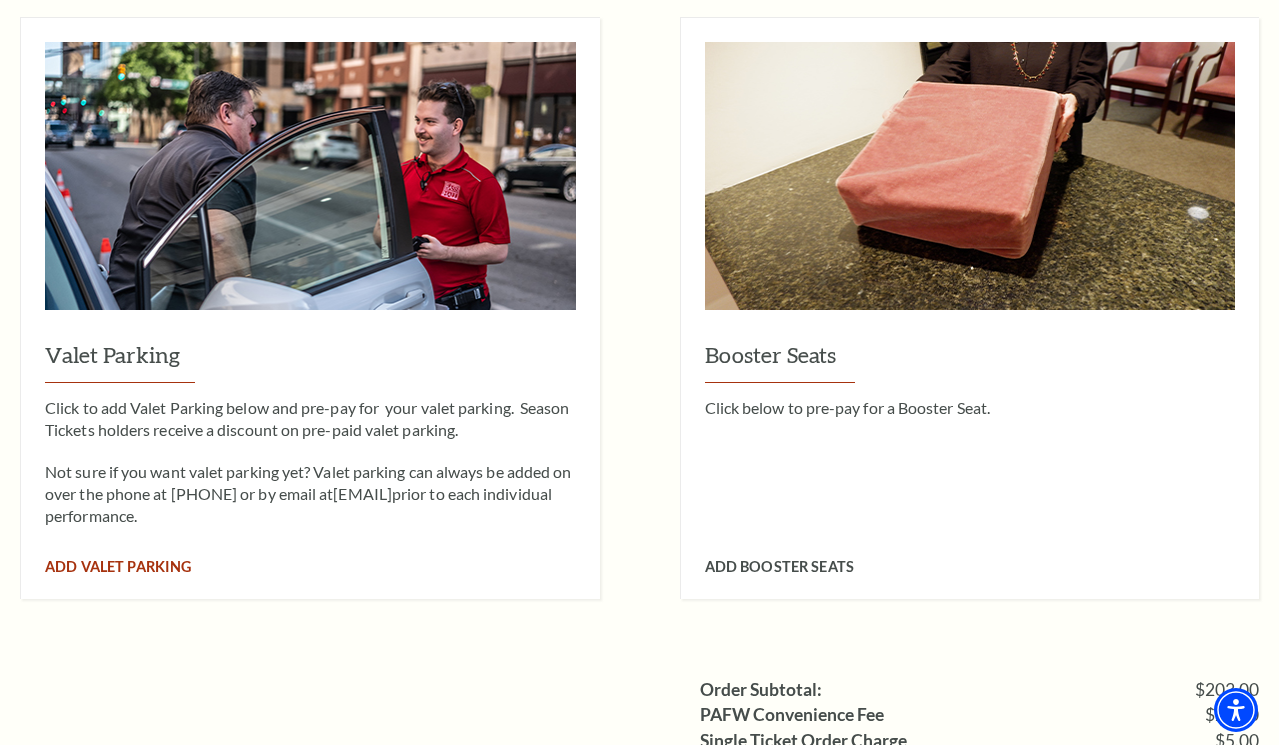 click on "Add Valet Parking" at bounding box center (118, 566) 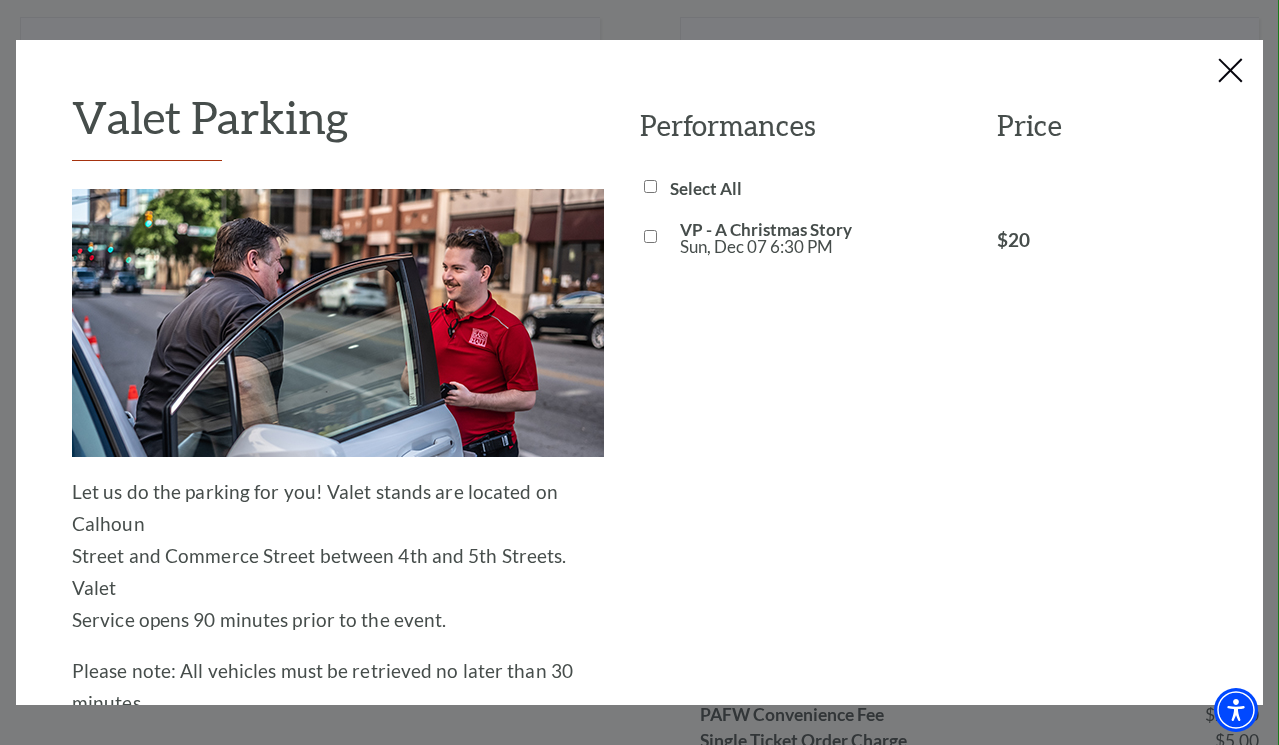 click on "VP - A Christmas Story  Sun, Dec 07 6:30 PM" at bounding box center [650, 236] 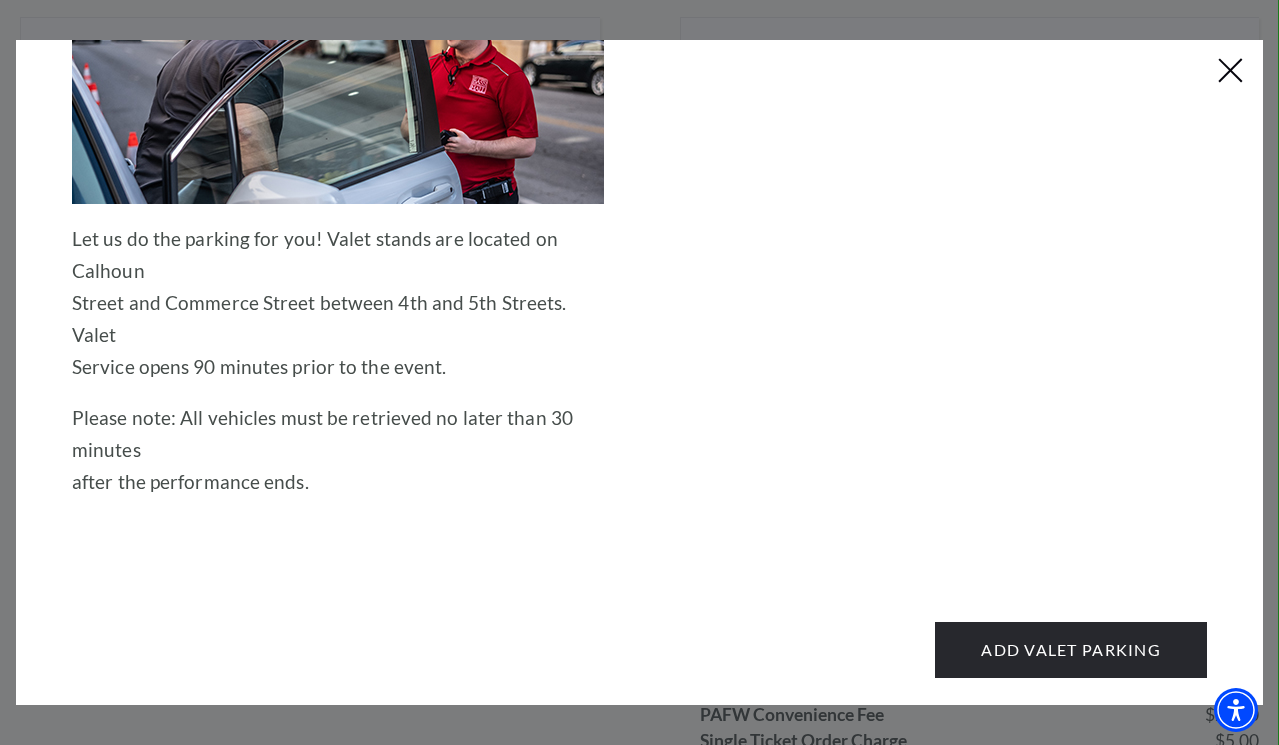 scroll, scrollTop: 252, scrollLeft: 0, axis: vertical 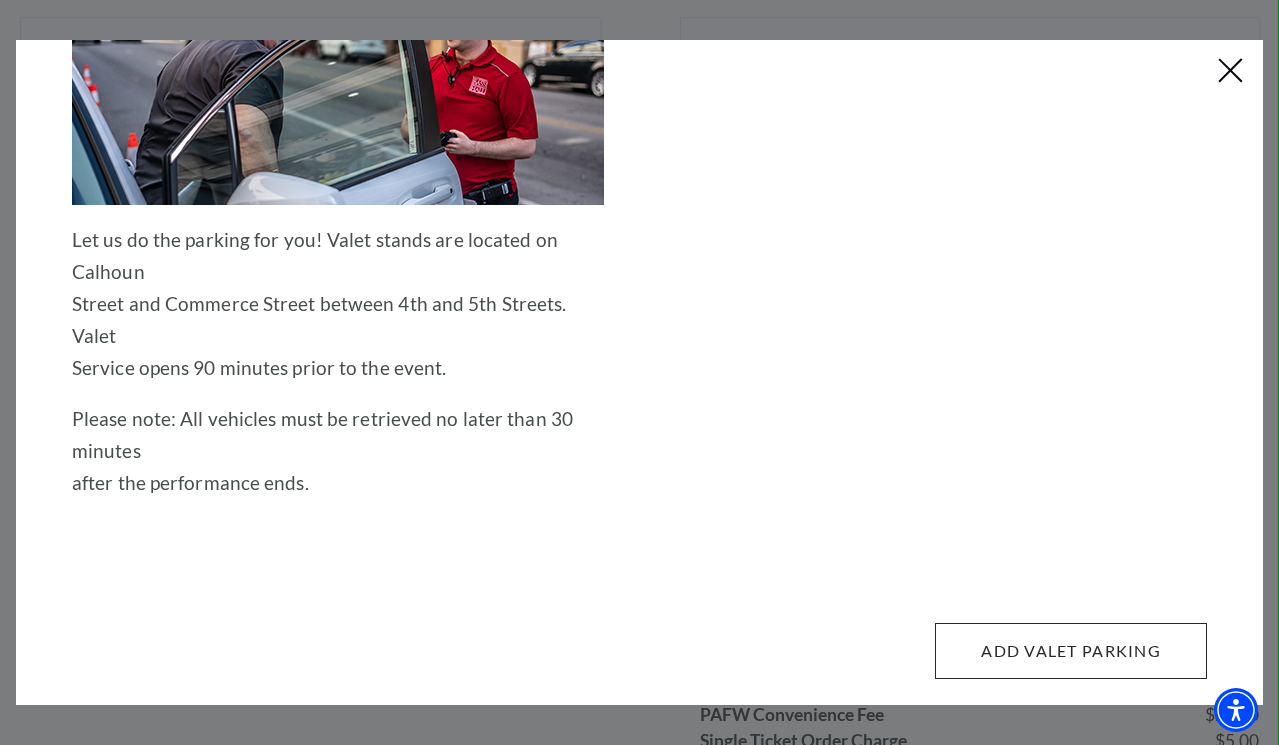 click on "Add Valet Parking" at bounding box center [1071, 651] 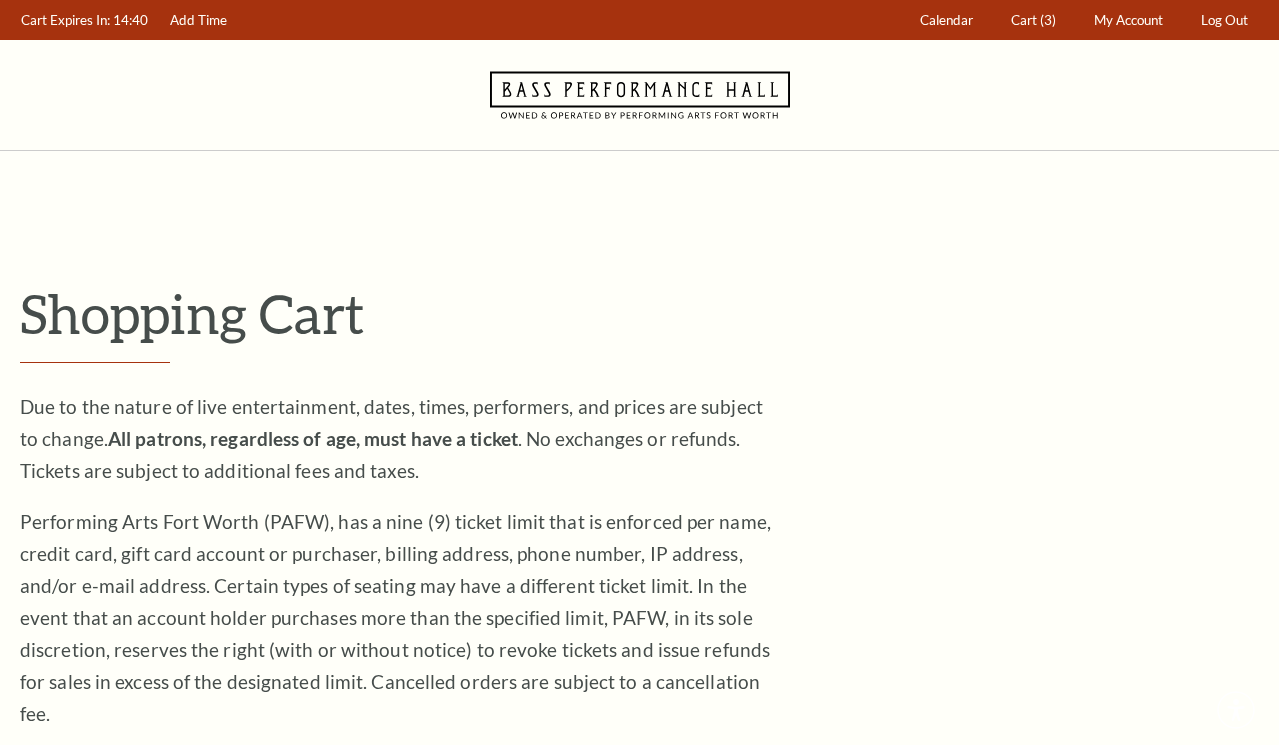 scroll, scrollTop: 0, scrollLeft: 0, axis: both 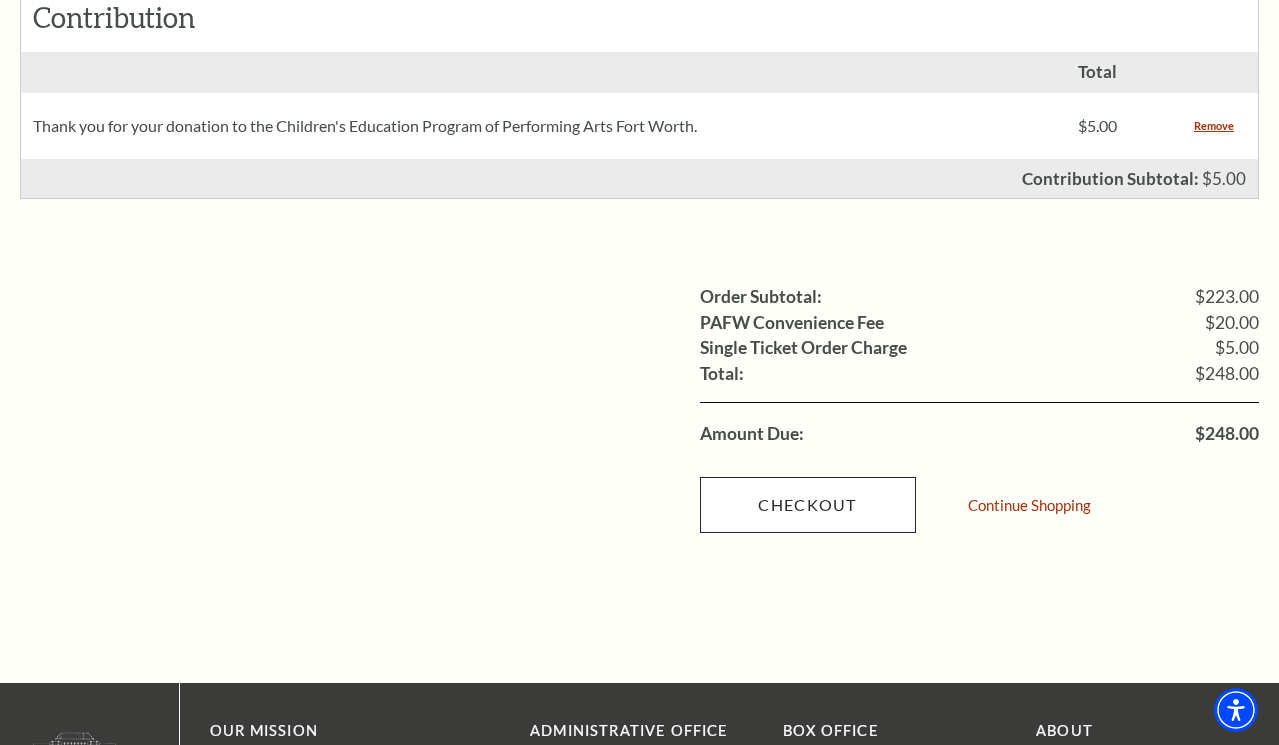 click on "Checkout" at bounding box center [808, 505] 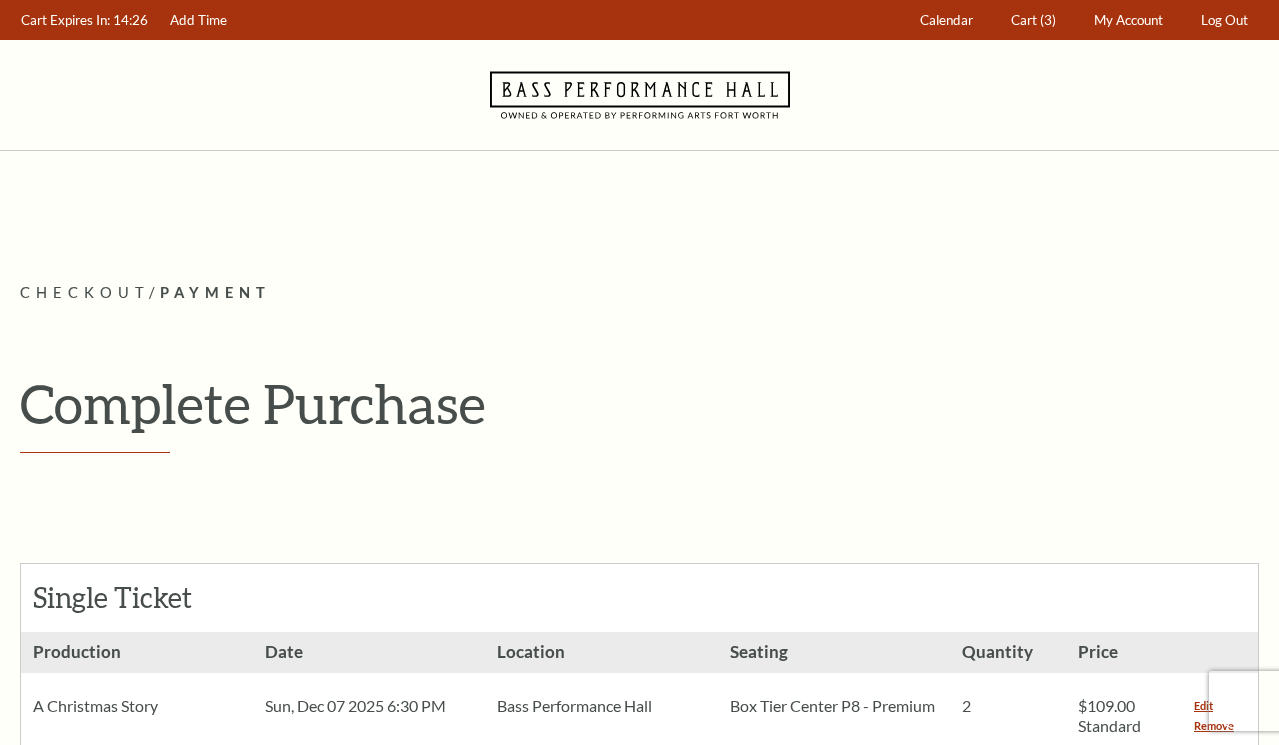scroll, scrollTop: 0, scrollLeft: 0, axis: both 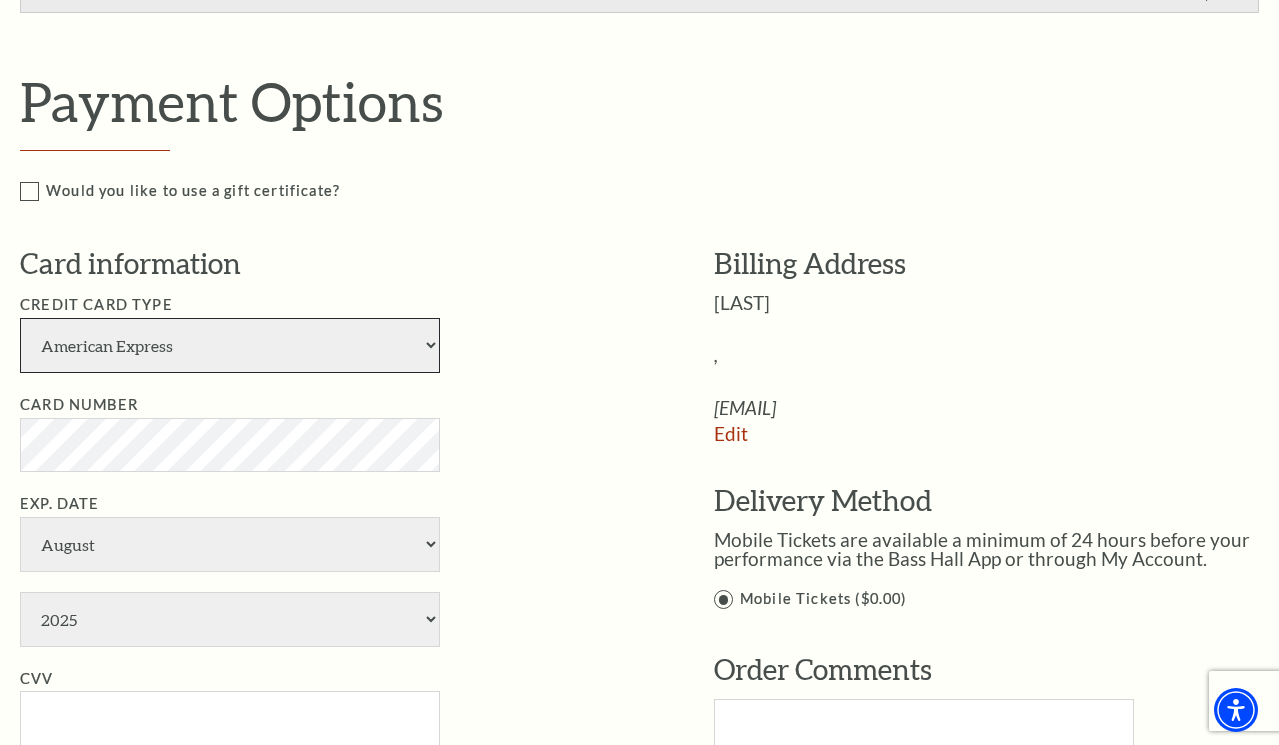 select on "25" 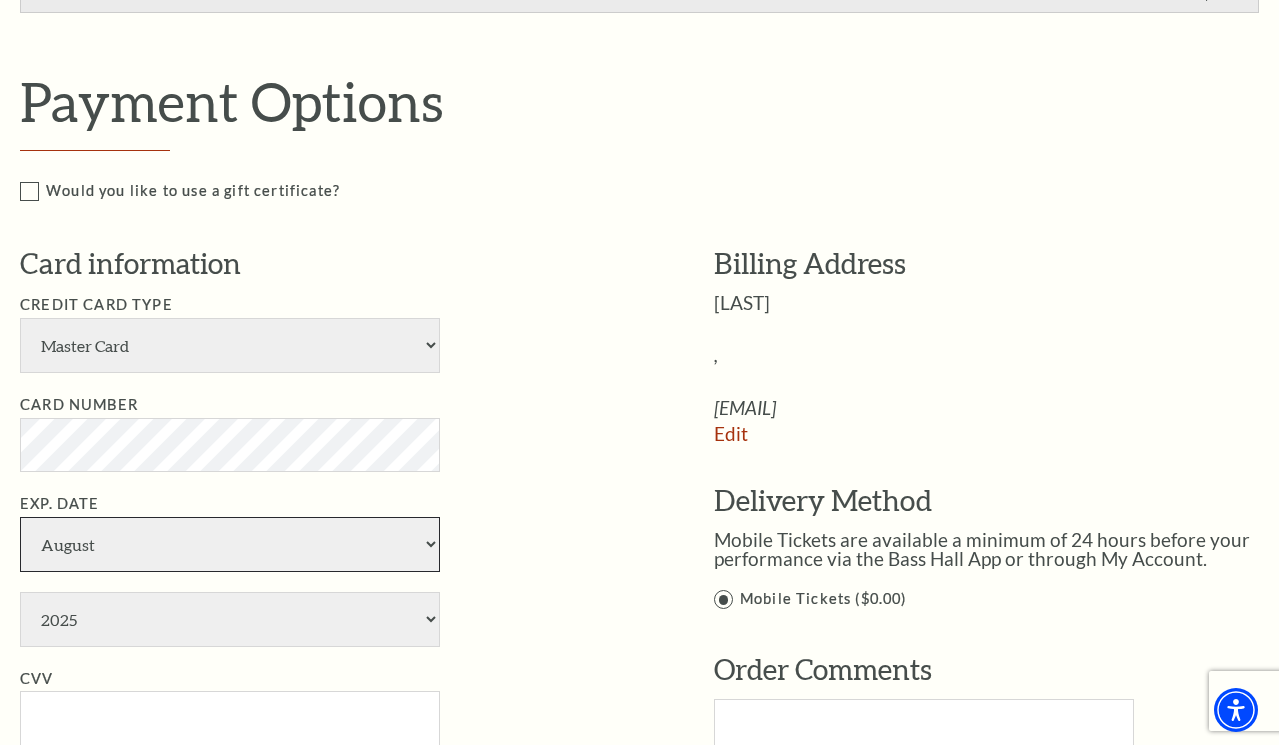 select on "6" 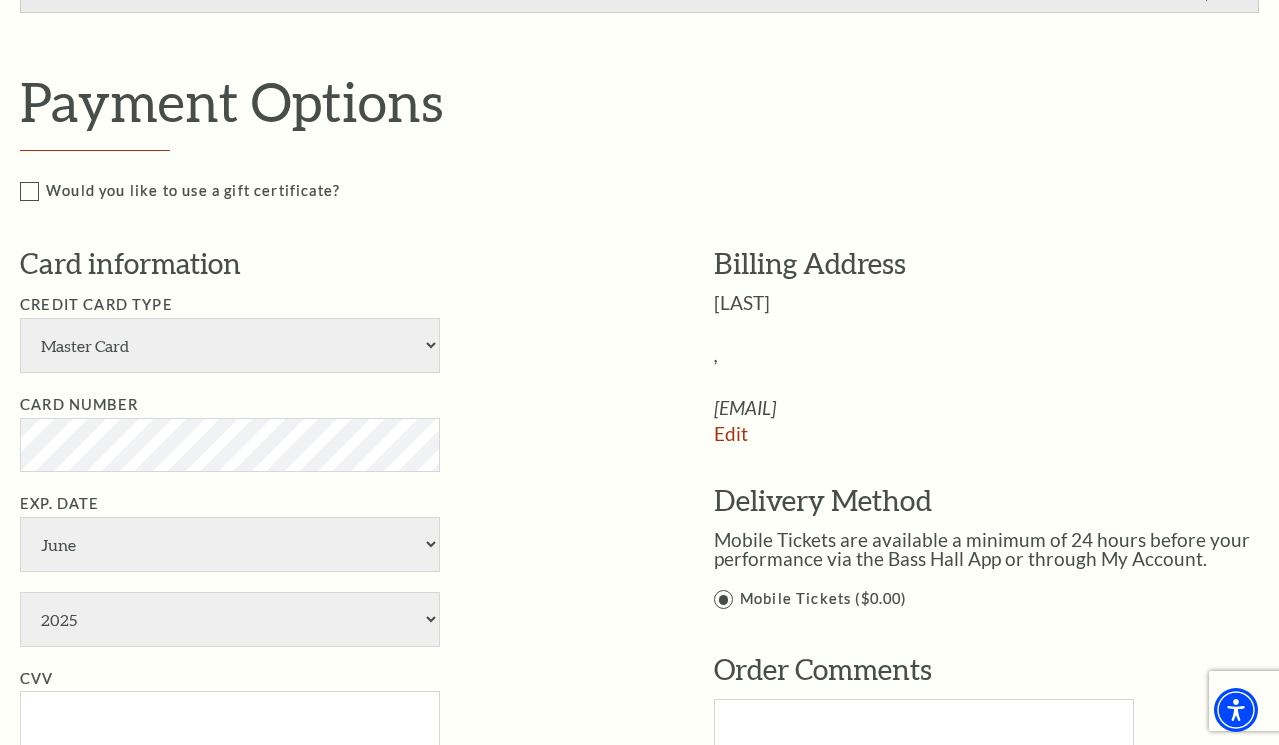 select on "2027" 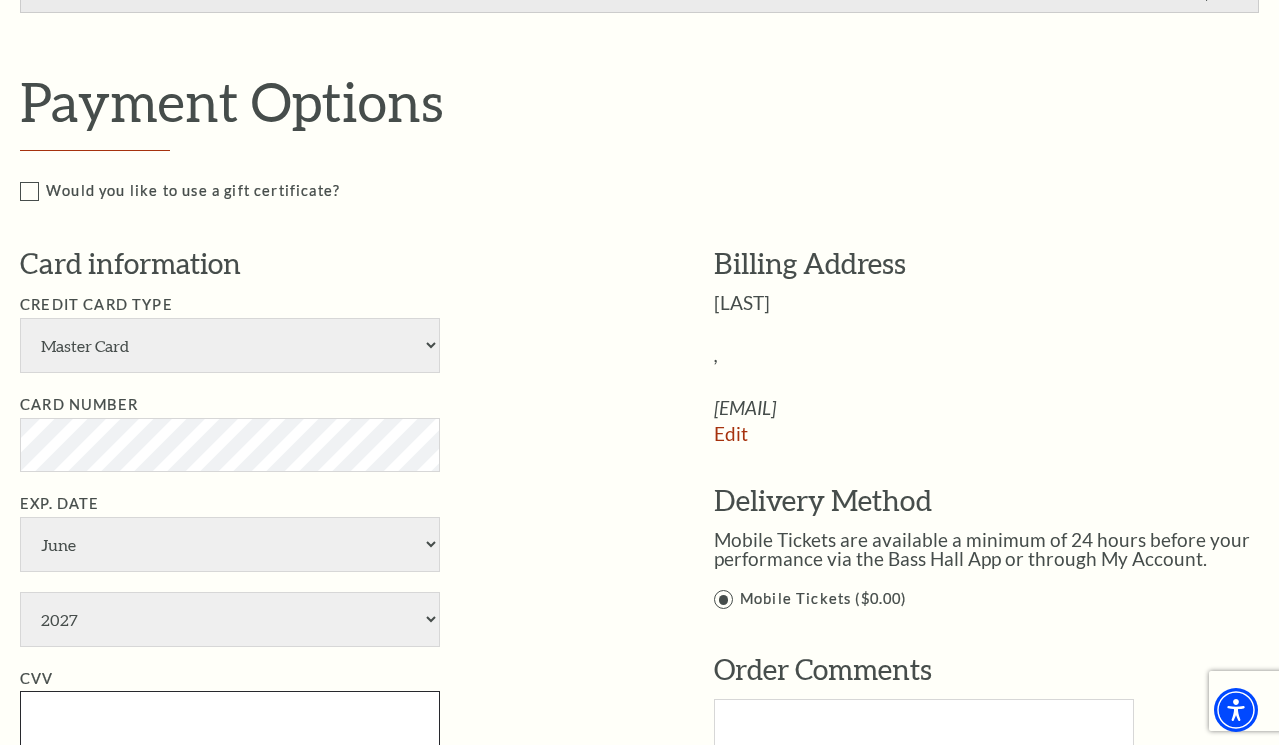 type on "465" 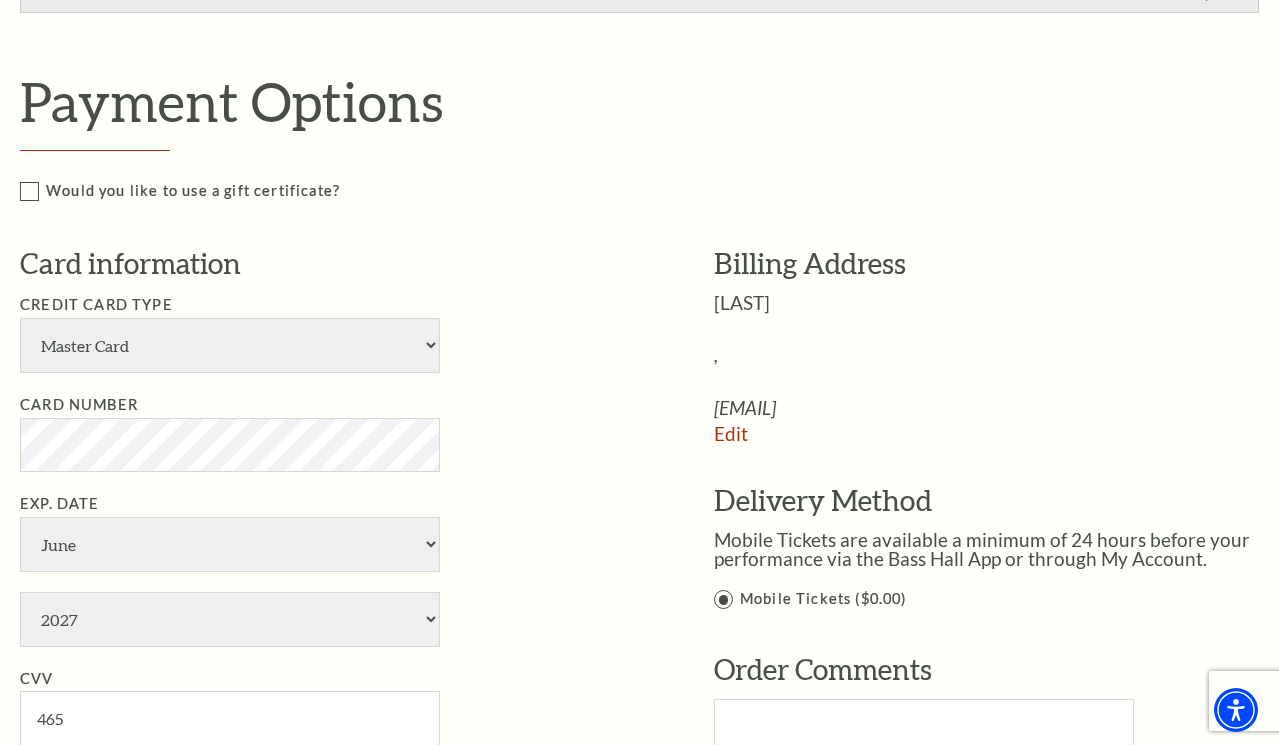 type on "Anne M Mehall" 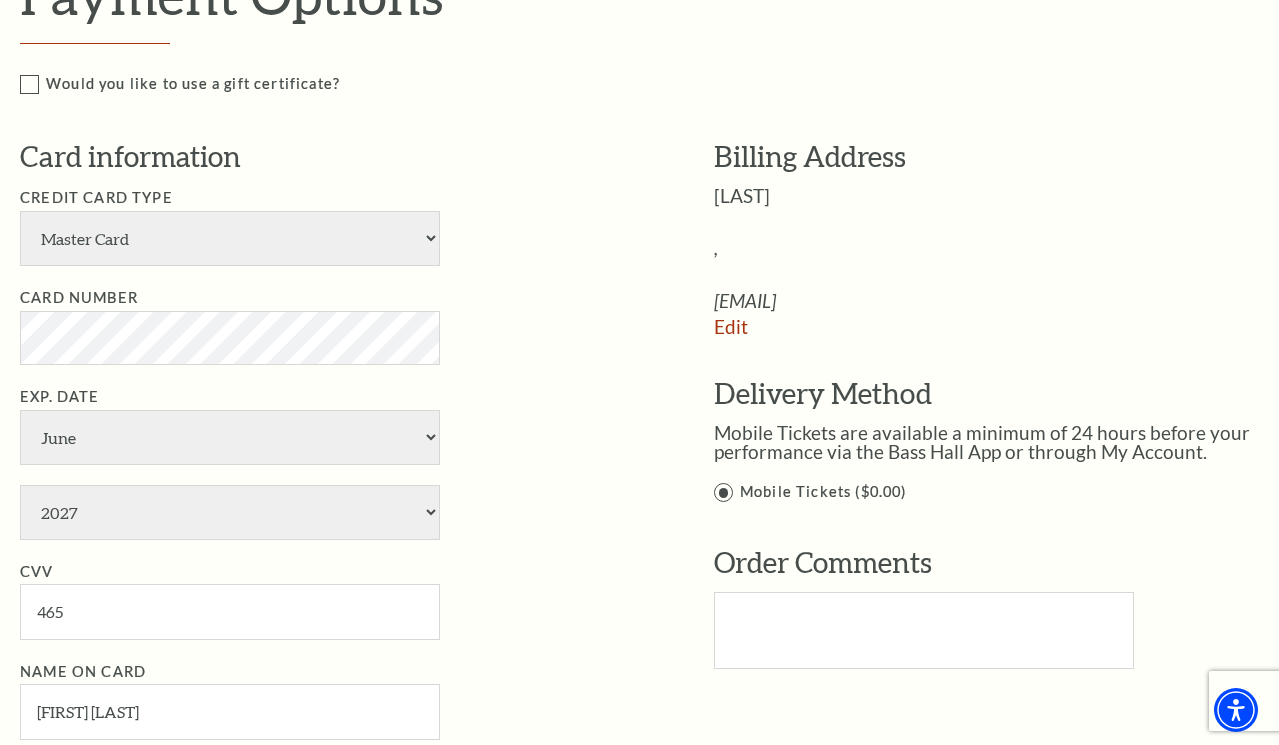 scroll, scrollTop: 1479, scrollLeft: 0, axis: vertical 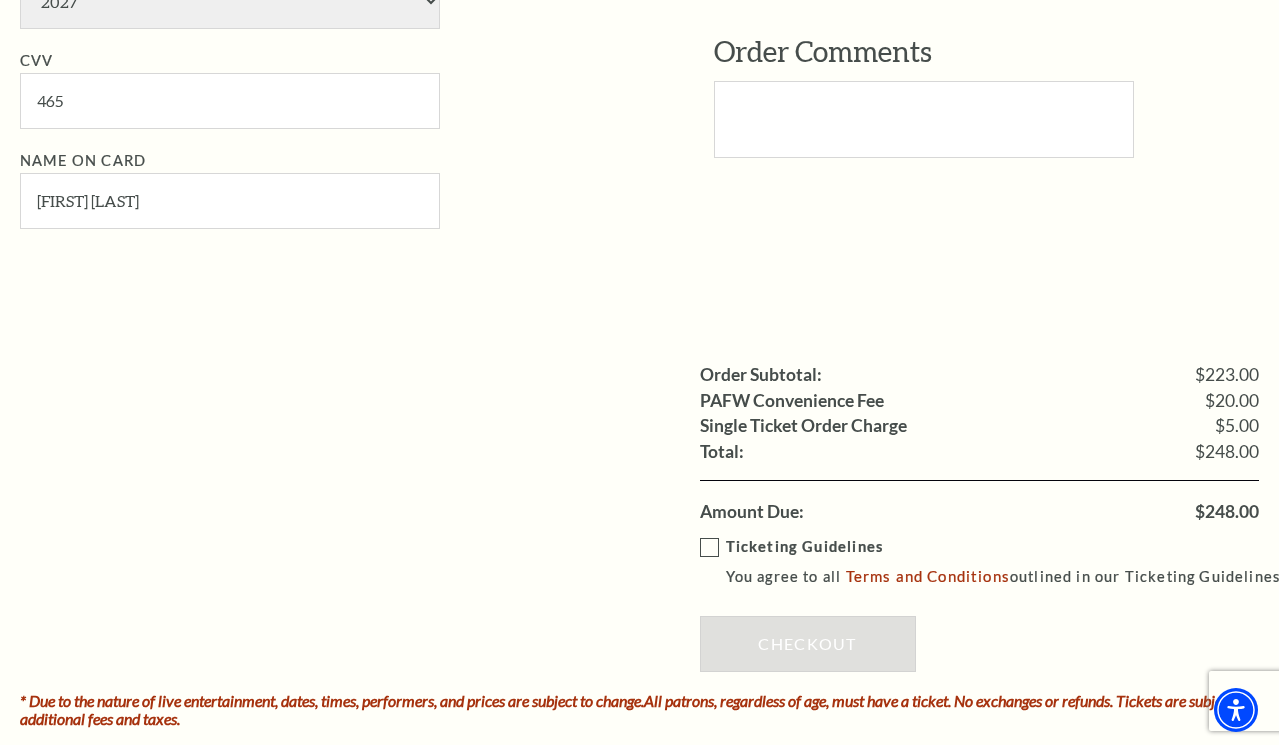 click on "Ticketing Guidelines
You agree to all   Terms and Conditions  outlined in our Ticketing Guidelines." at bounding box center (994, 562) 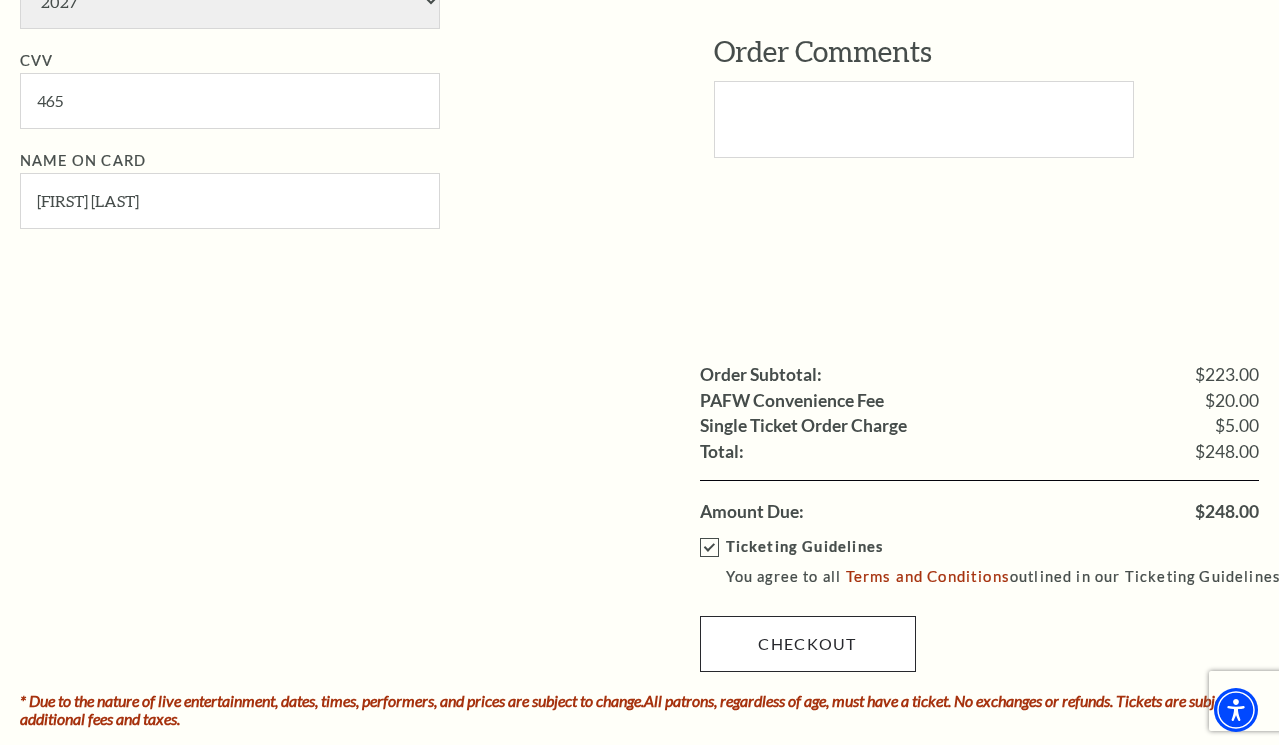 click on "Checkout" at bounding box center [808, 644] 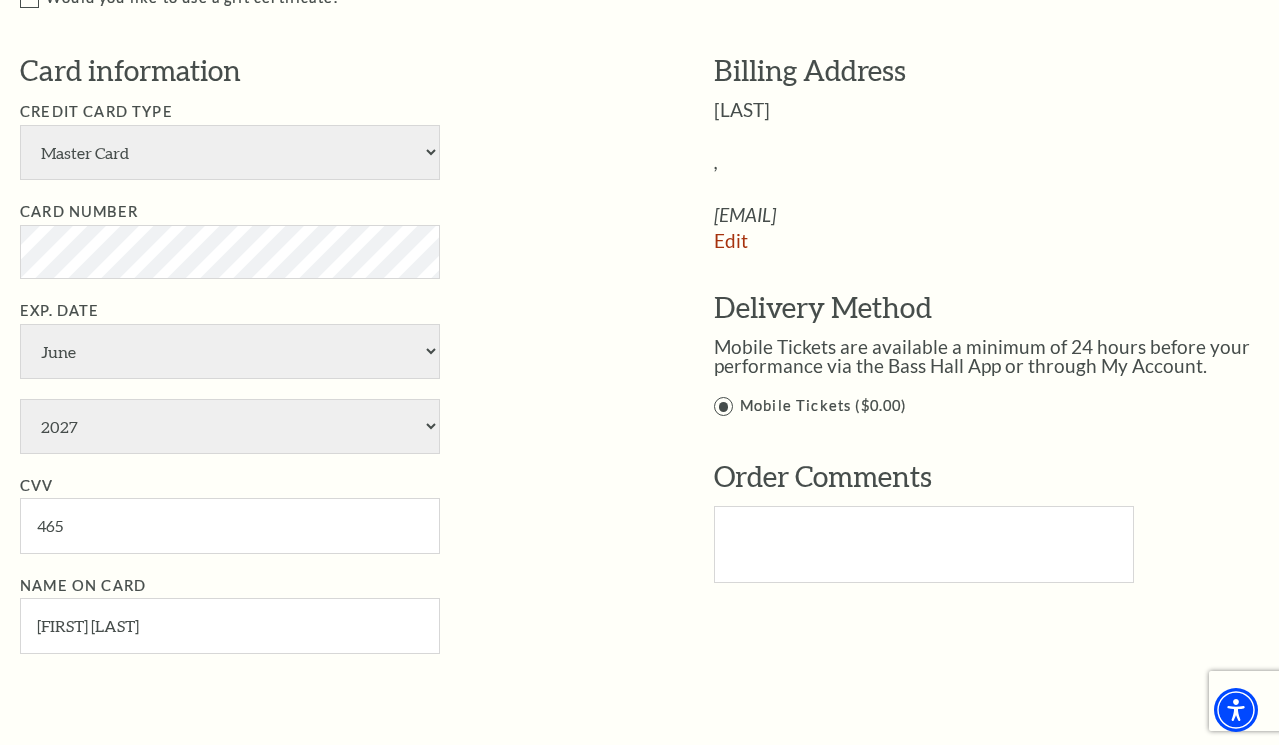 scroll, scrollTop: 1585, scrollLeft: 0, axis: vertical 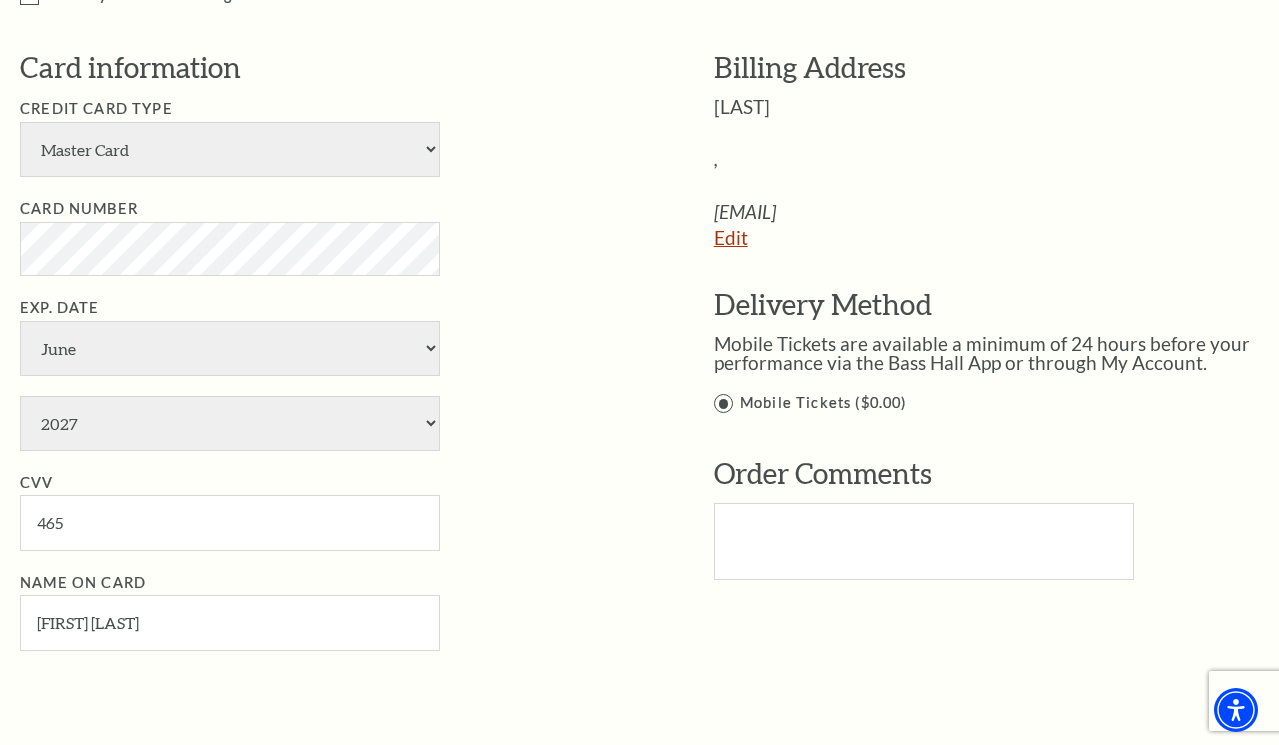 click on "Edit" at bounding box center (731, 237) 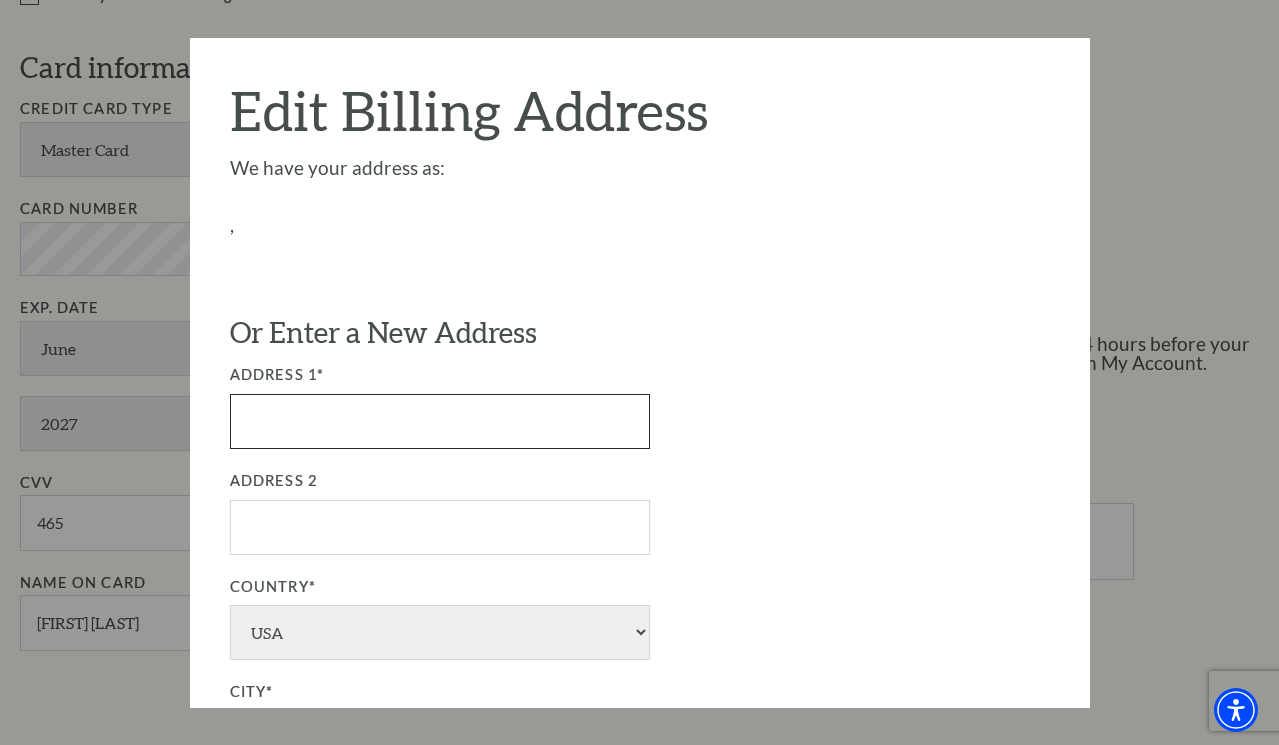 type on "3" 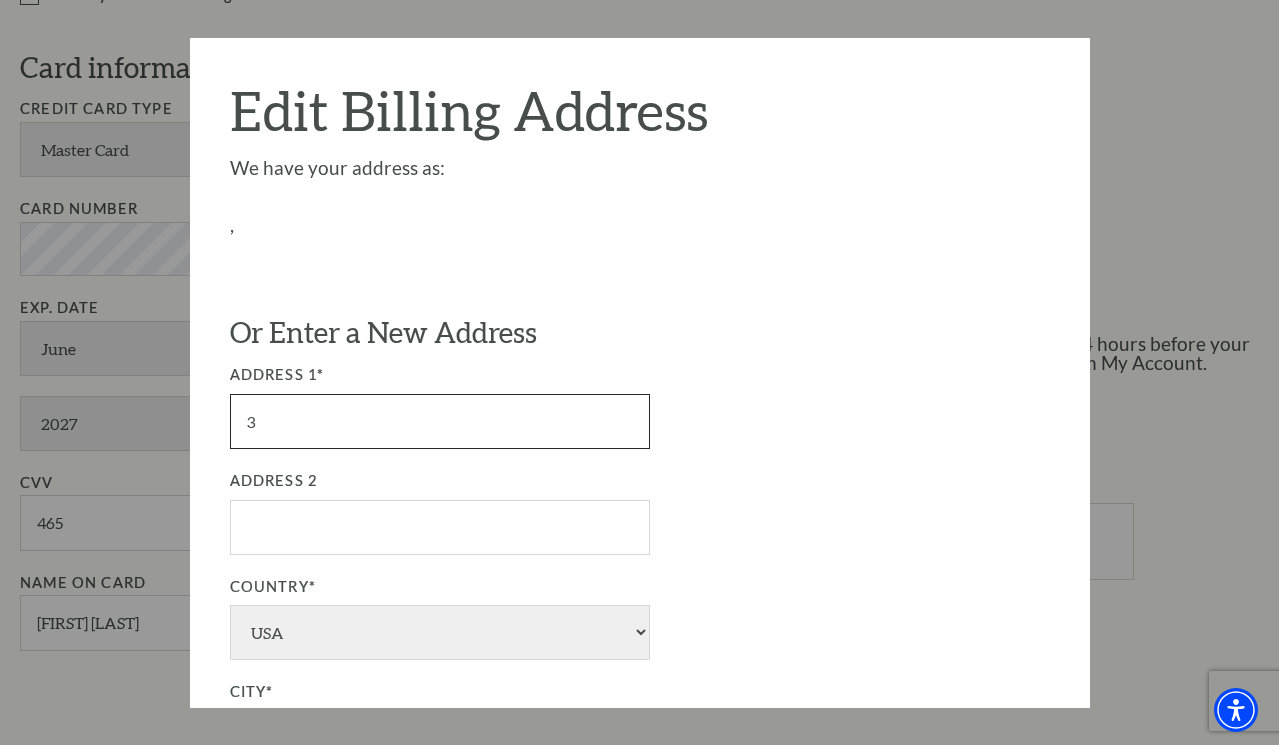 type on "37" 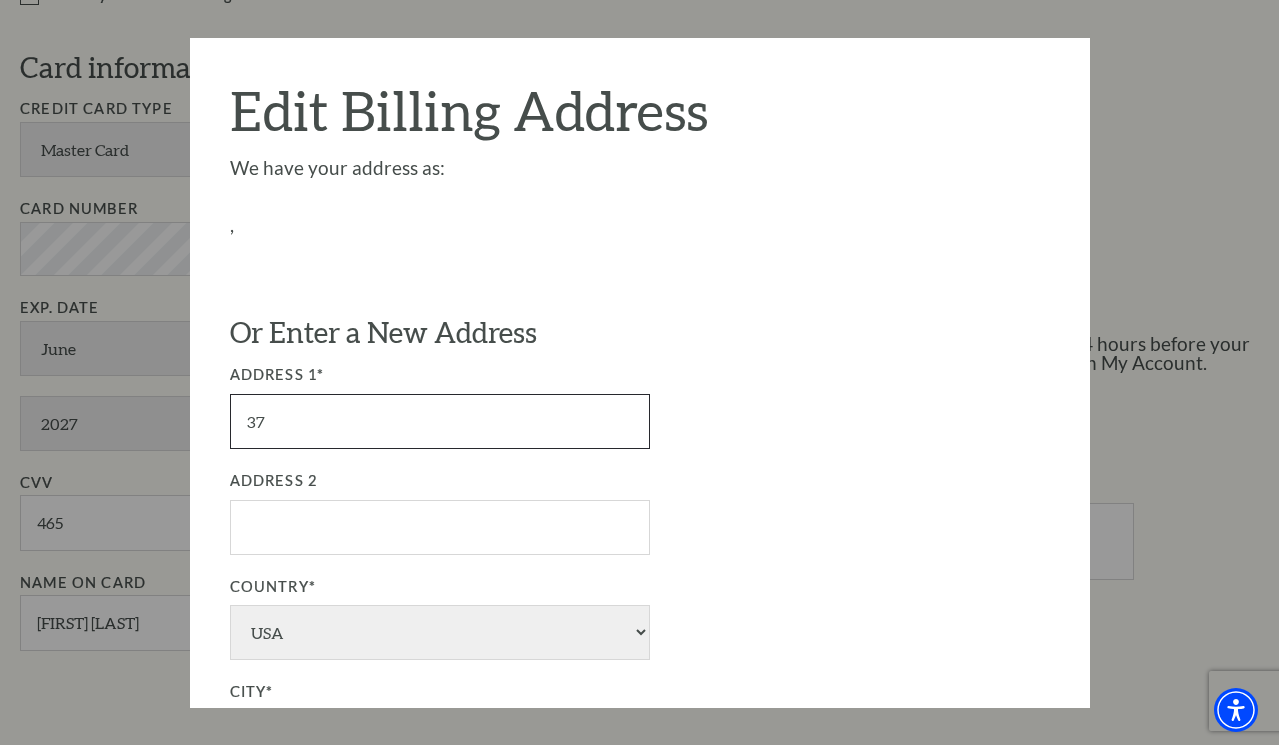 type on "371" 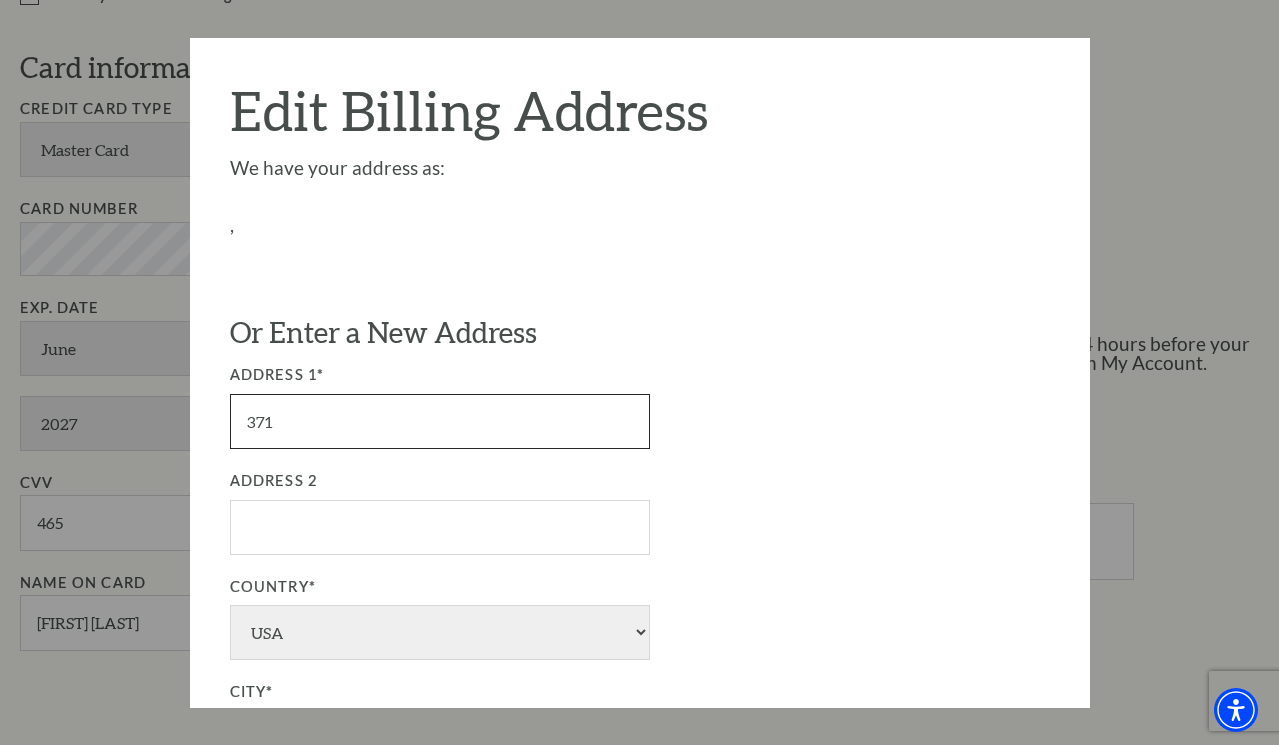 type on "3712" 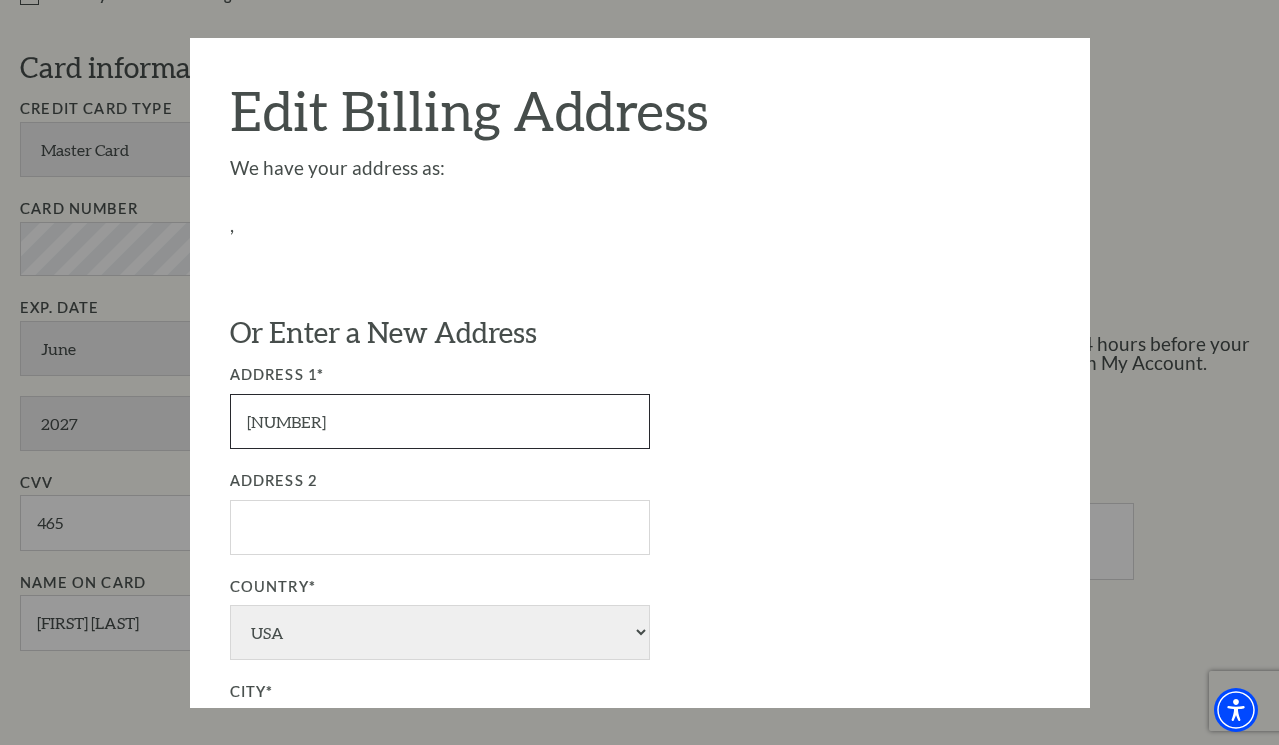 type on "3712" 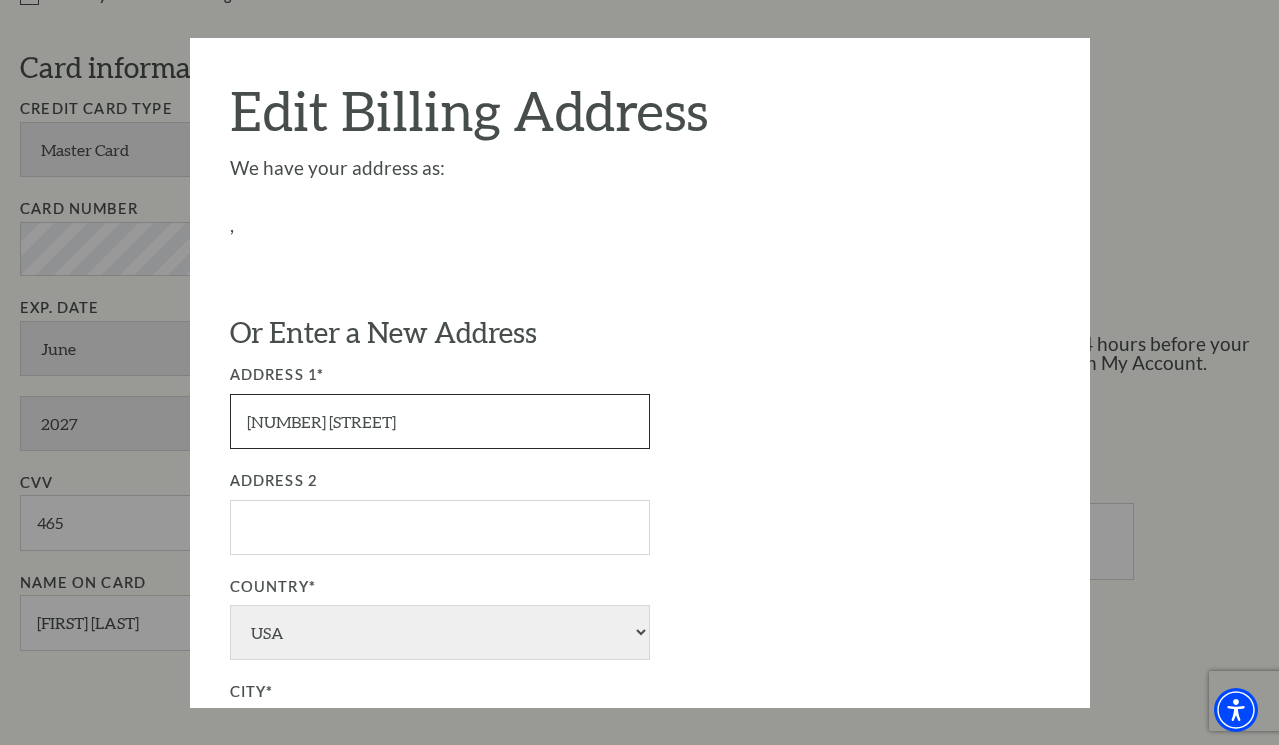 type on "3712 Ve" 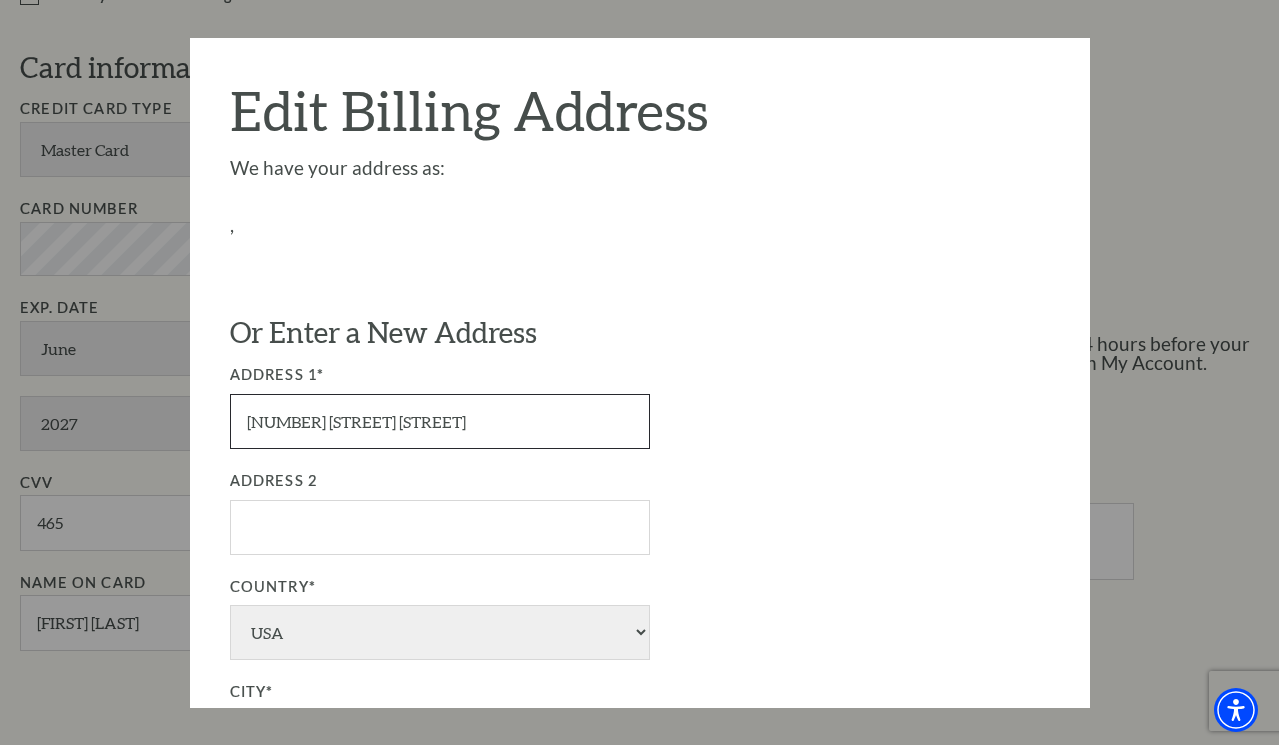 type on "3712 Verde Hi" 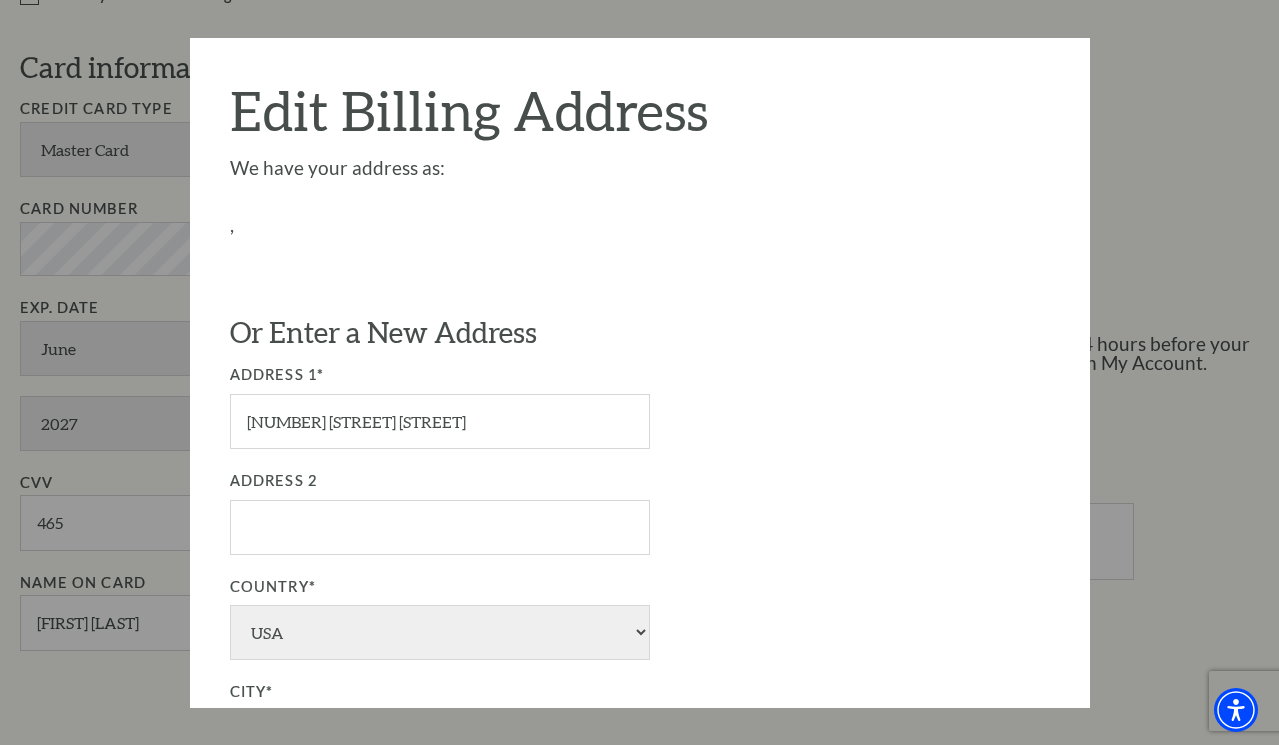 scroll, scrollTop: 7, scrollLeft: 0, axis: vertical 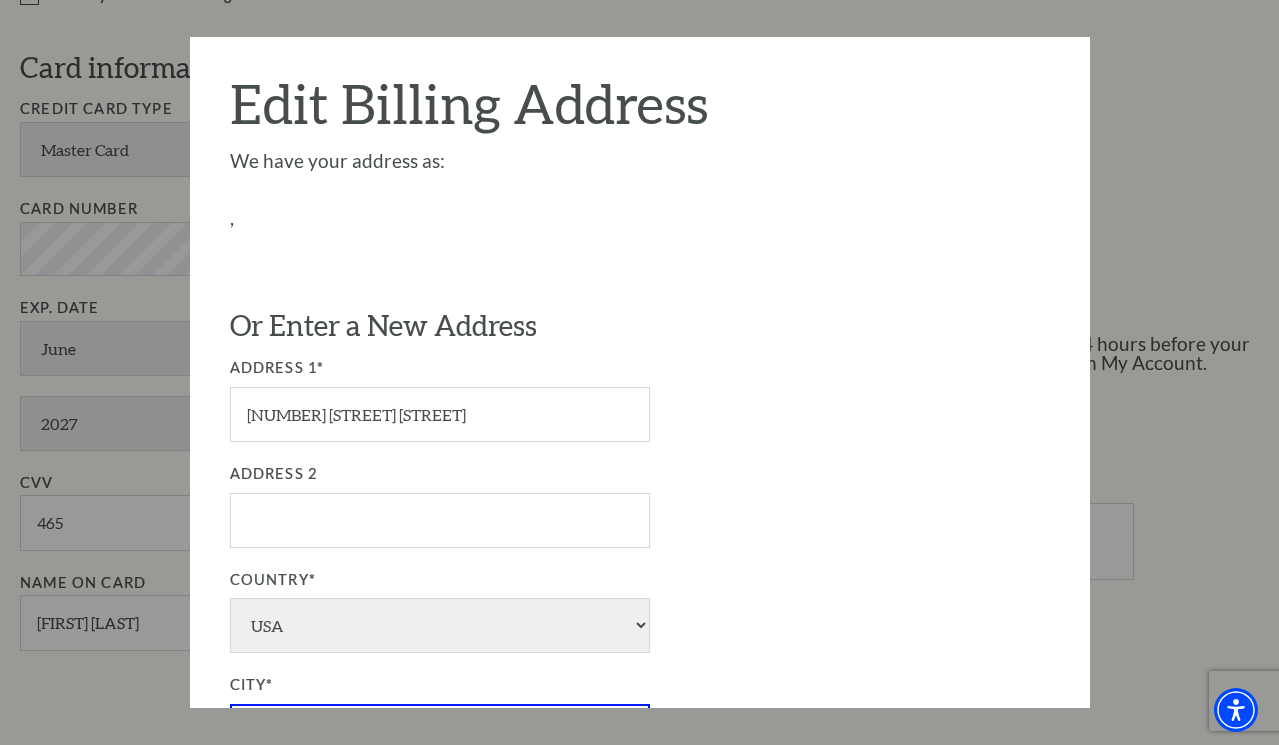 type on "G" 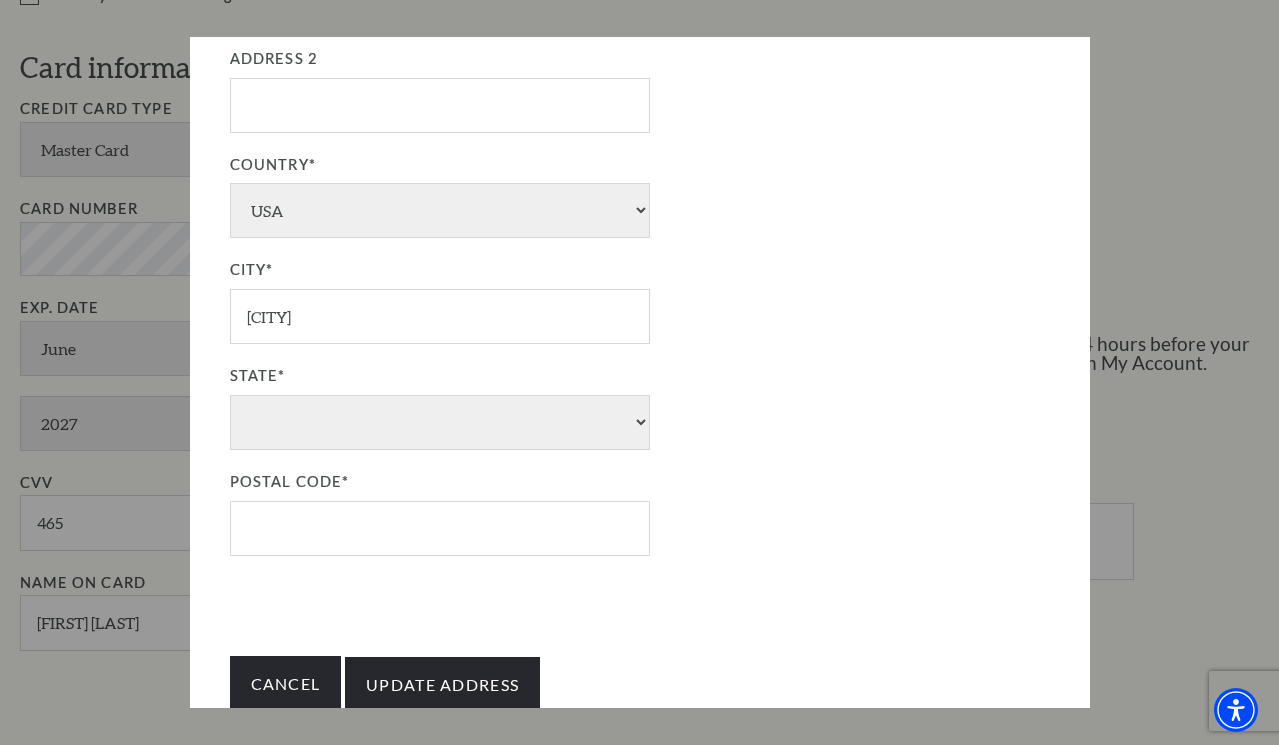 scroll, scrollTop: 421, scrollLeft: 0, axis: vertical 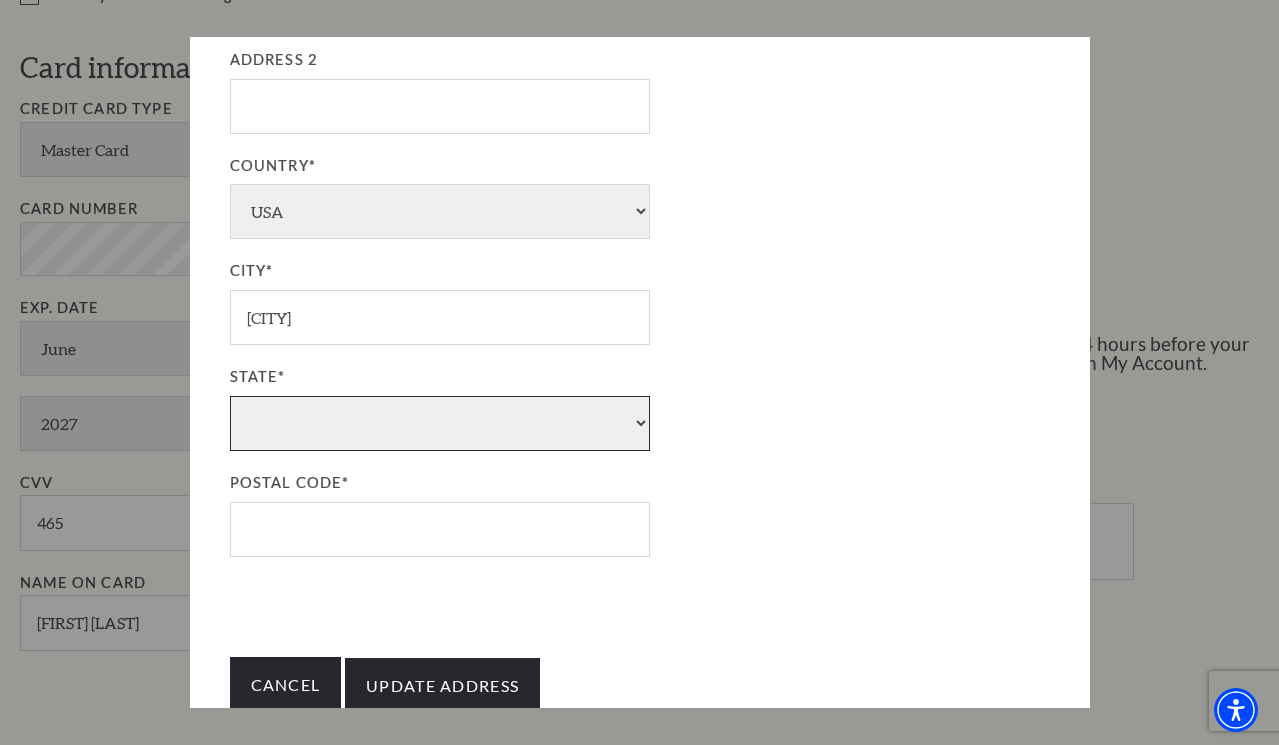select on "TX" 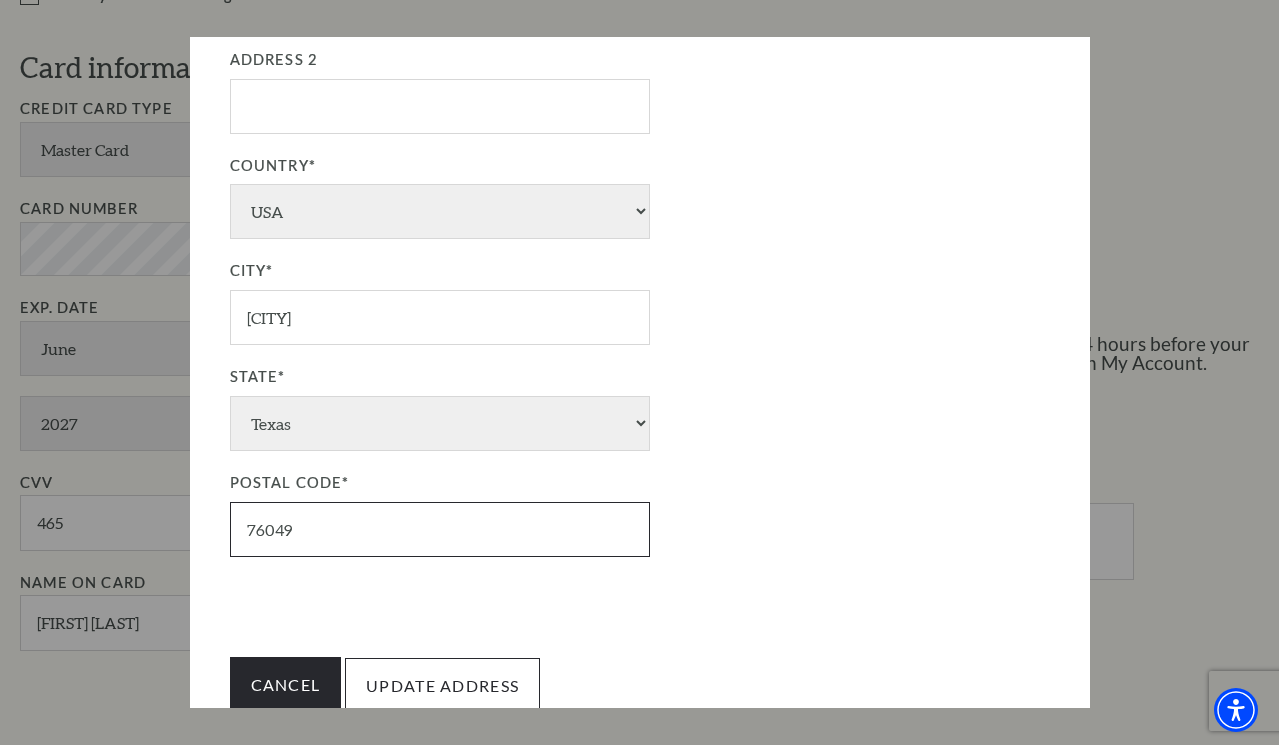 type on "76049" 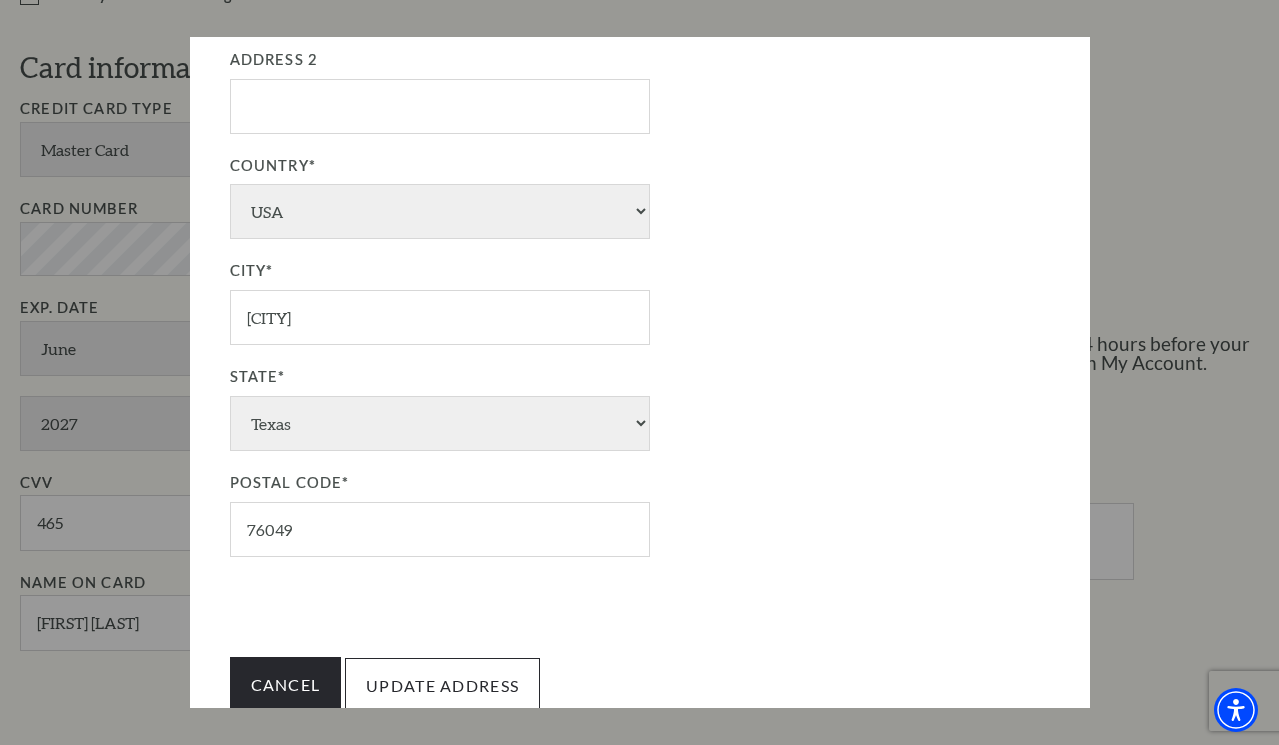 click on "Update Address" at bounding box center (442, 686) 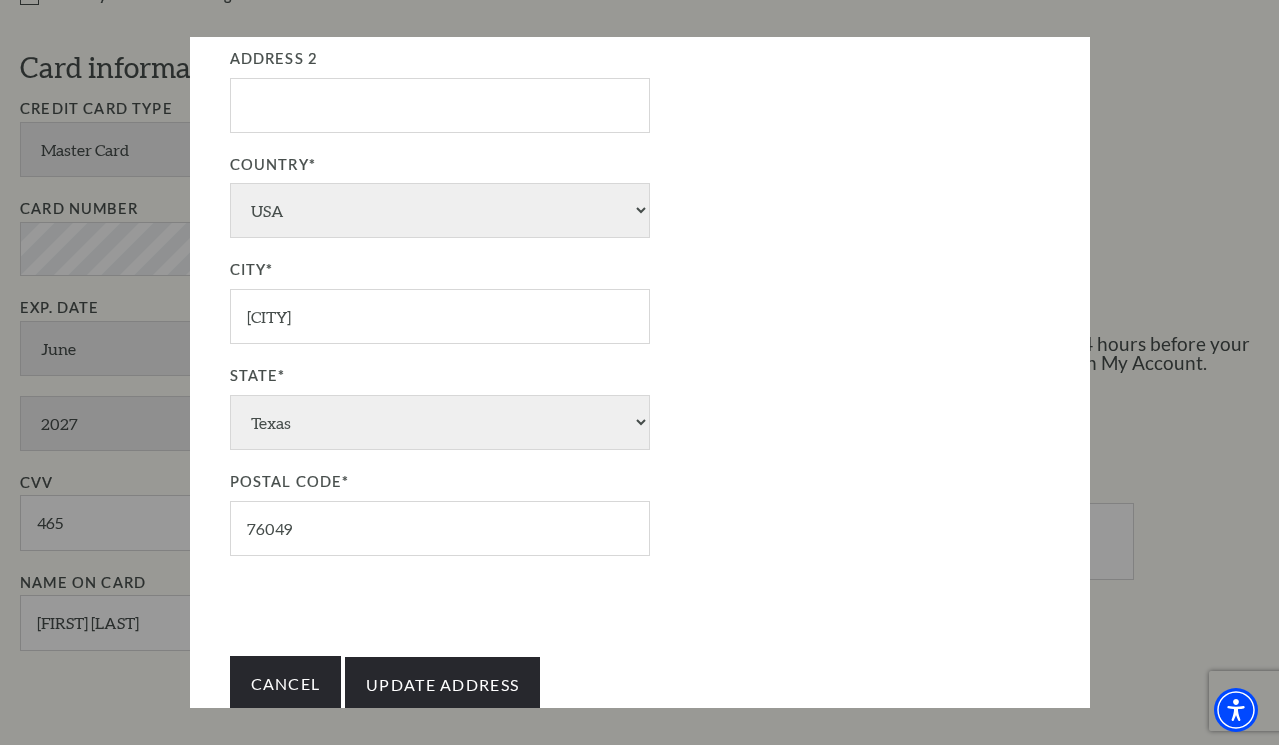 scroll, scrollTop: 421, scrollLeft: 0, axis: vertical 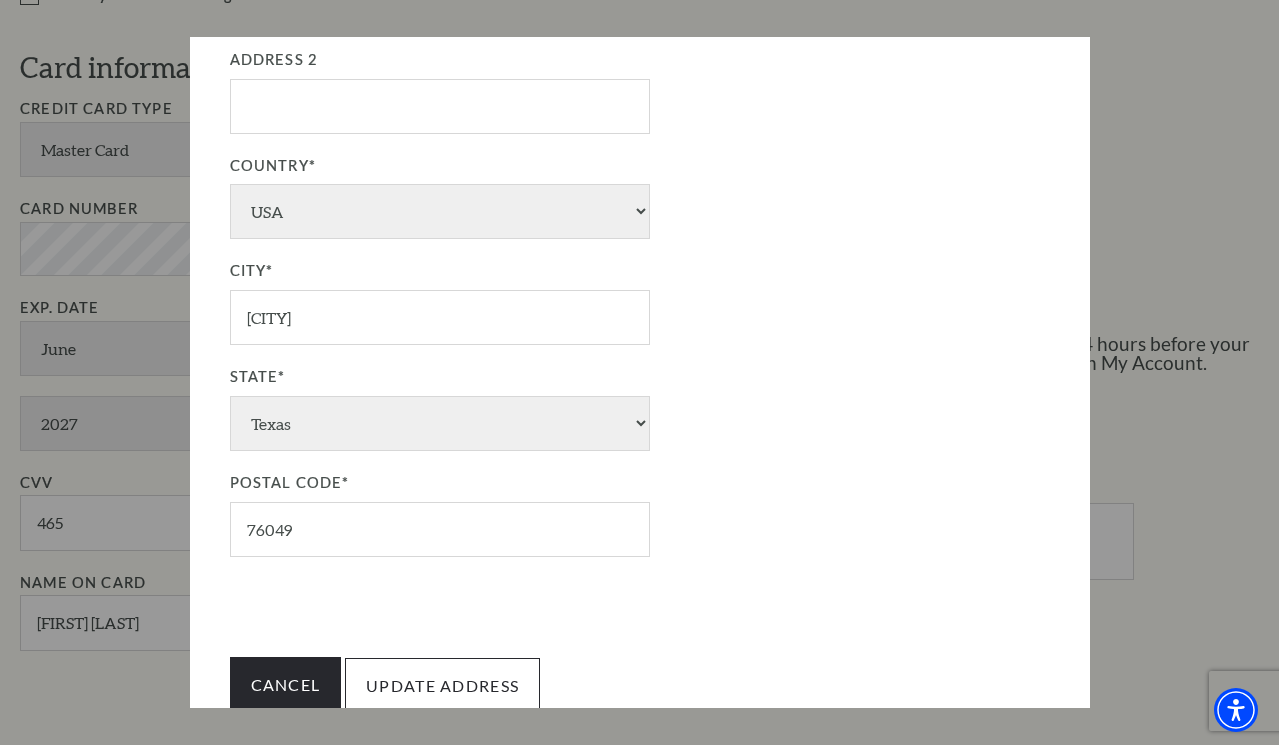click on "Update Address" at bounding box center (442, 686) 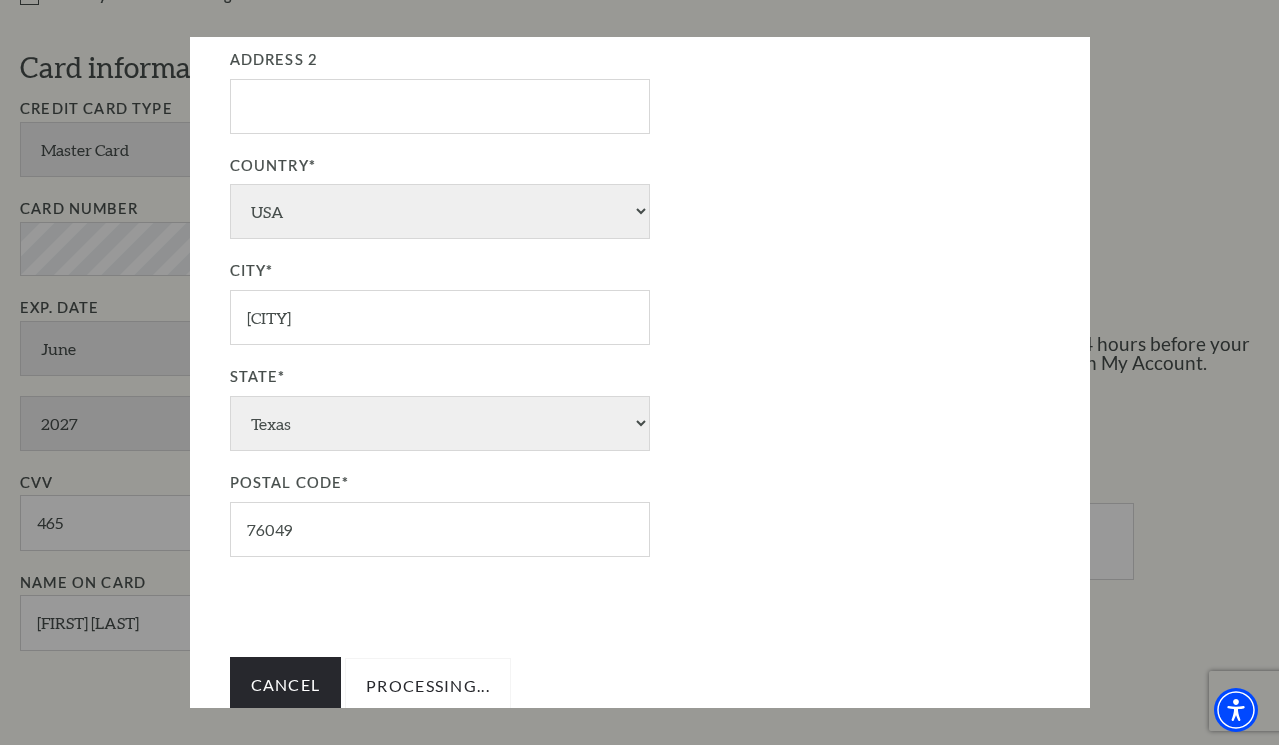type on "Update Address" 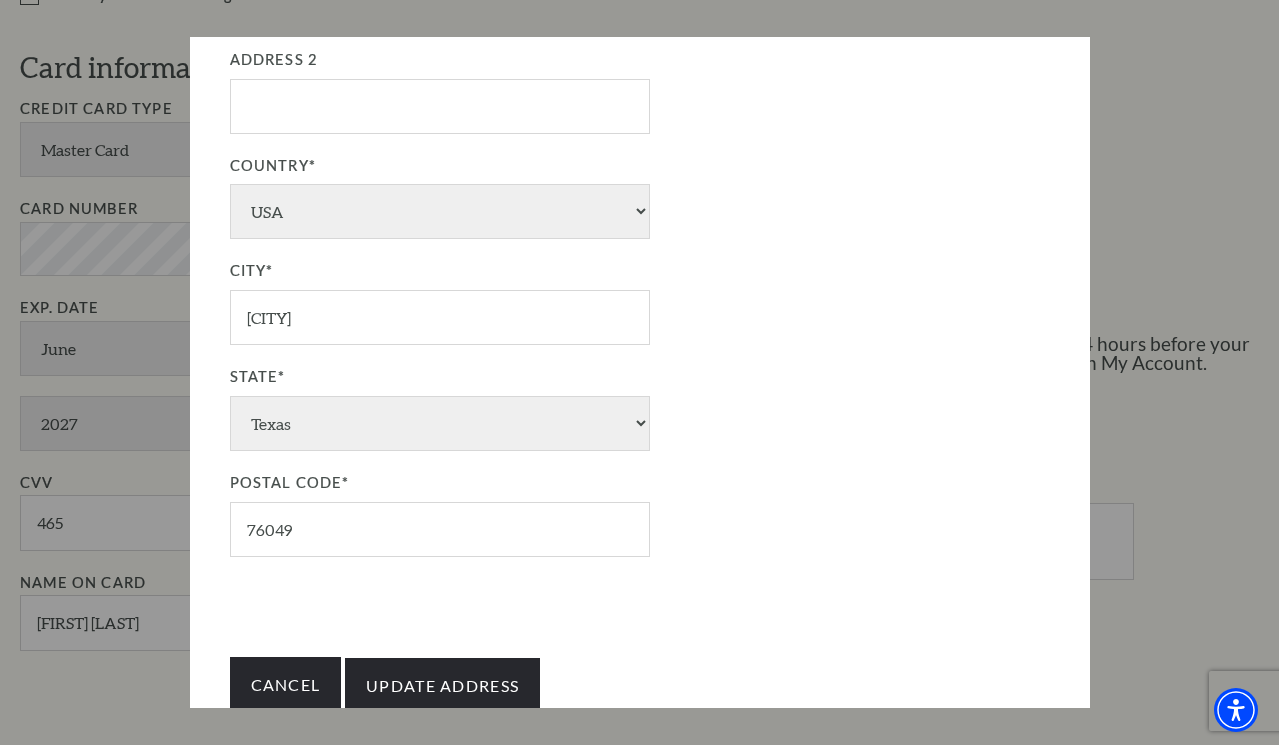 click at bounding box center (639, 372) 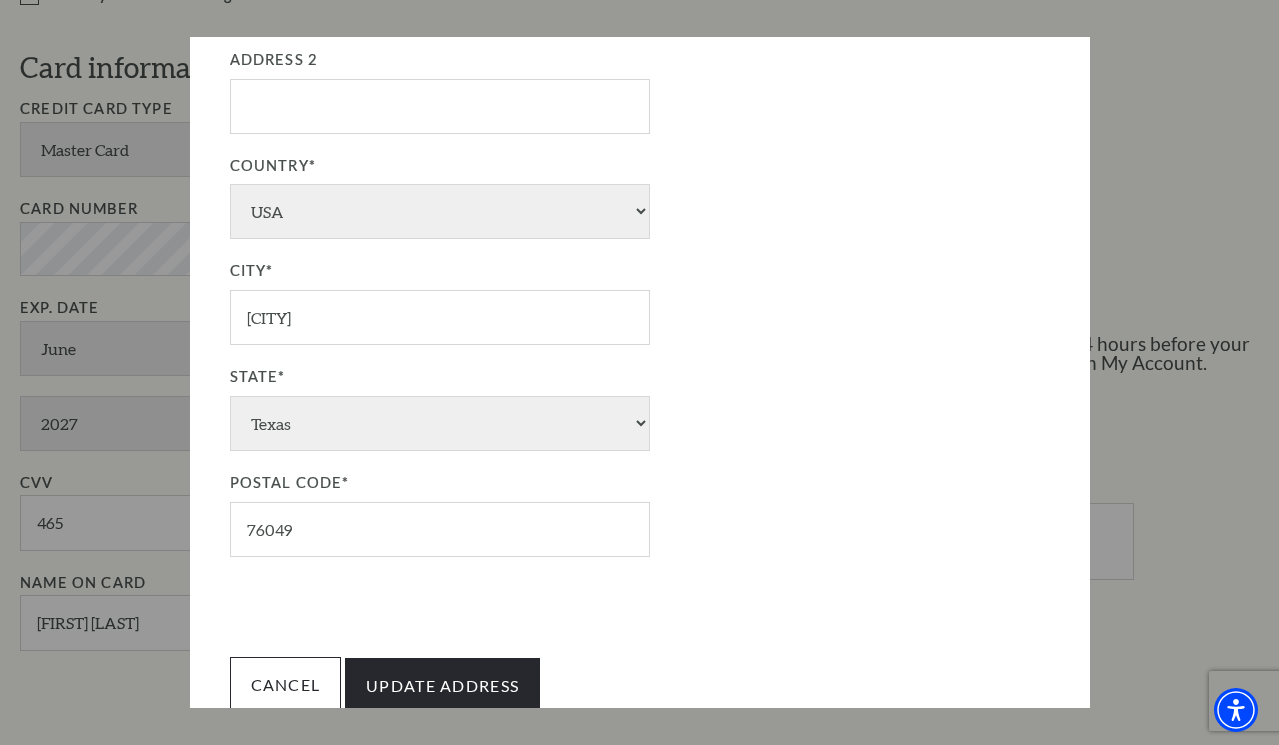 click on "Cancel" at bounding box center (286, 685) 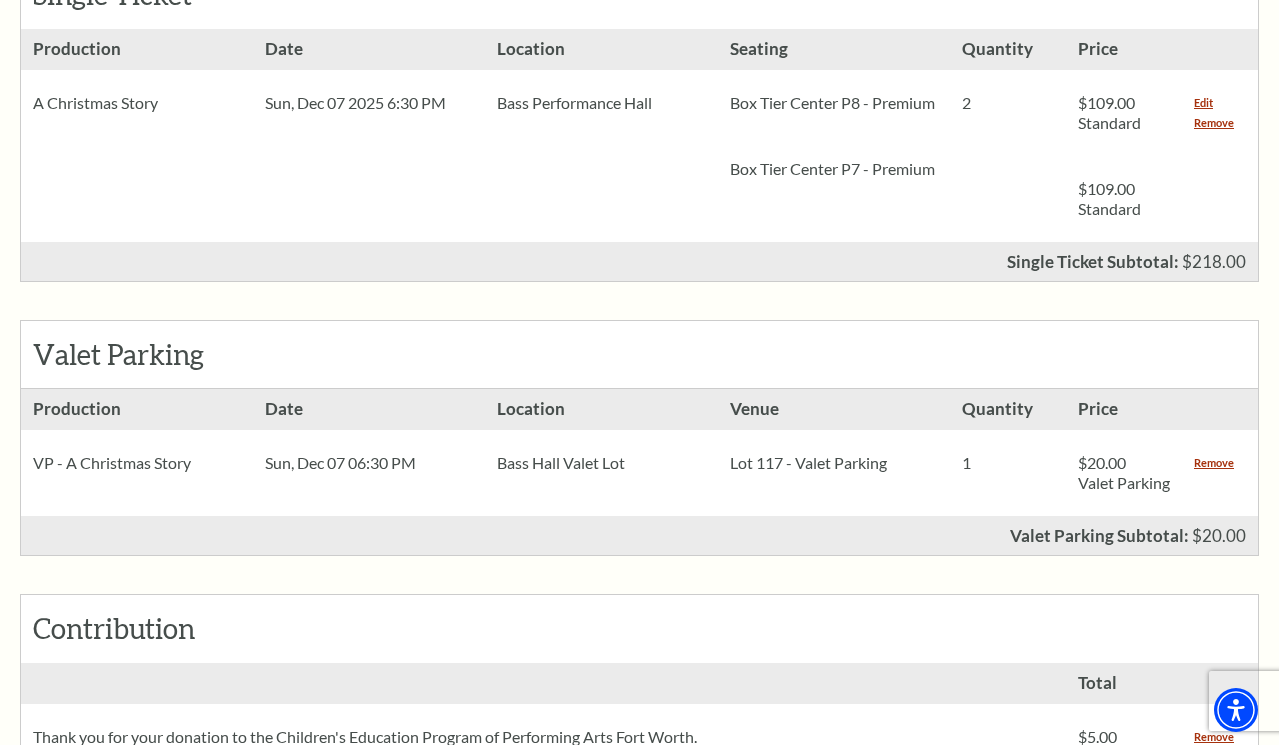scroll, scrollTop: 603, scrollLeft: 0, axis: vertical 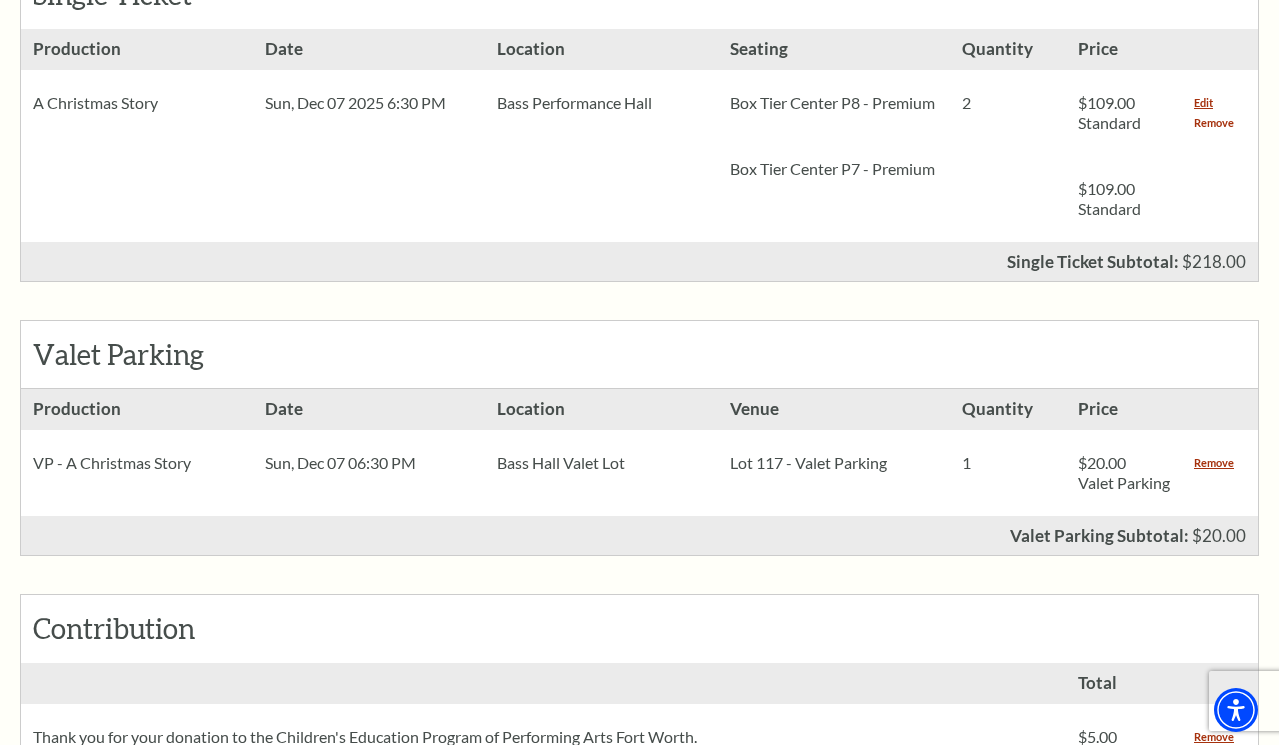 click on "Remove" at bounding box center (1214, 123) 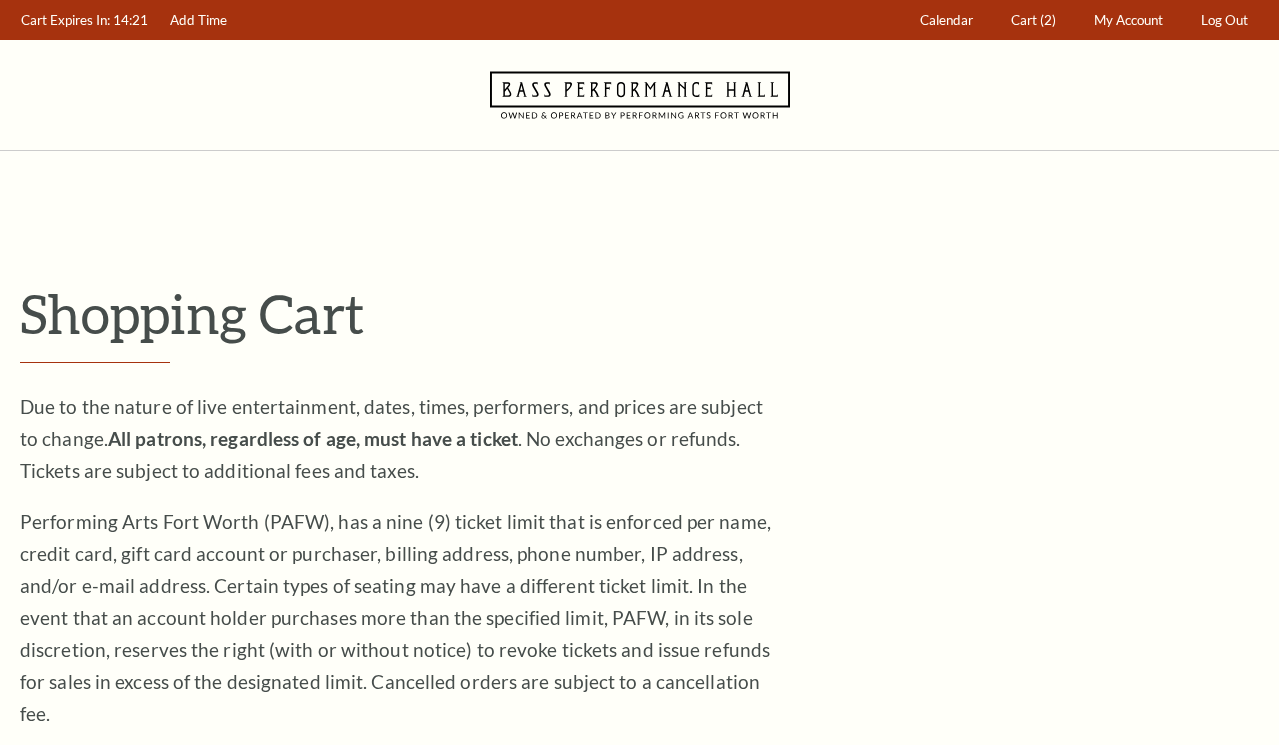 scroll, scrollTop: 0, scrollLeft: 0, axis: both 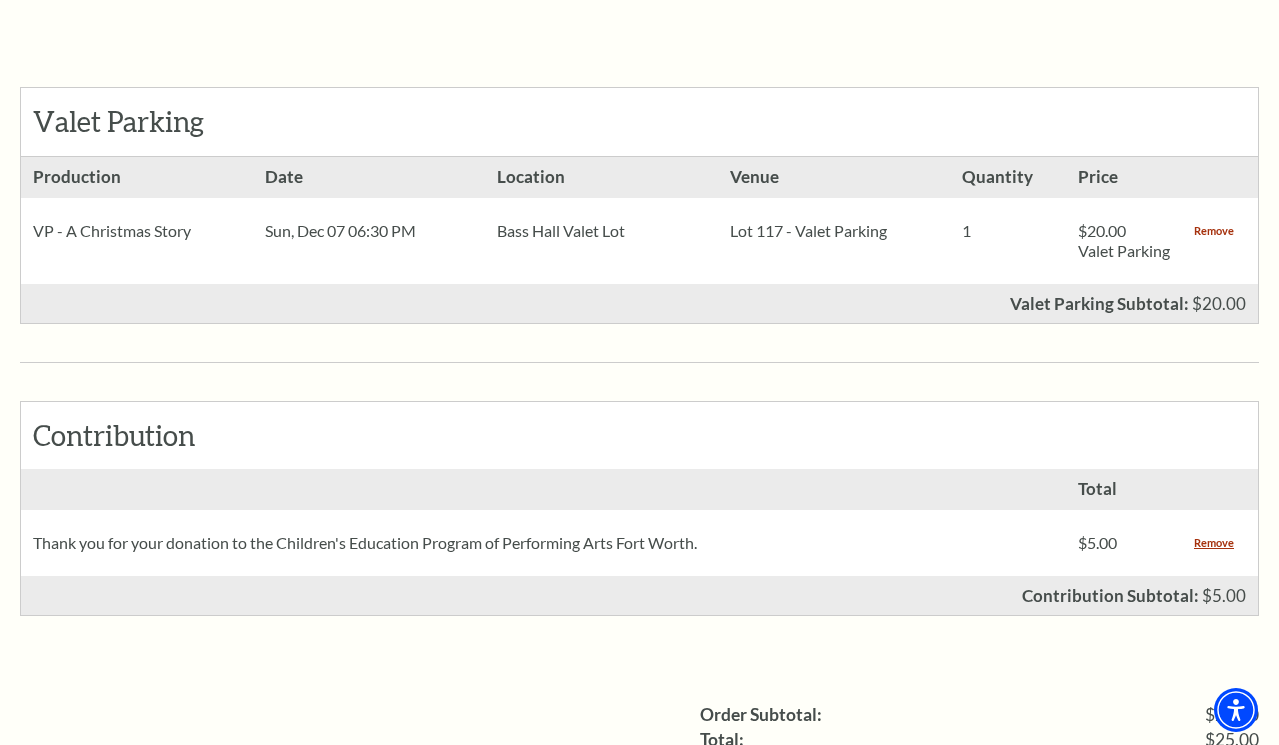 click on "Remove" at bounding box center [1214, 231] 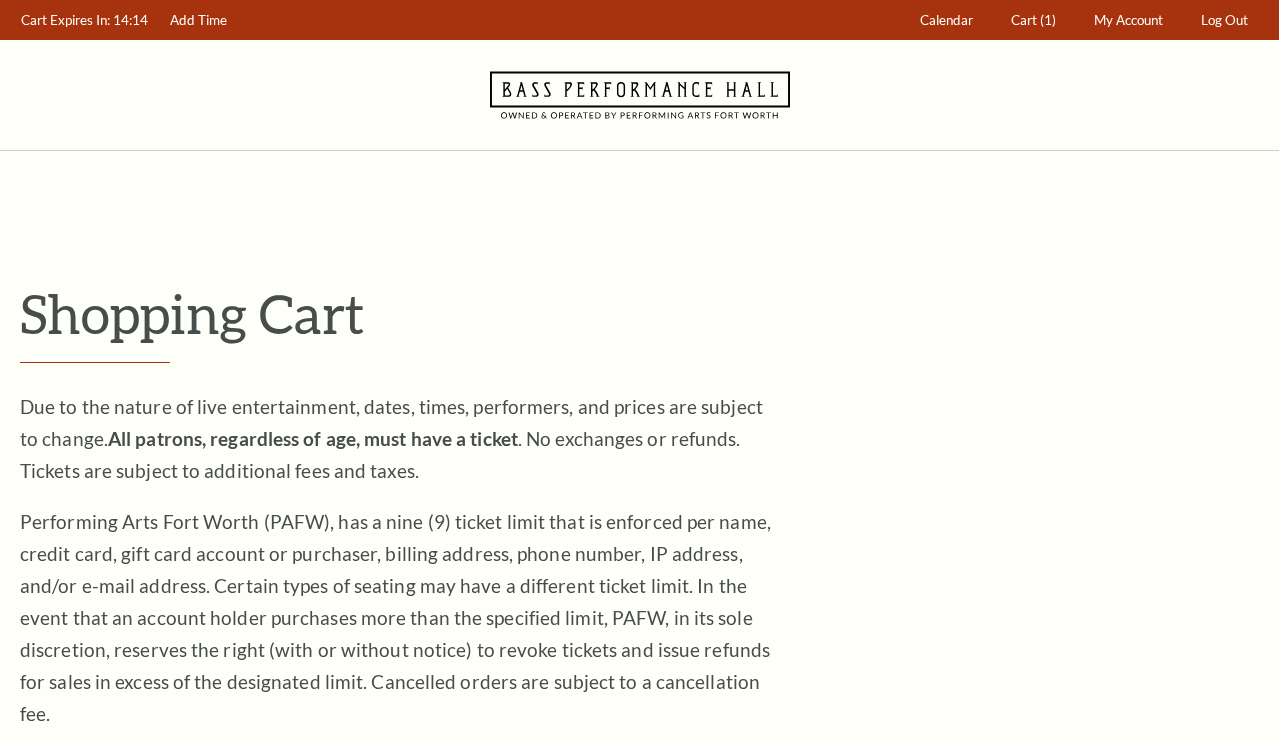 scroll, scrollTop: 0, scrollLeft: 0, axis: both 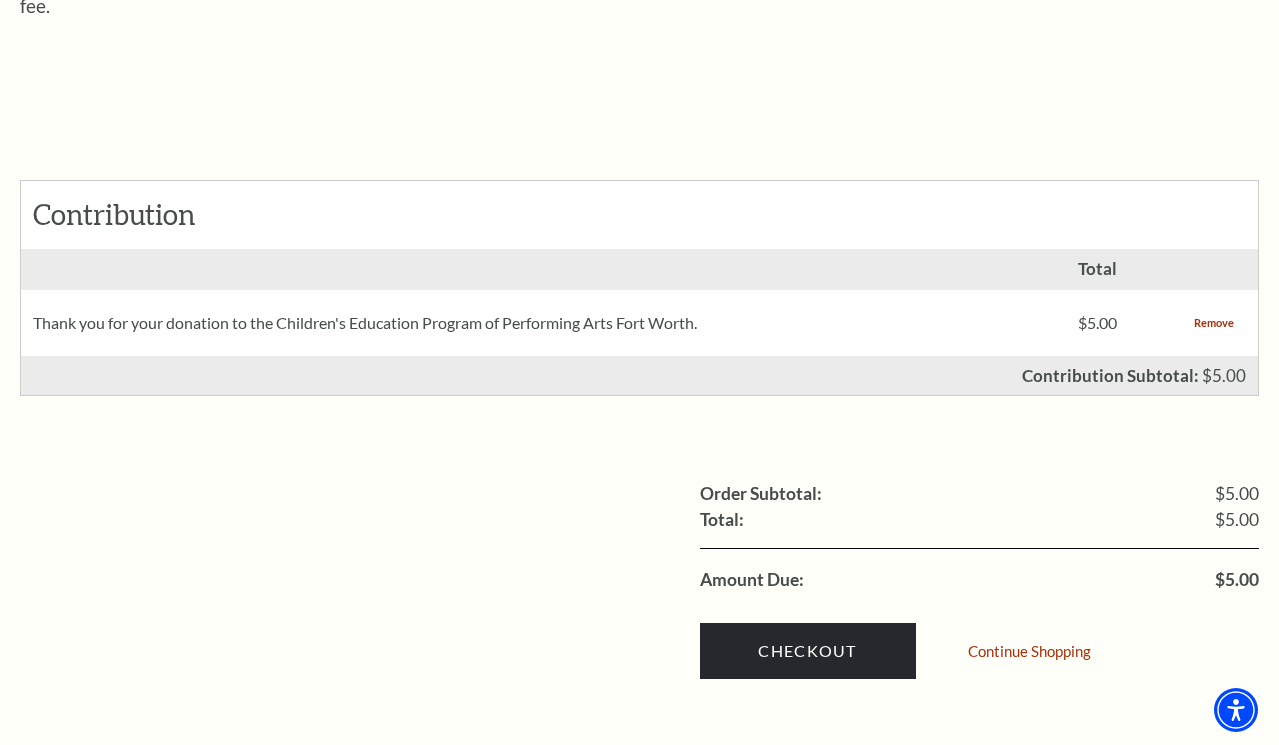 click on "Remove" at bounding box center (1214, 323) 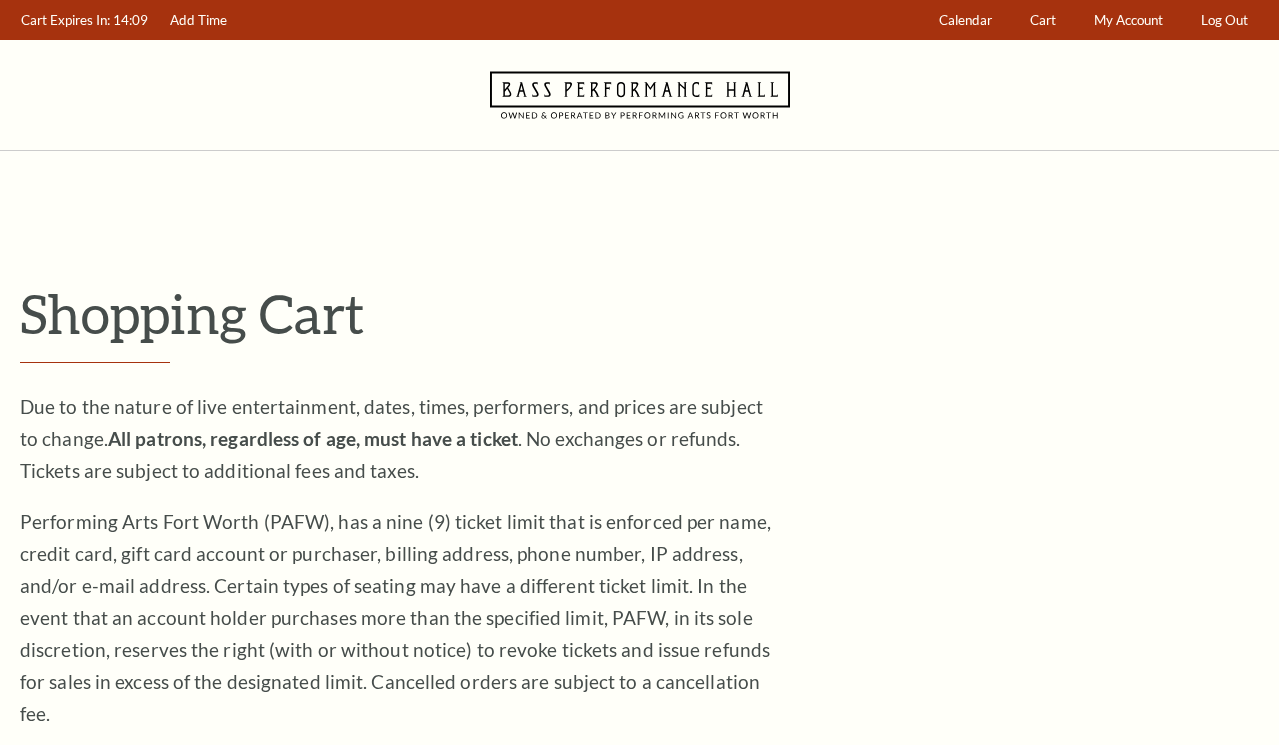 scroll, scrollTop: 0, scrollLeft: 0, axis: both 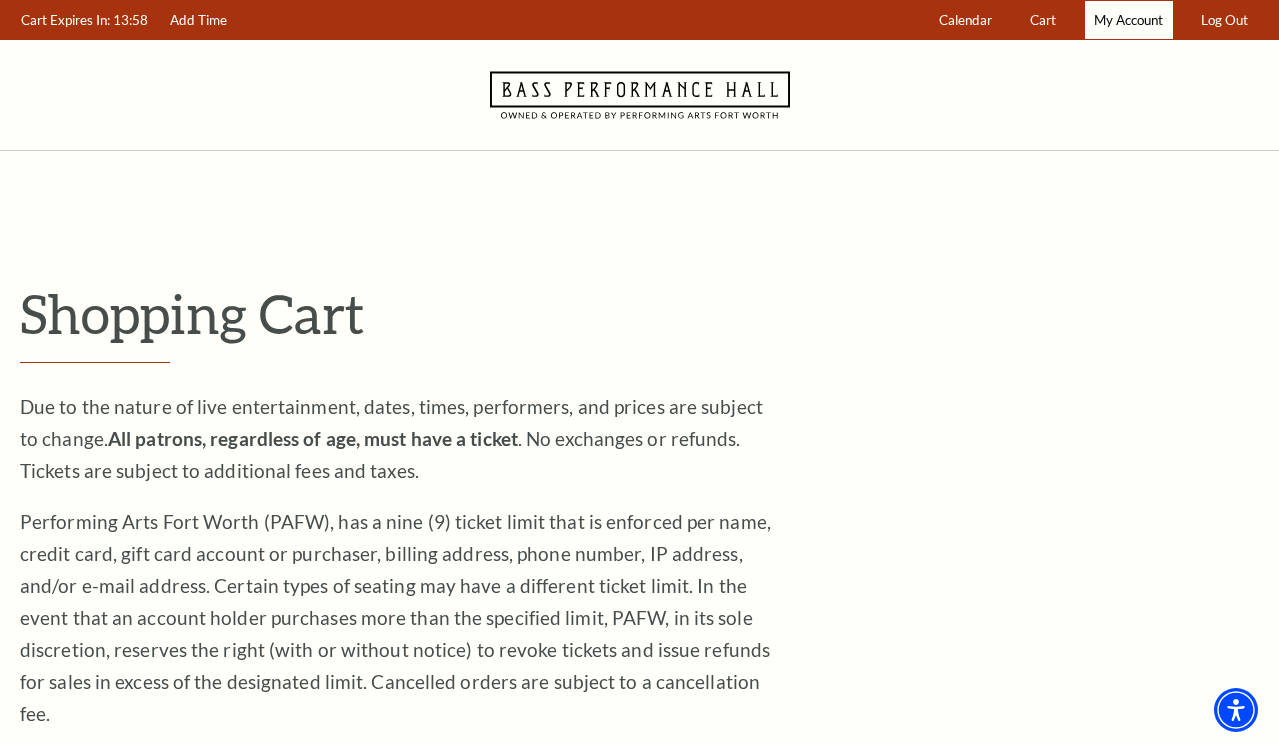 click on "My Account" at bounding box center [1128, 20] 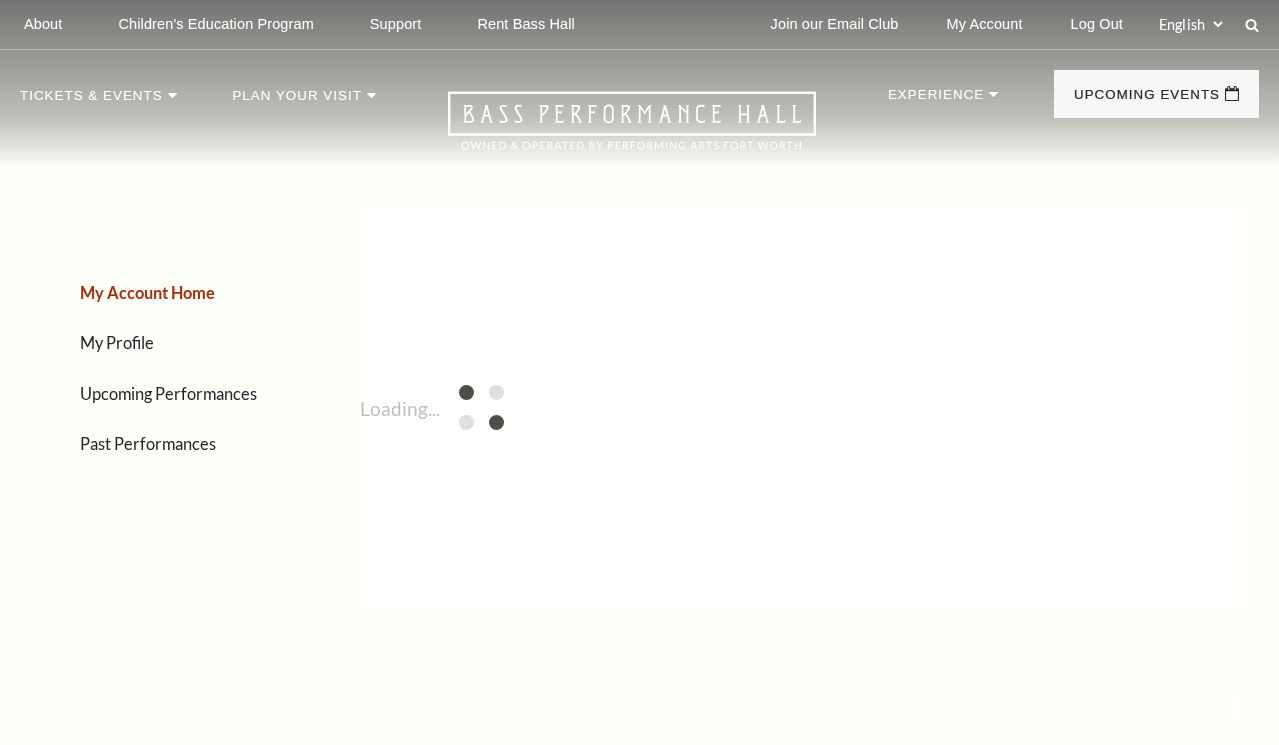 scroll, scrollTop: 0, scrollLeft: 0, axis: both 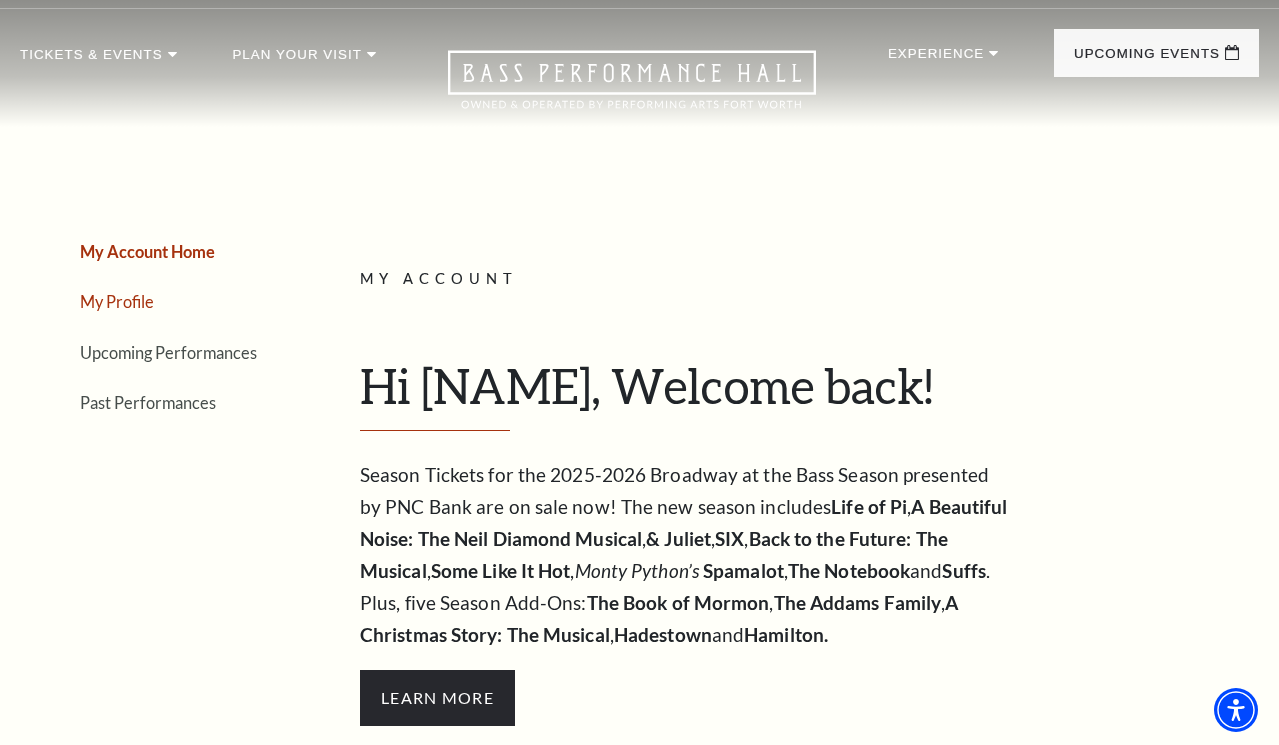 click on "My Profile" at bounding box center (117, 301) 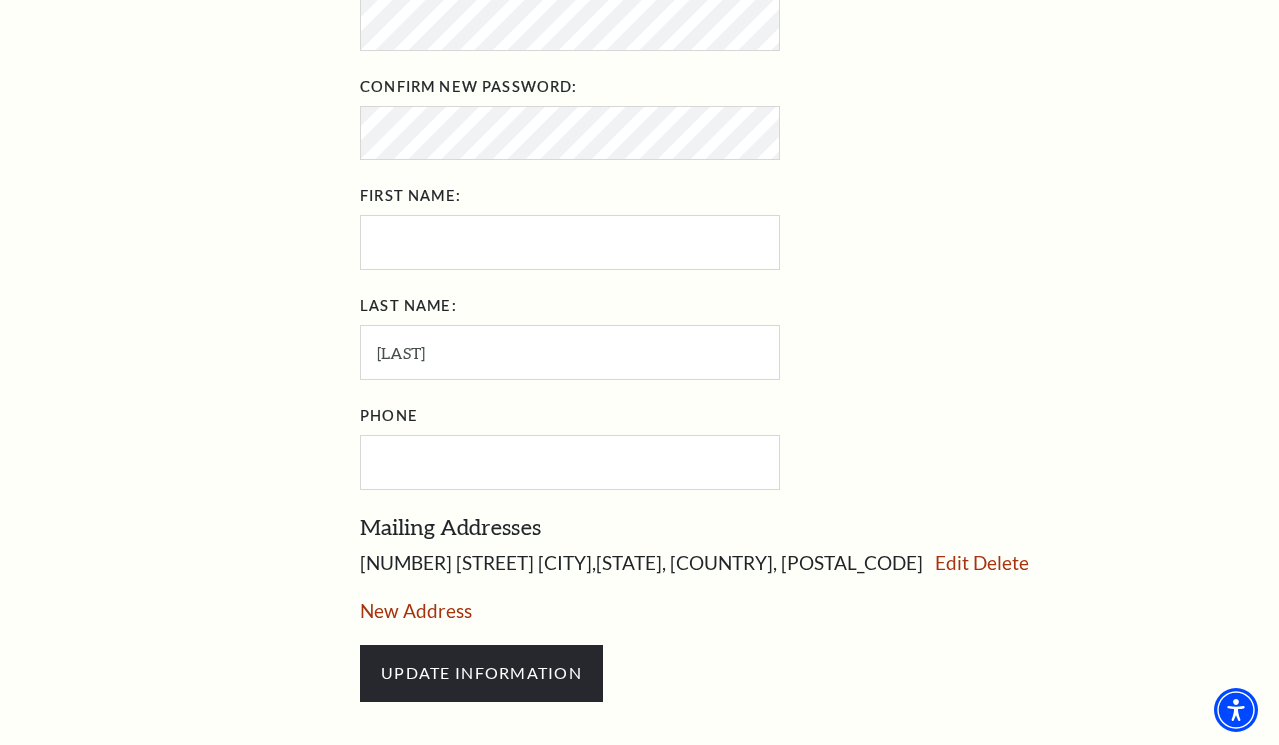 scroll, scrollTop: 848, scrollLeft: 0, axis: vertical 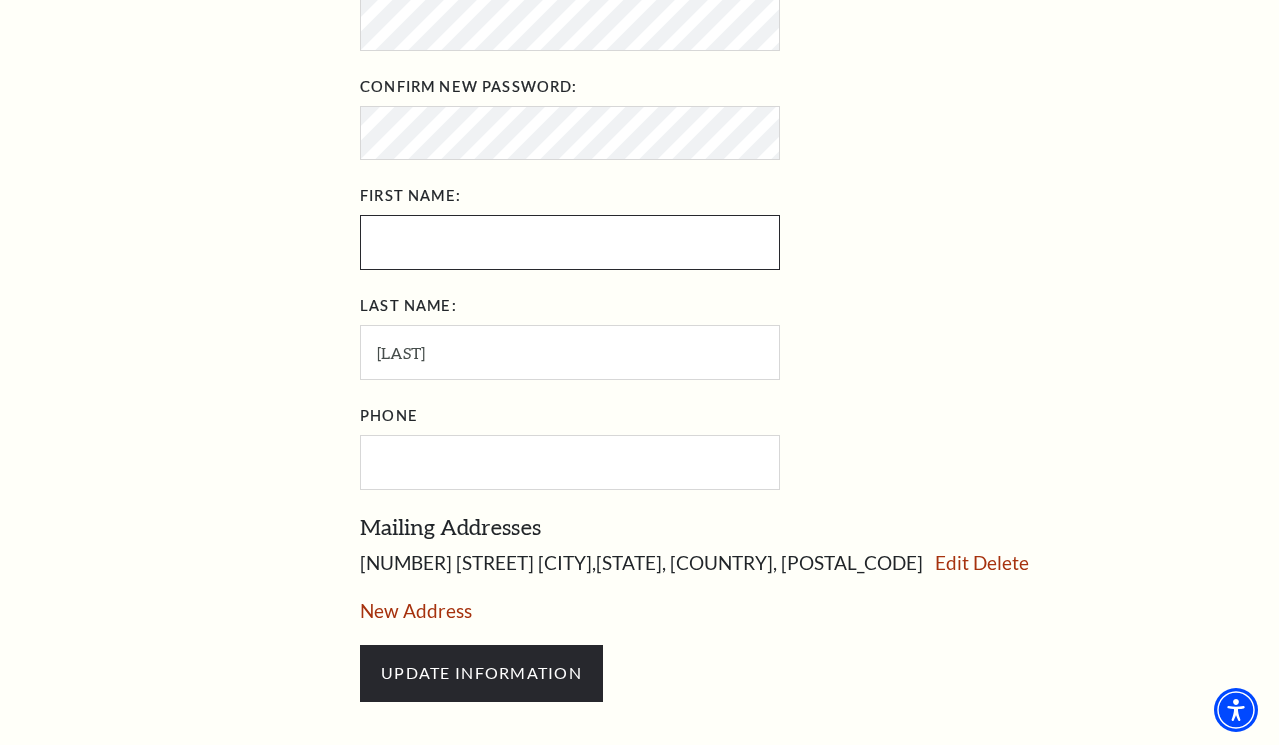 click at bounding box center (570, 242) 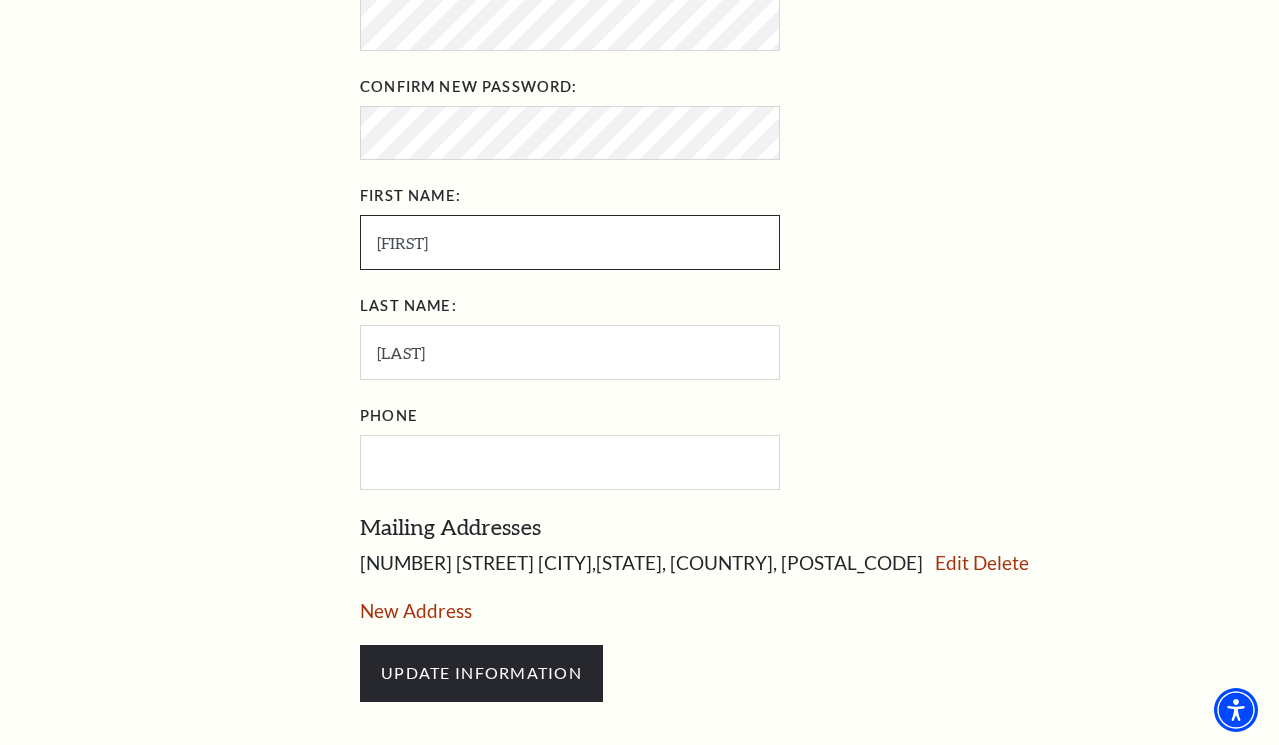 type on "Anne" 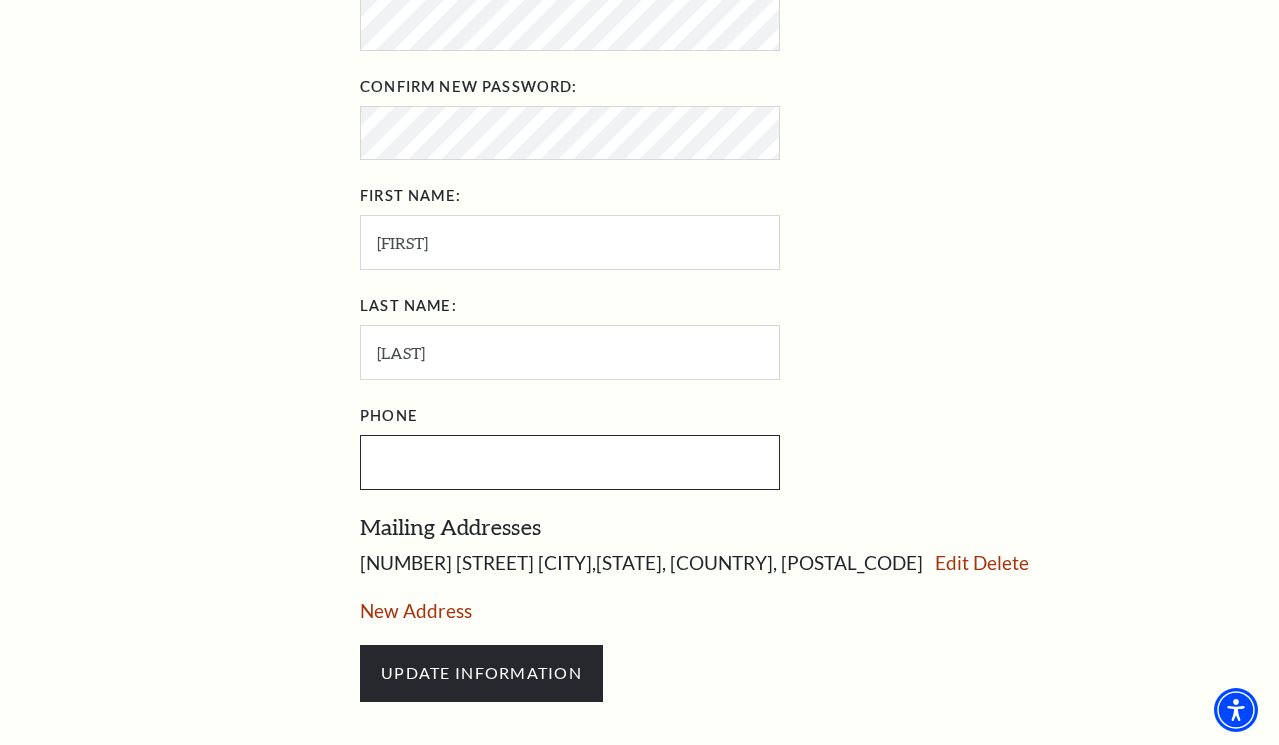 click at bounding box center (570, 462) 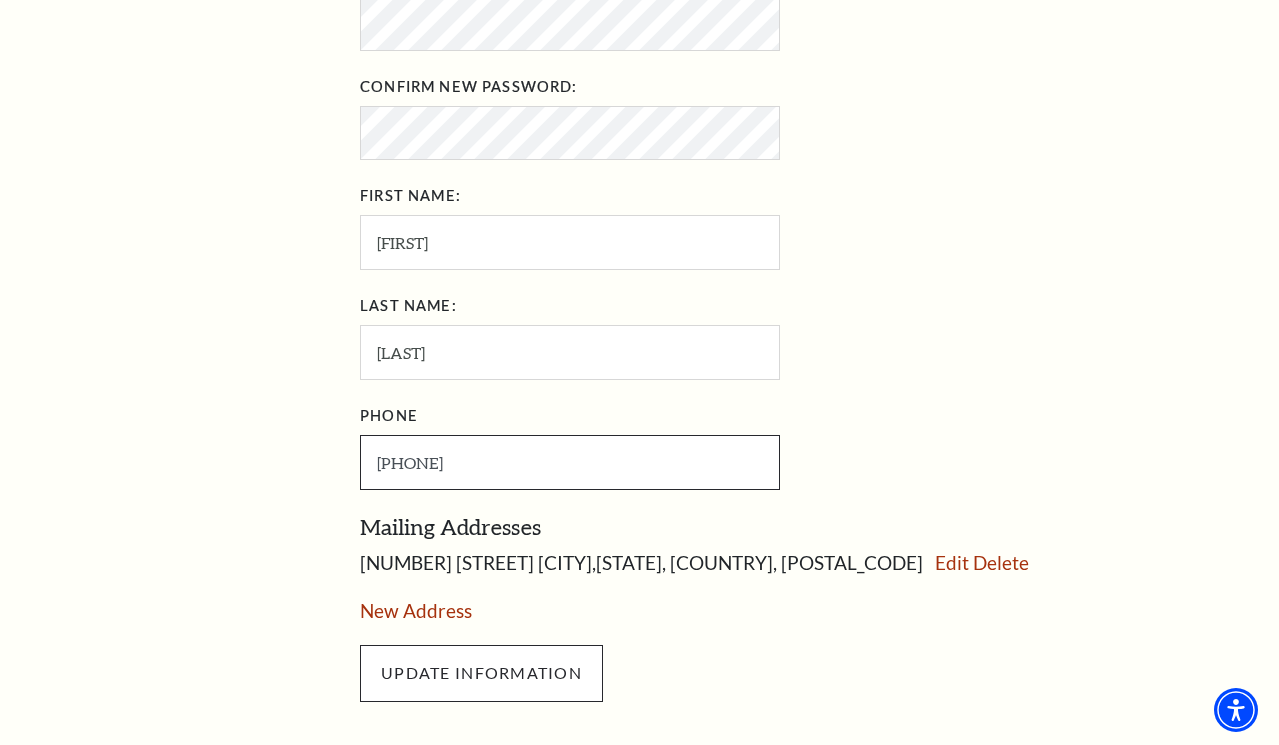 type on "410-382-7450" 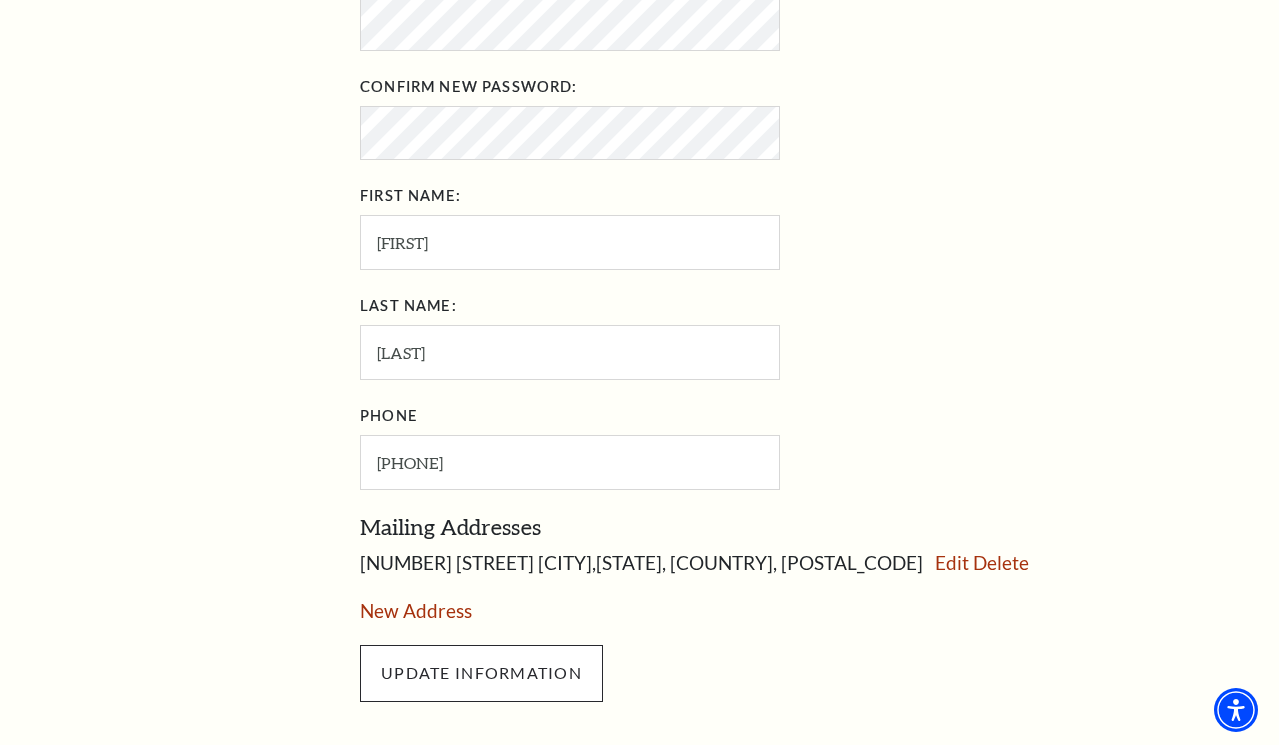 click on "UPDATE INFORMATION" at bounding box center [481, 673] 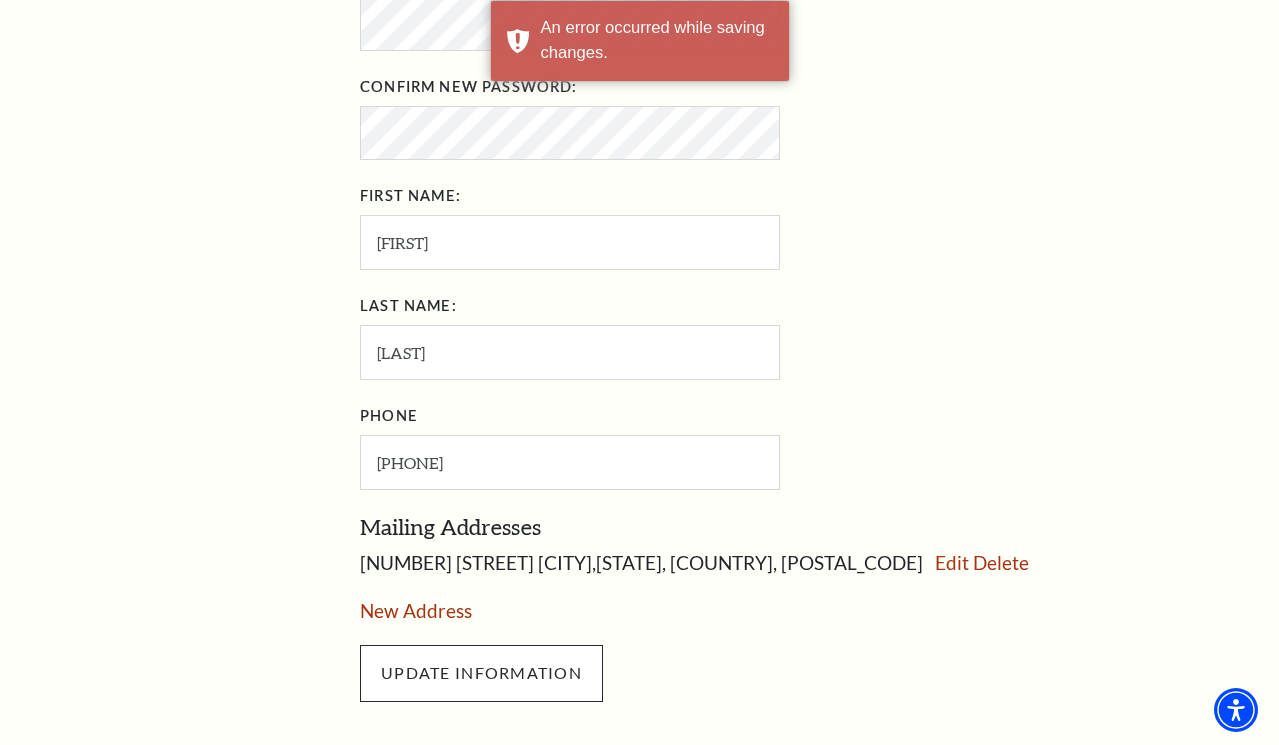click on "UPDATE INFORMATION" at bounding box center [481, 673] 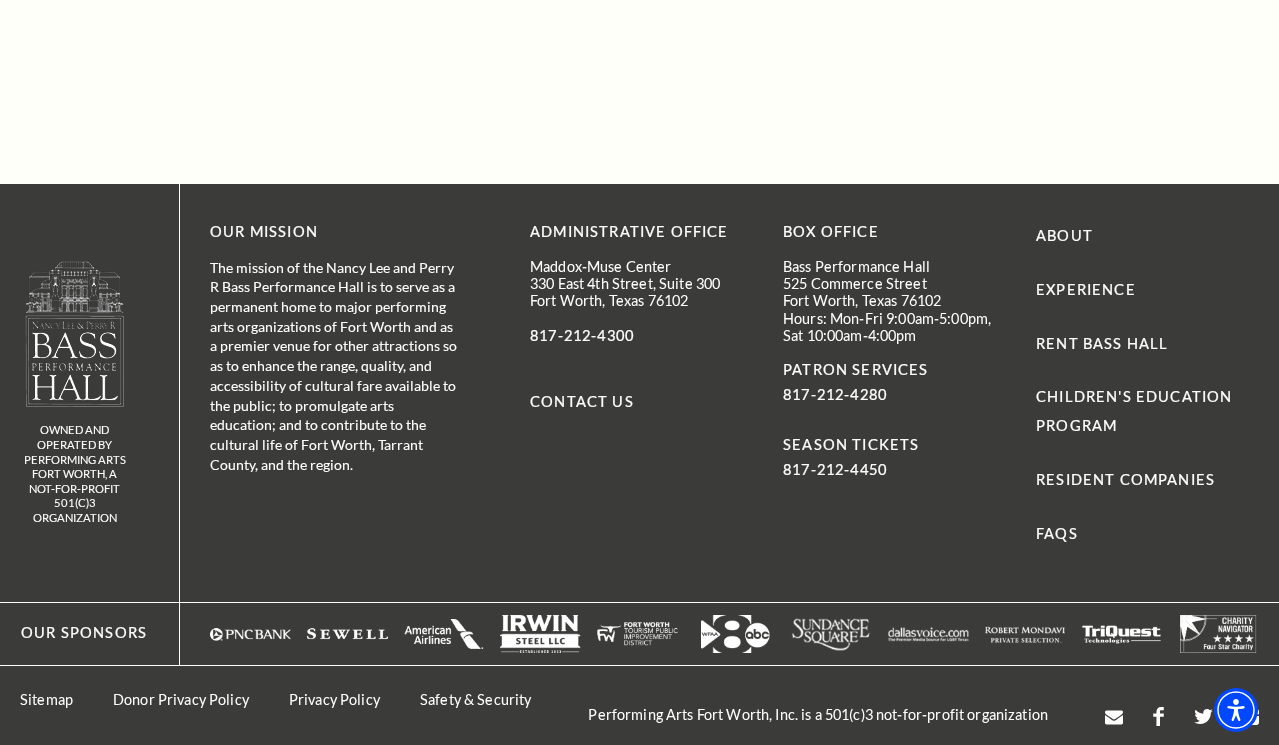 scroll, scrollTop: 1644, scrollLeft: 0, axis: vertical 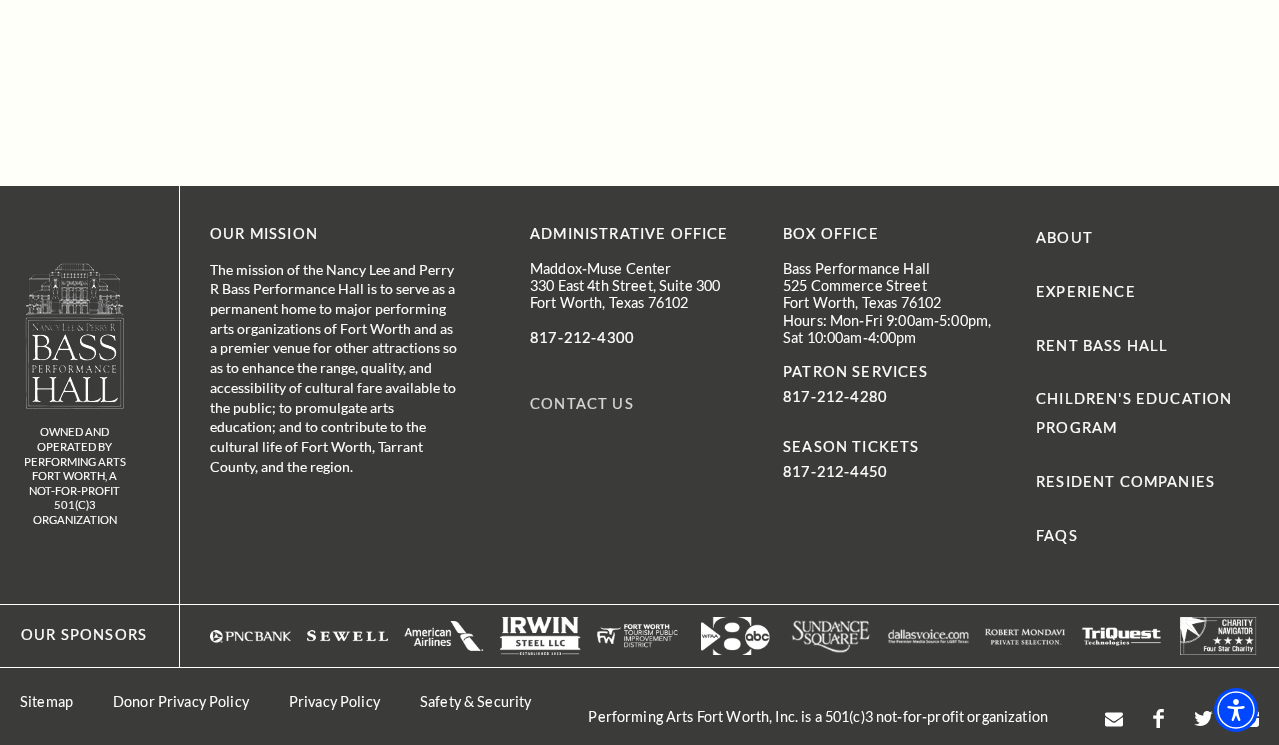 click on "Contact Us" at bounding box center [582, 403] 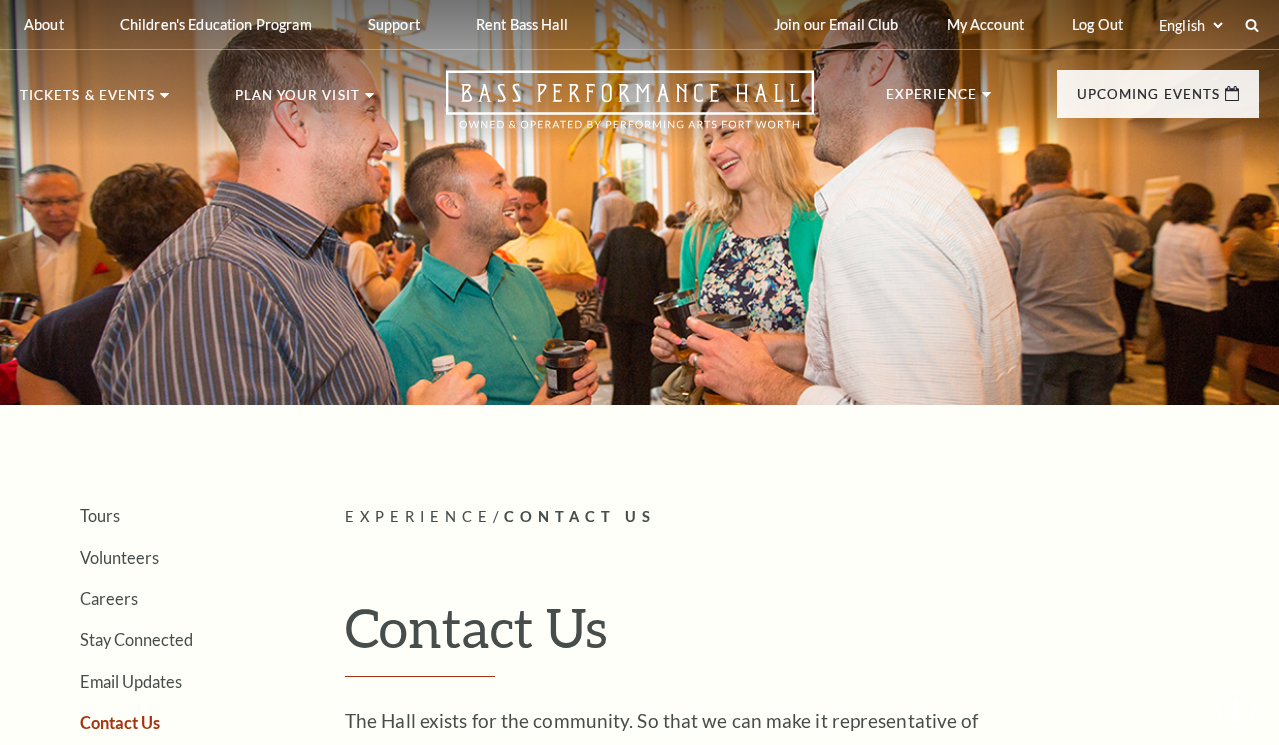 scroll, scrollTop: 0, scrollLeft: 0, axis: both 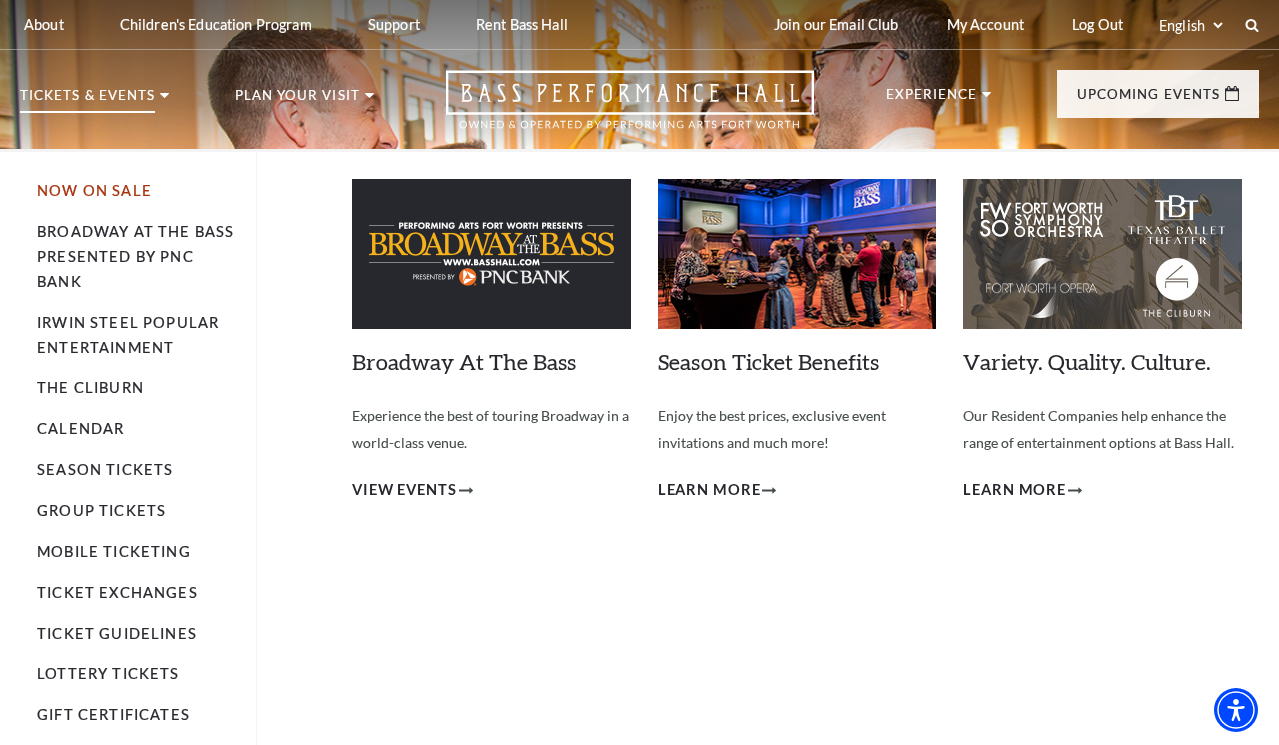 click on "Now On Sale" at bounding box center (94, 190) 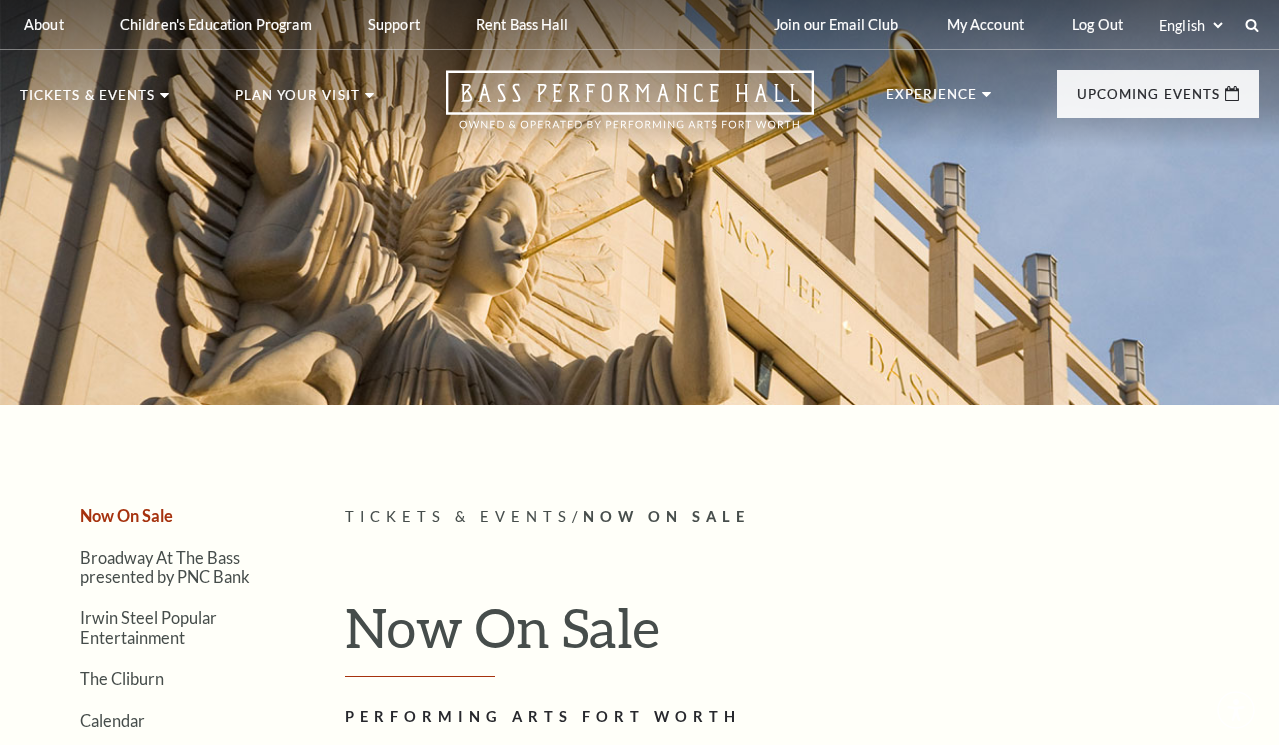 scroll, scrollTop: 0, scrollLeft: 0, axis: both 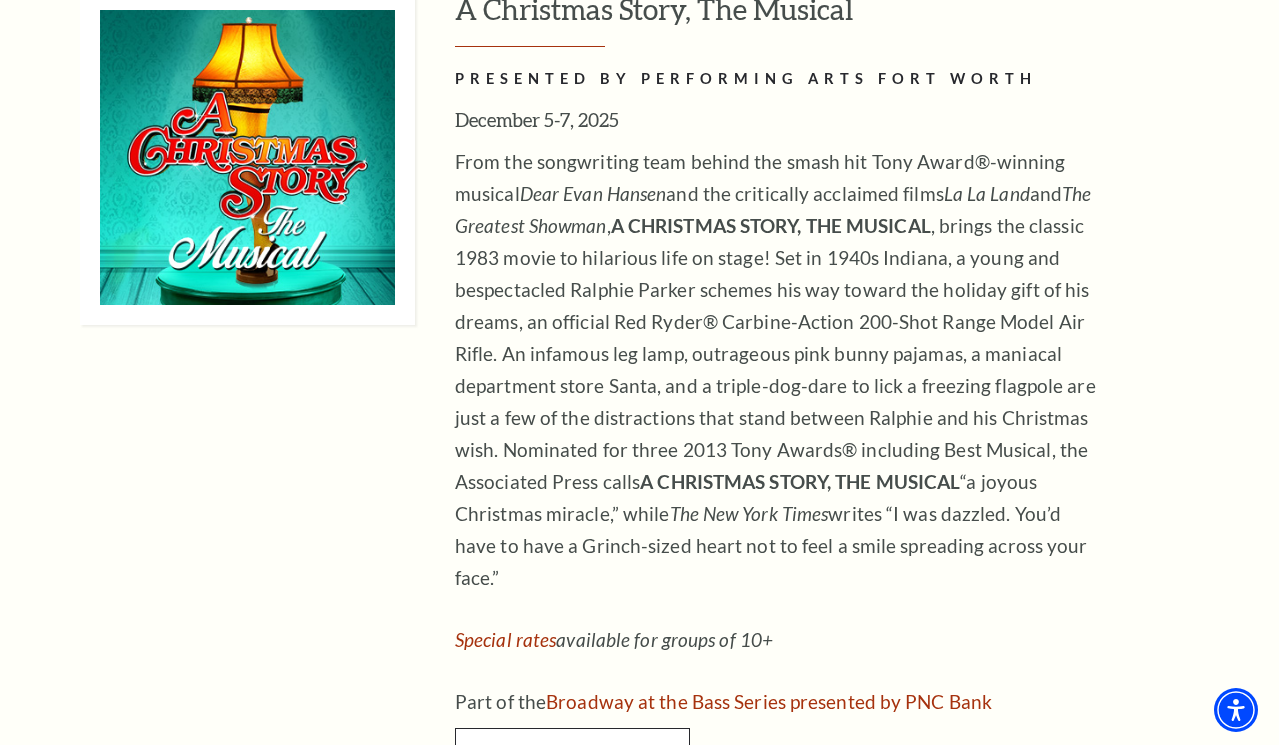 click on "Buy Tickets" at bounding box center [572, 755] 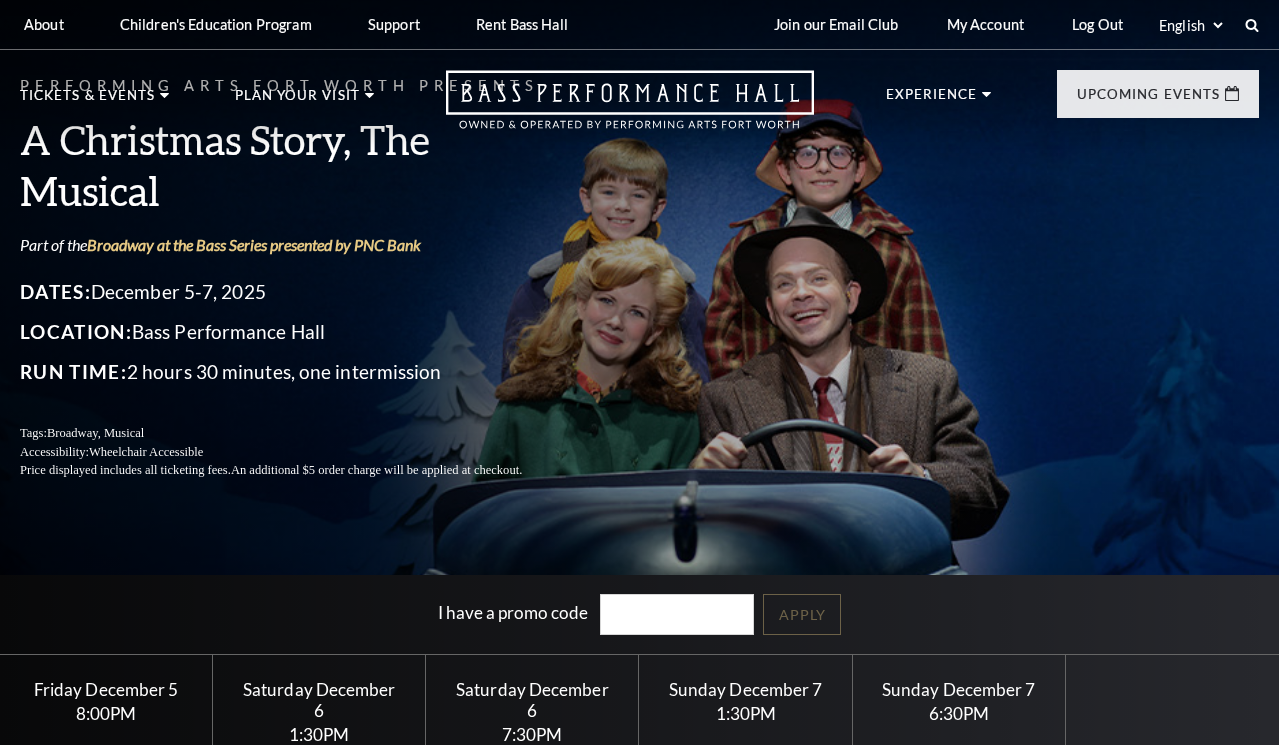 scroll, scrollTop: 0, scrollLeft: 0, axis: both 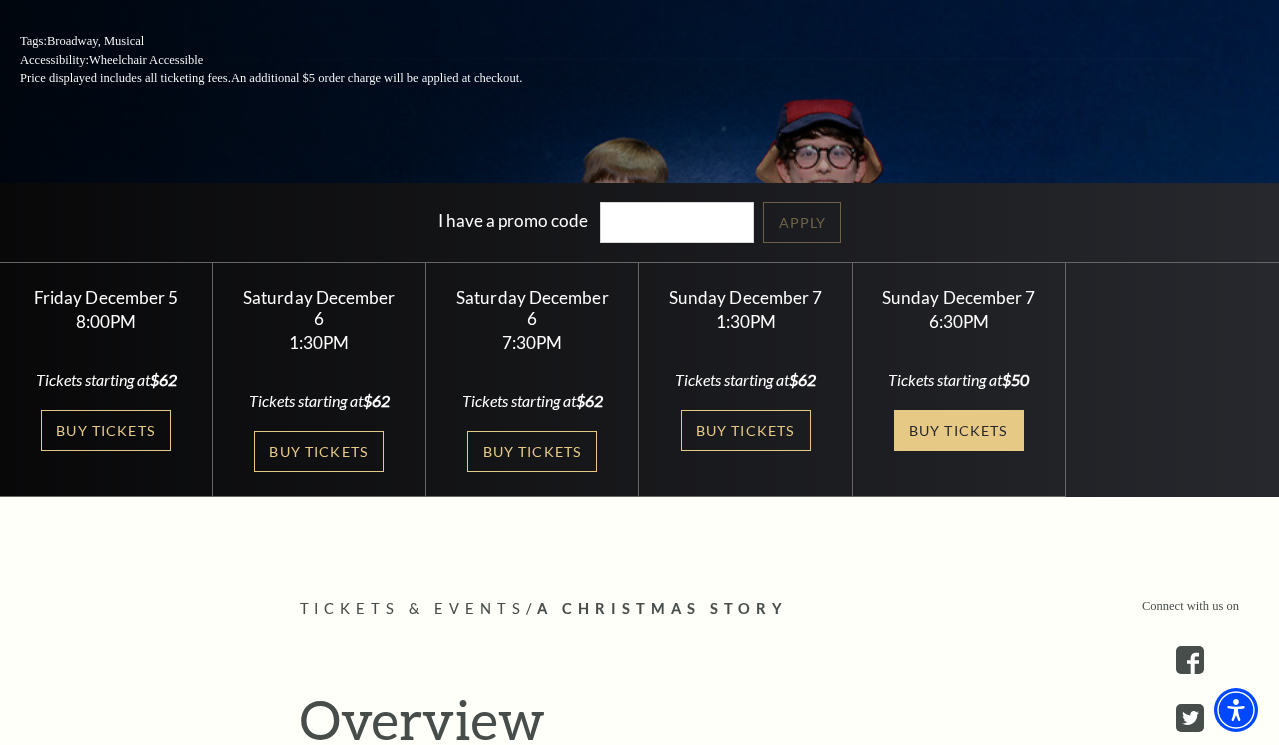 click on "Buy Tickets" at bounding box center [959, 430] 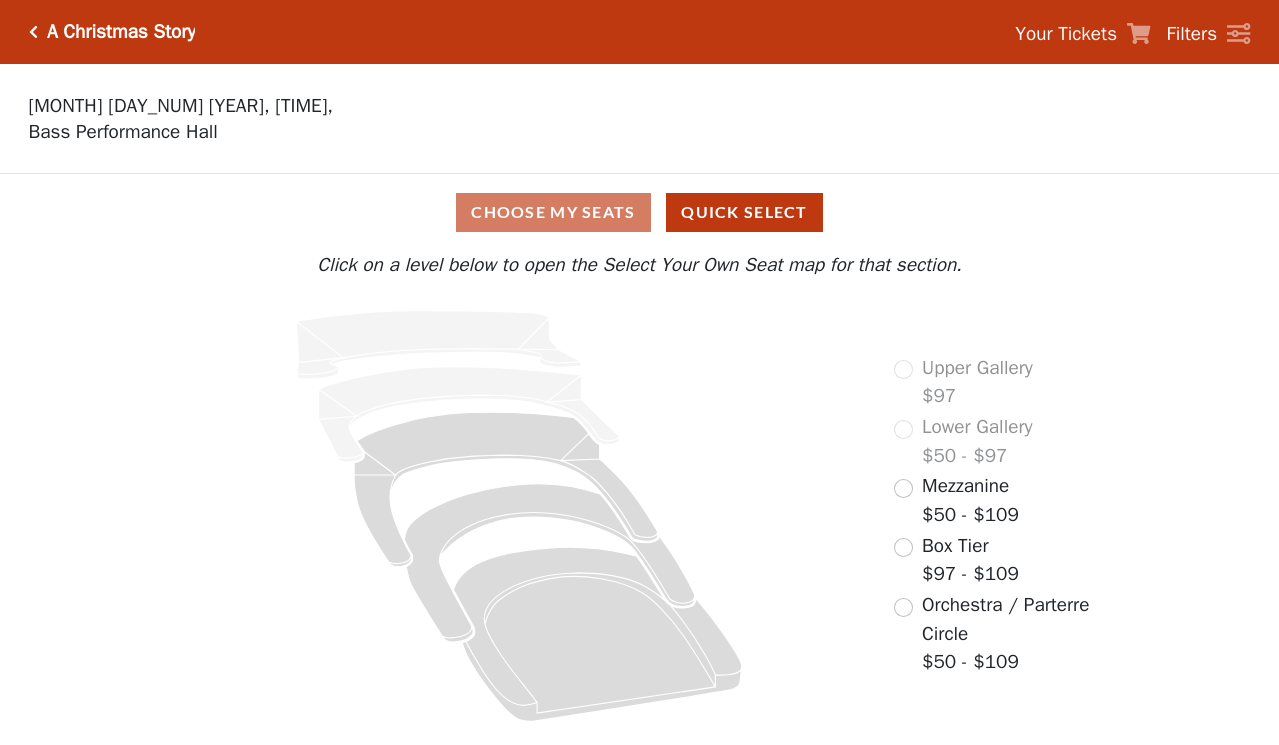scroll, scrollTop: 0, scrollLeft: 0, axis: both 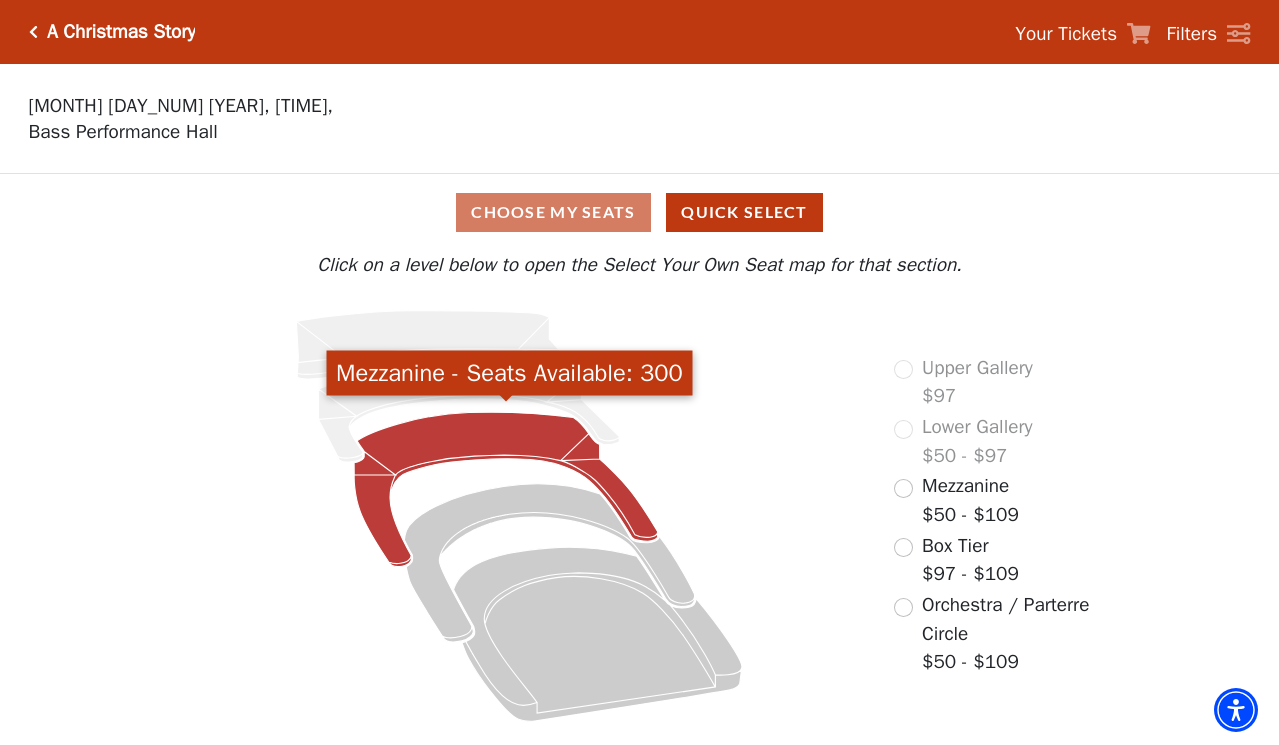 click 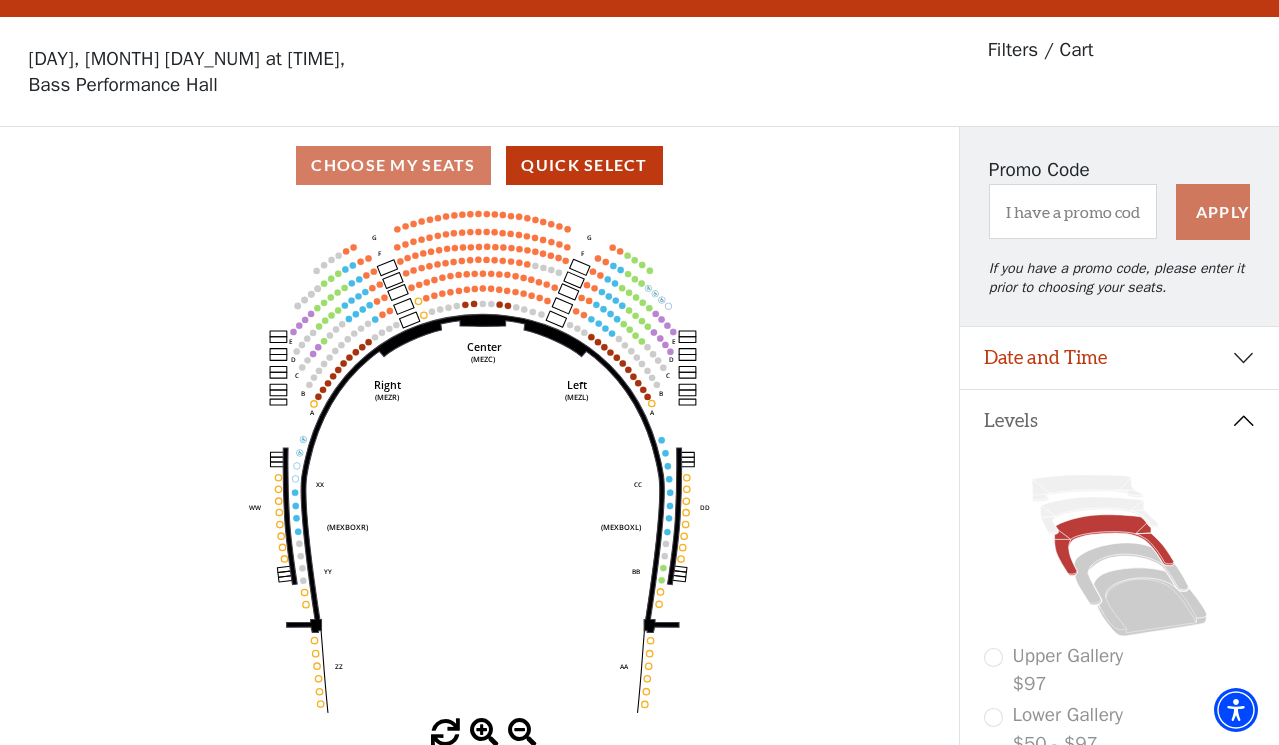 scroll, scrollTop: 51, scrollLeft: 0, axis: vertical 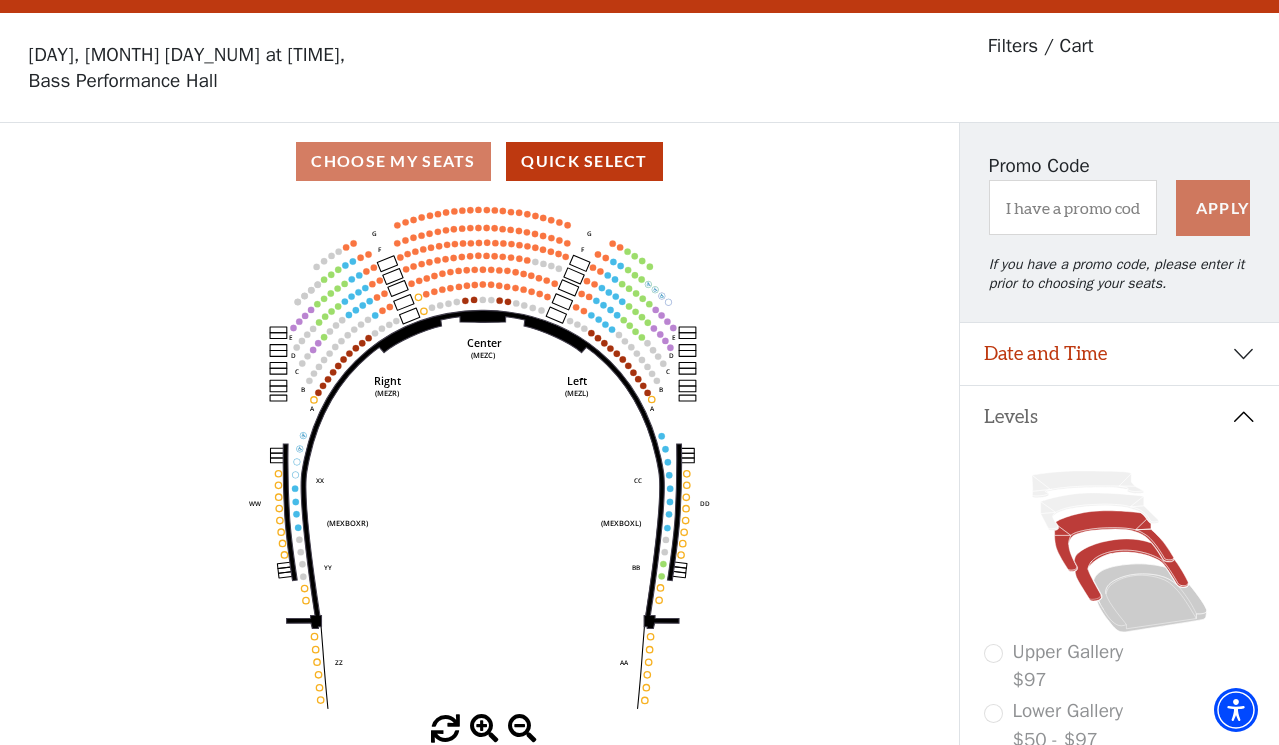 click 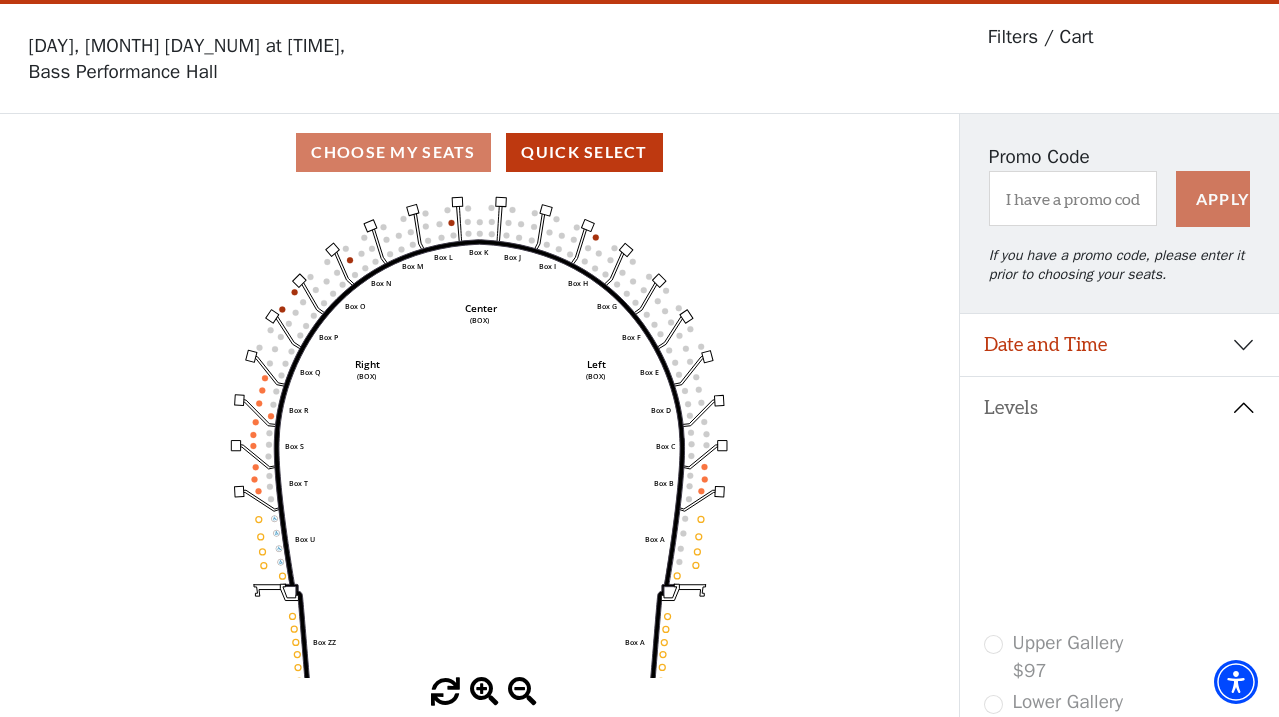 scroll, scrollTop: 58, scrollLeft: 0, axis: vertical 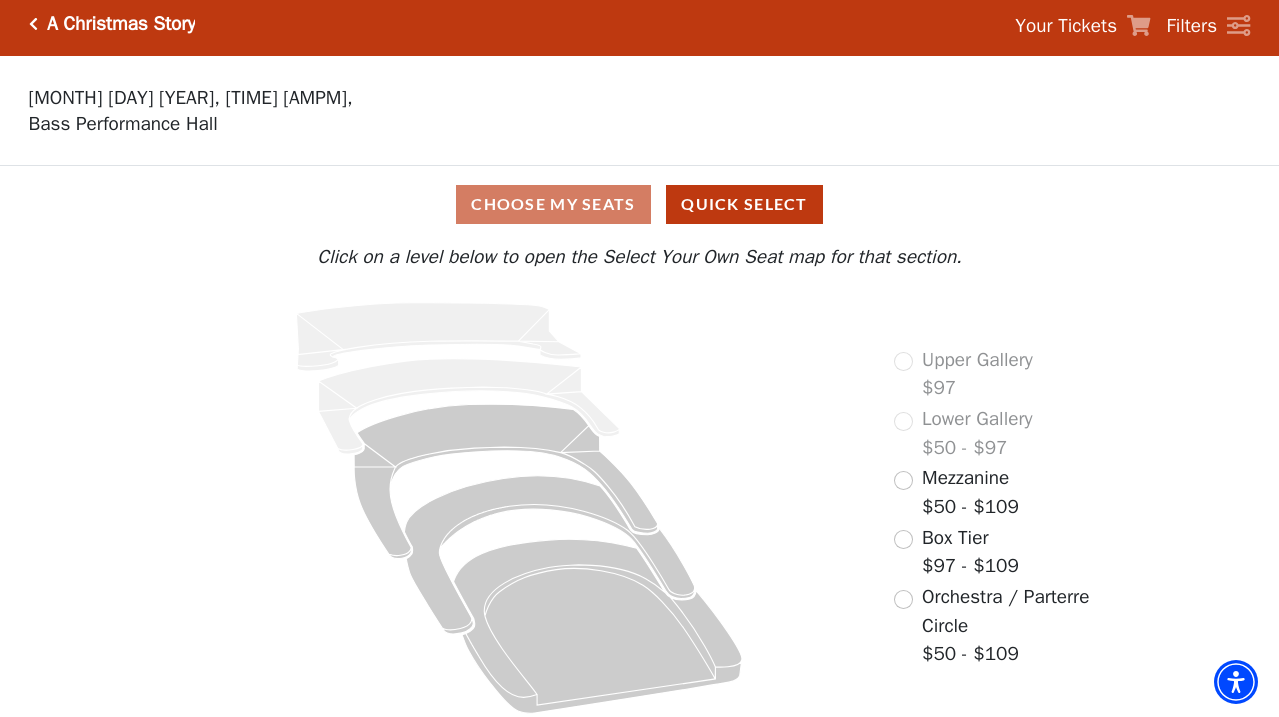 click at bounding box center (33, 24) 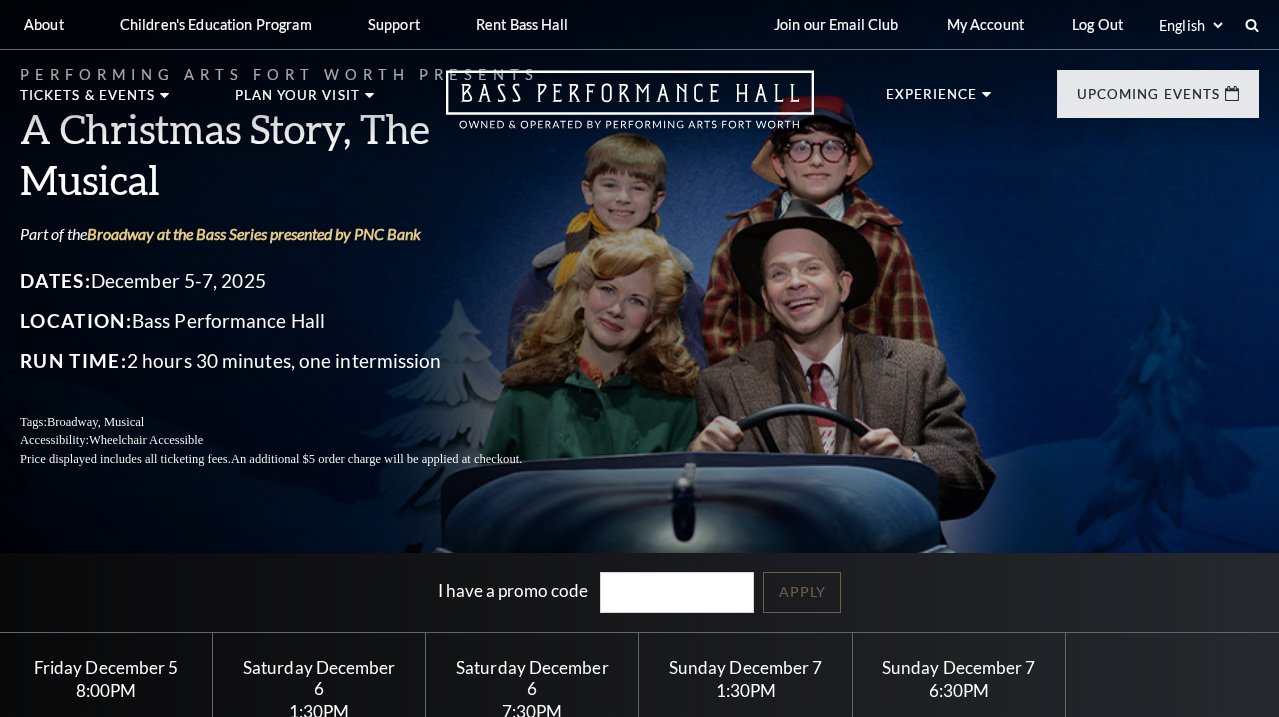 scroll, scrollTop: 0, scrollLeft: 0, axis: both 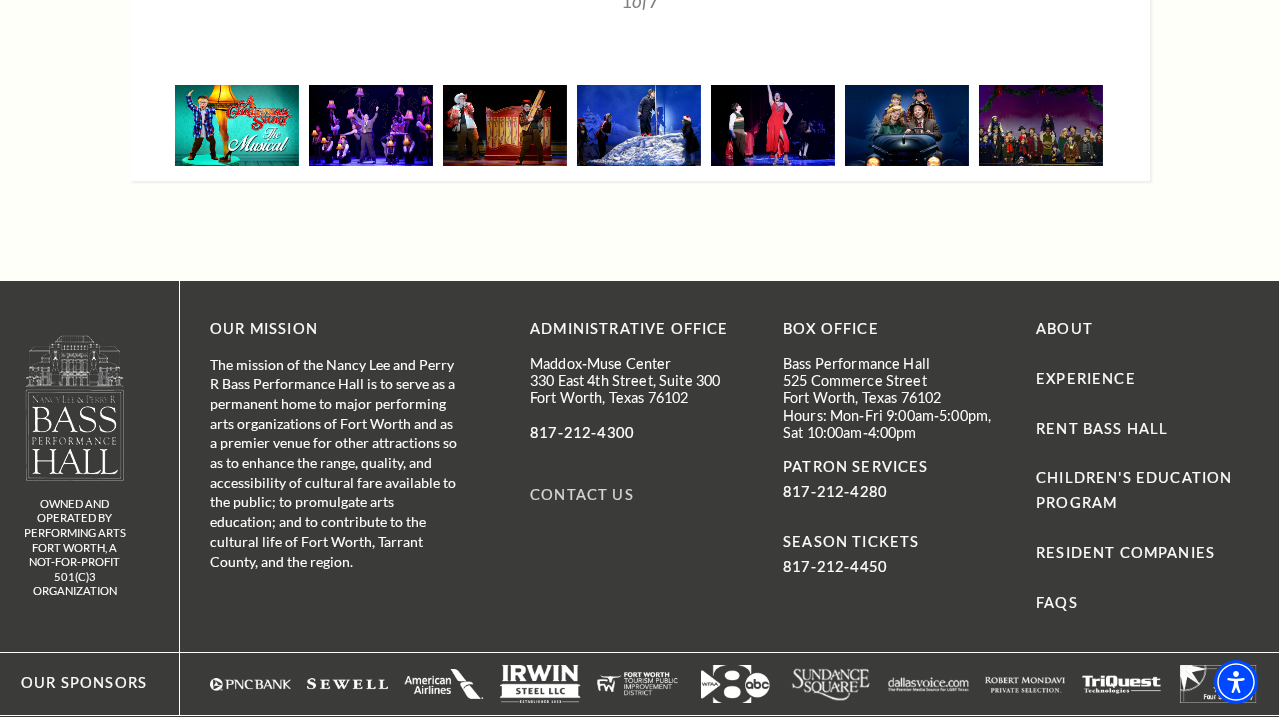 click on "Contact Us" at bounding box center (582, 494) 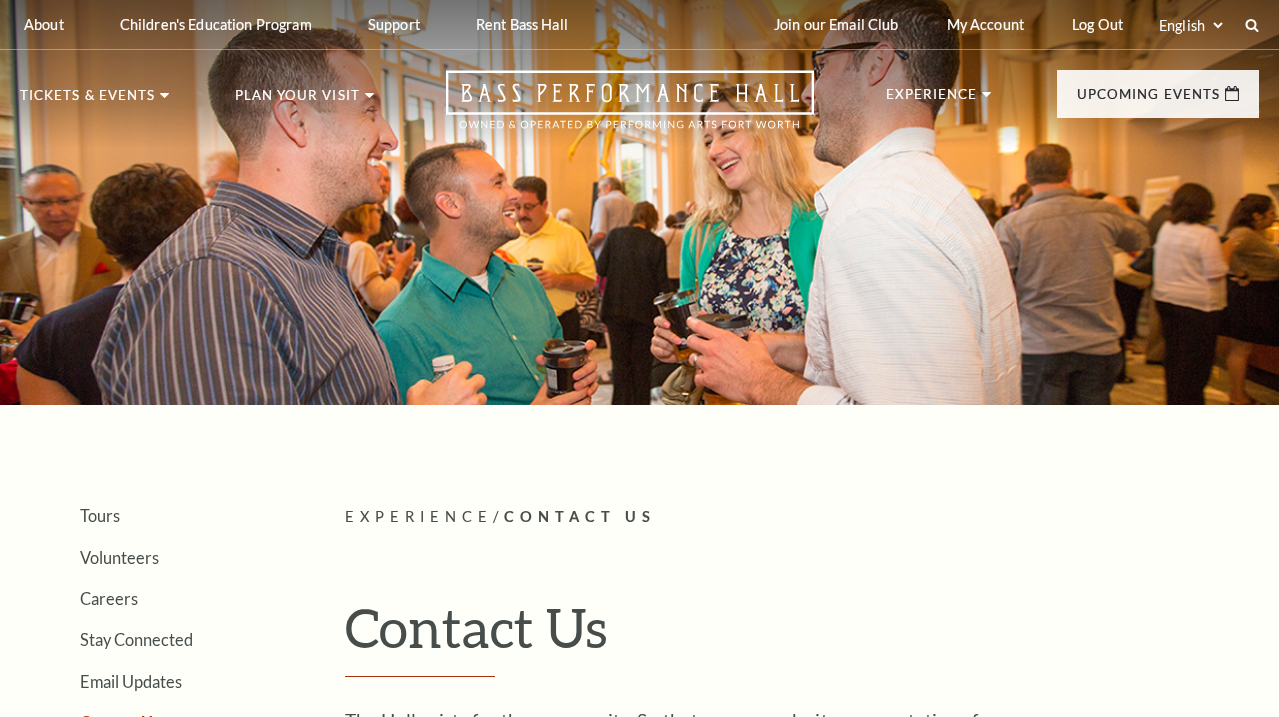 scroll, scrollTop: 0, scrollLeft: 0, axis: both 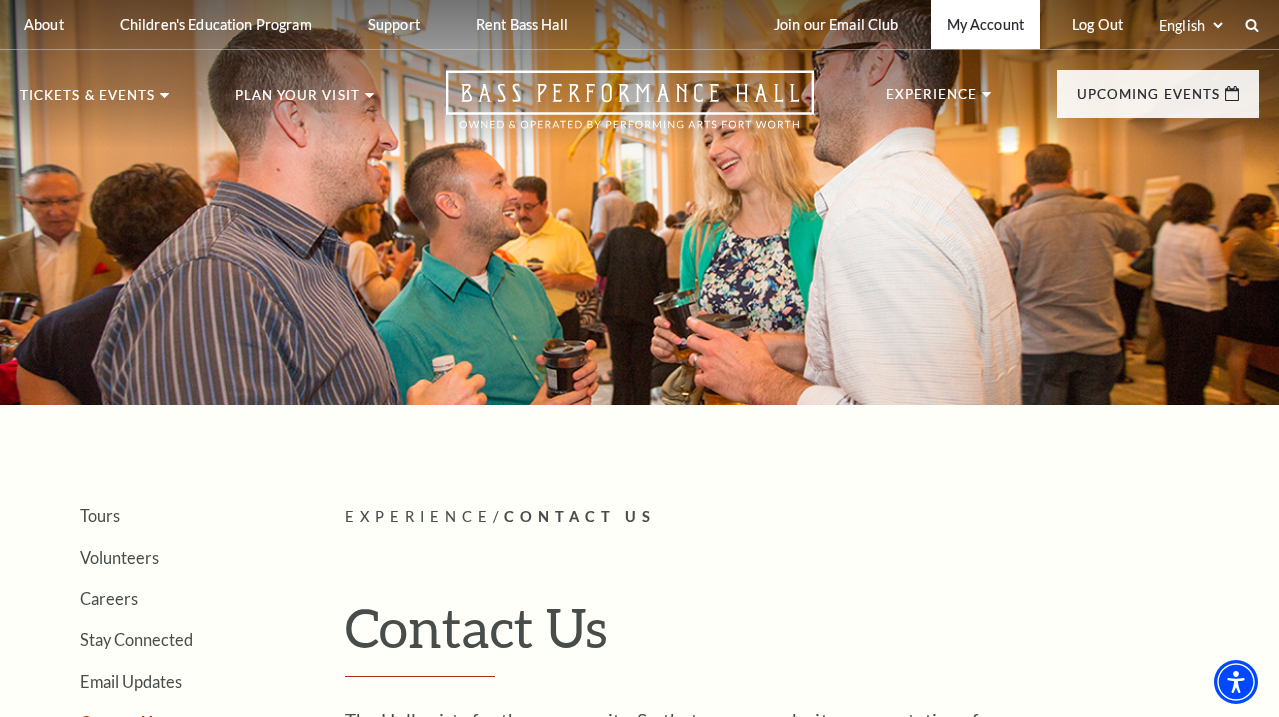 click on "My Account" at bounding box center [985, 24] 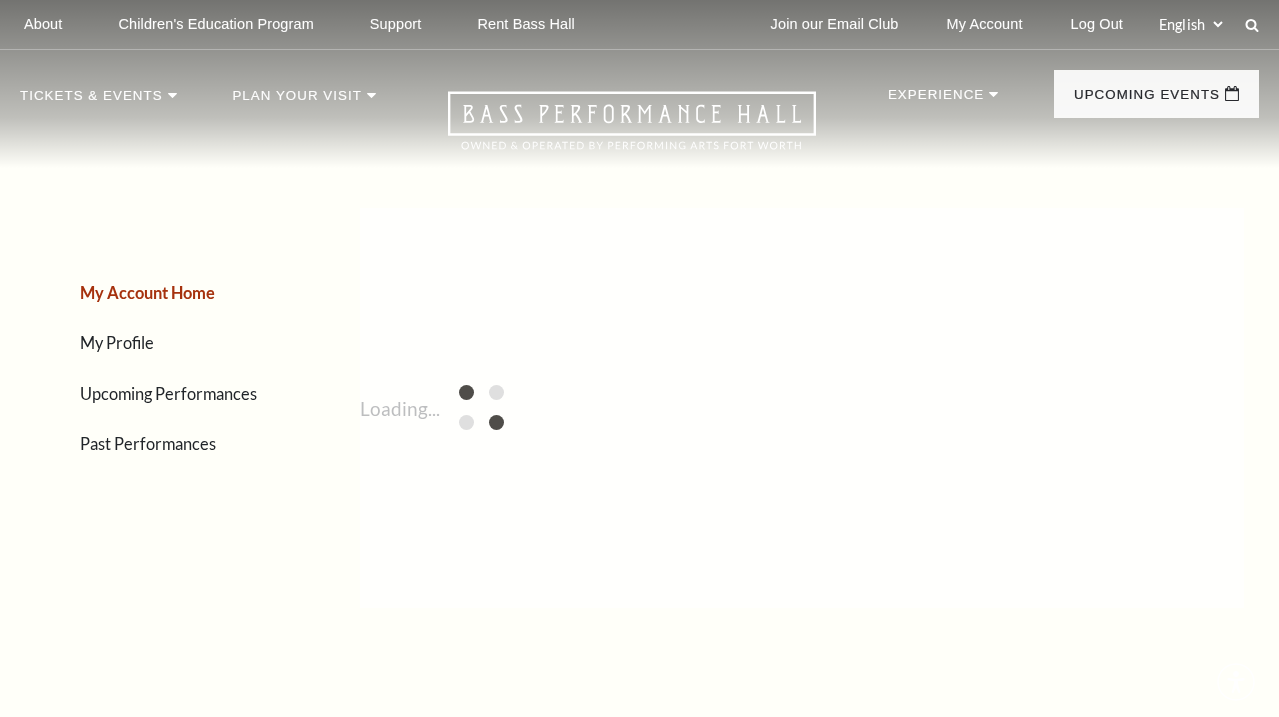 scroll, scrollTop: 0, scrollLeft: 0, axis: both 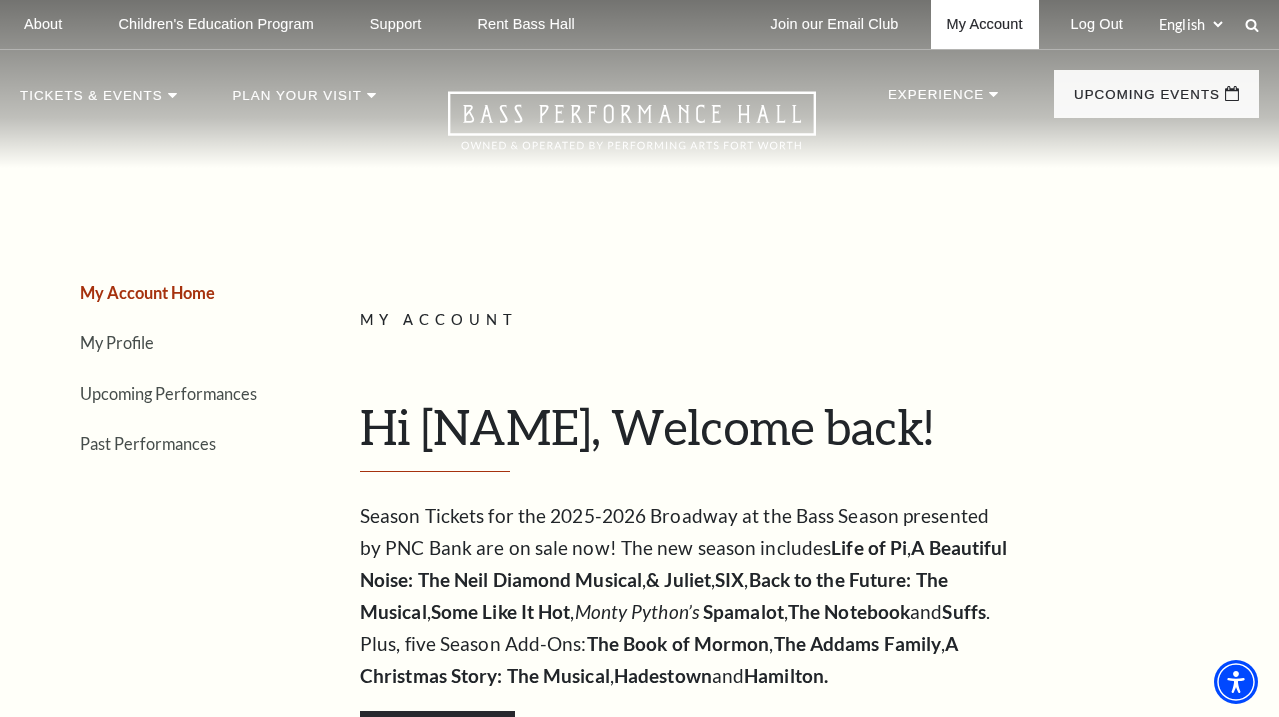 click on "My Account" at bounding box center [985, 24] 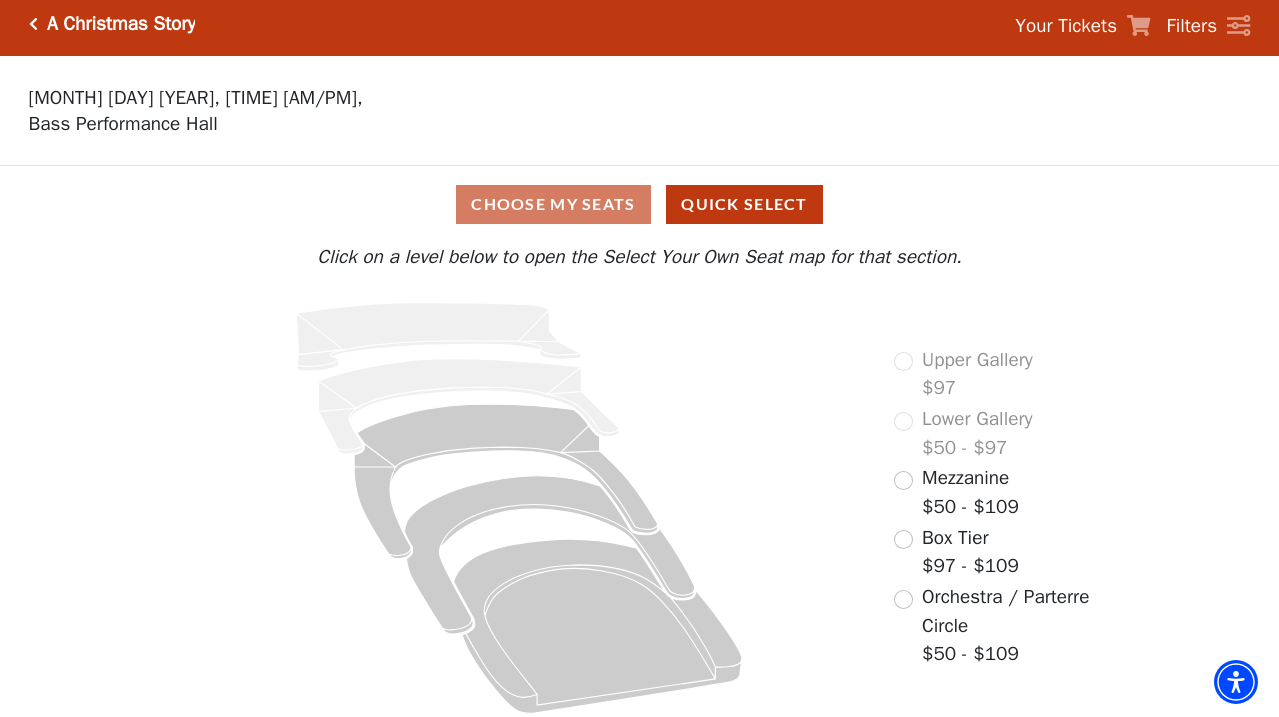 scroll, scrollTop: 0, scrollLeft: 0, axis: both 